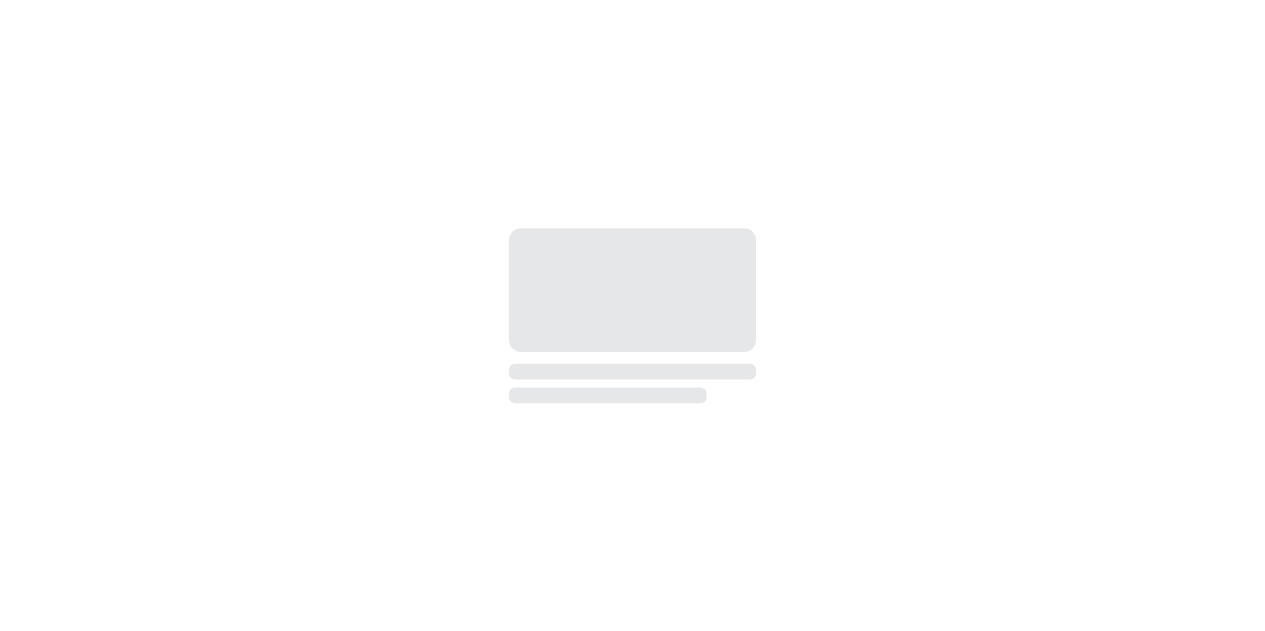 scroll, scrollTop: 0, scrollLeft: 0, axis: both 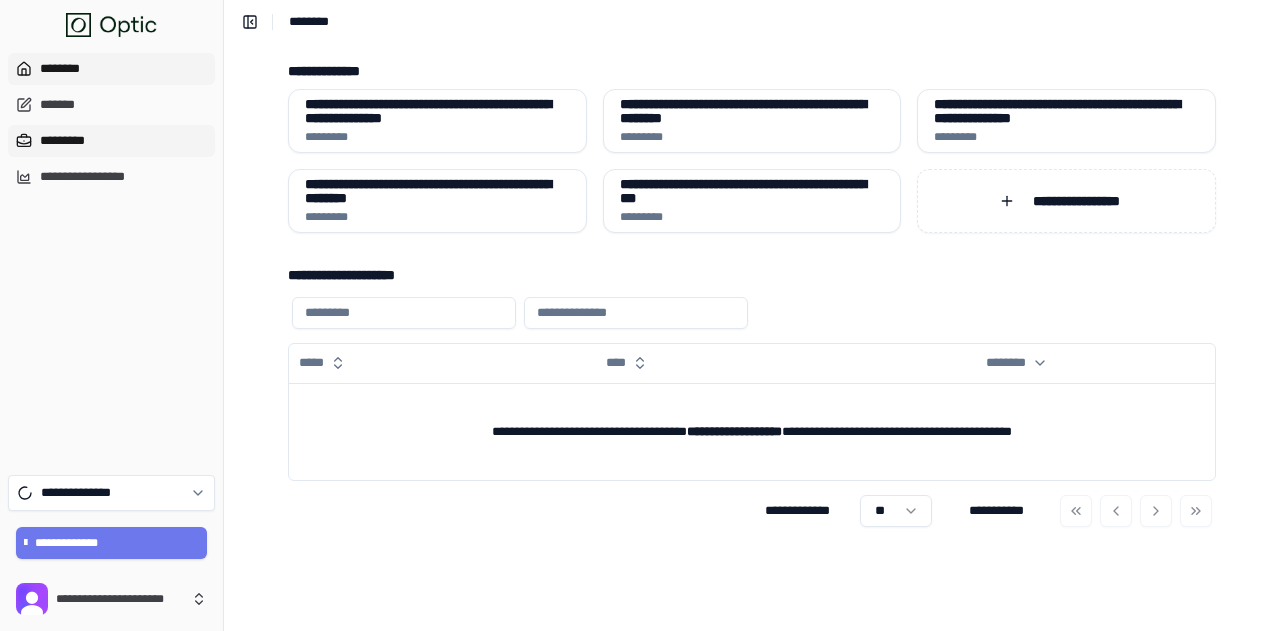 click on "*********" at bounding box center [111, 141] 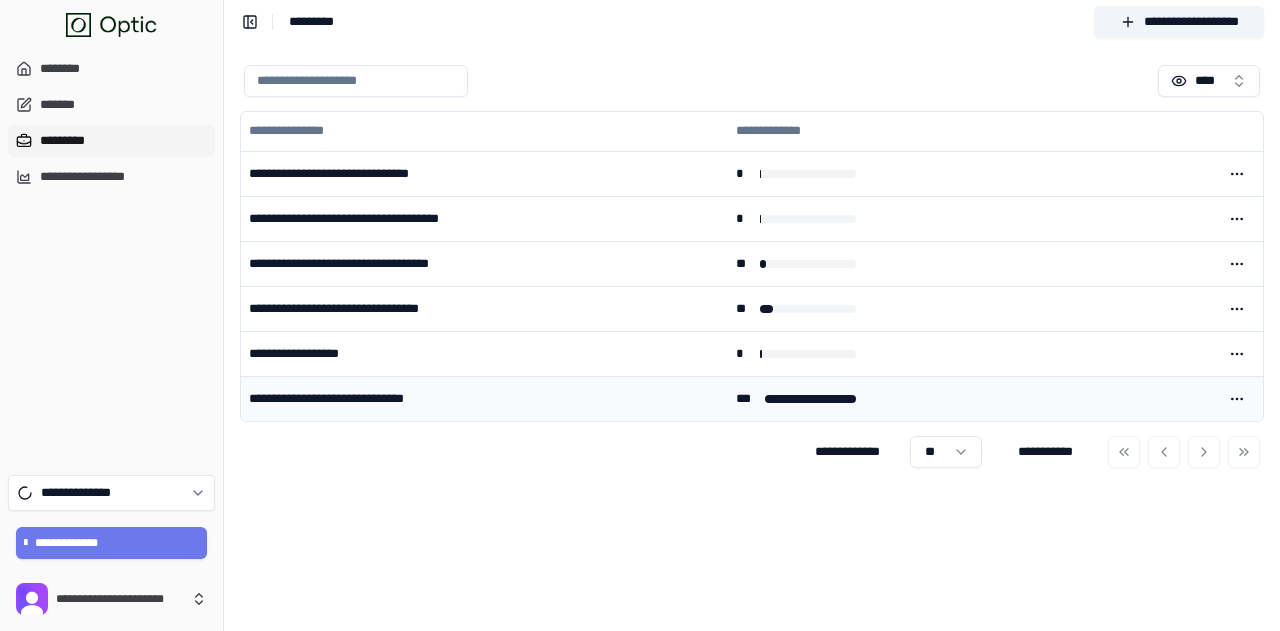 click on "**********" at bounding box center (484, 399) 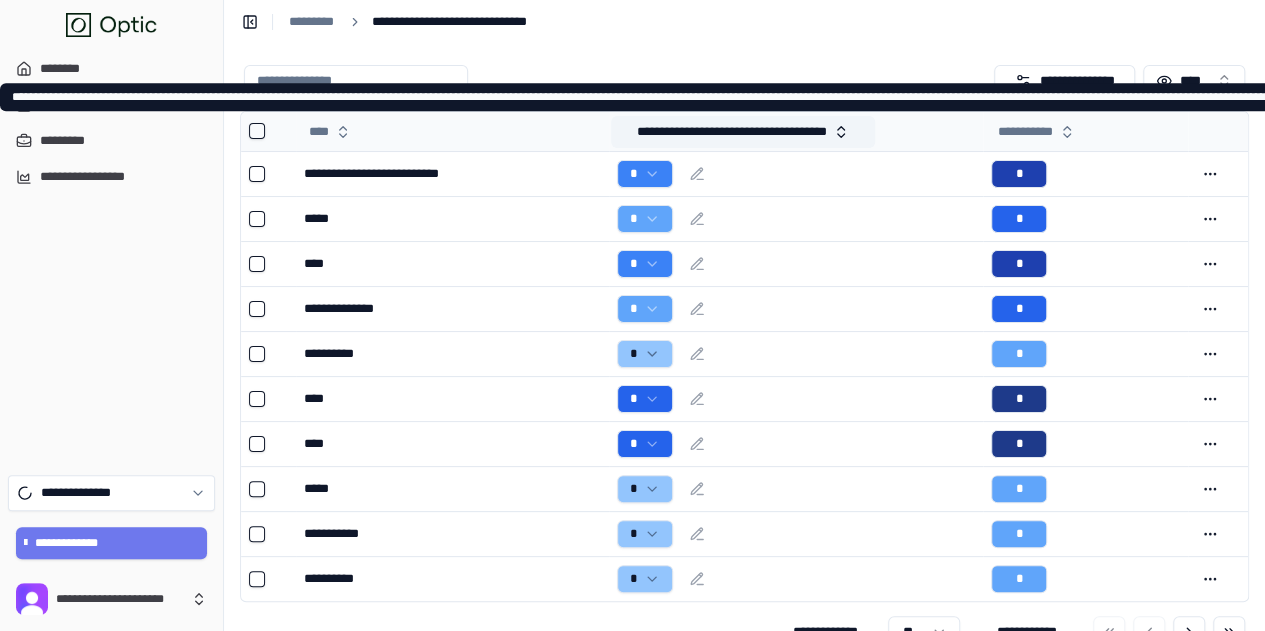 click on "**********" at bounding box center [743, 132] 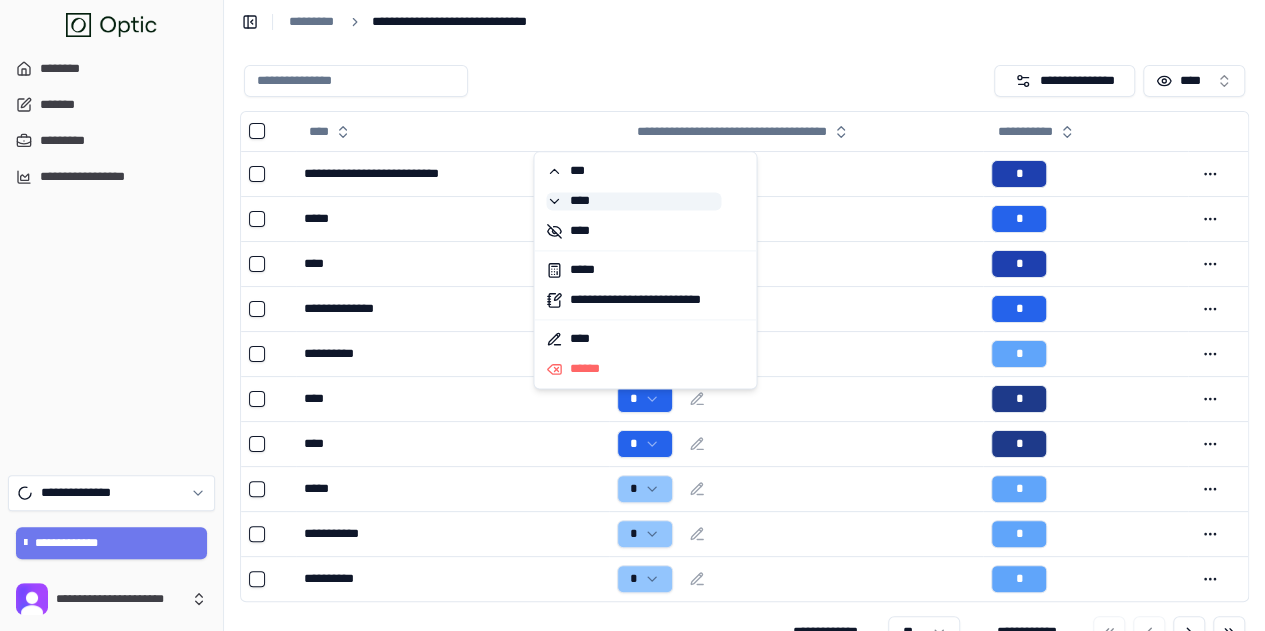 click on "****" at bounding box center [633, 201] 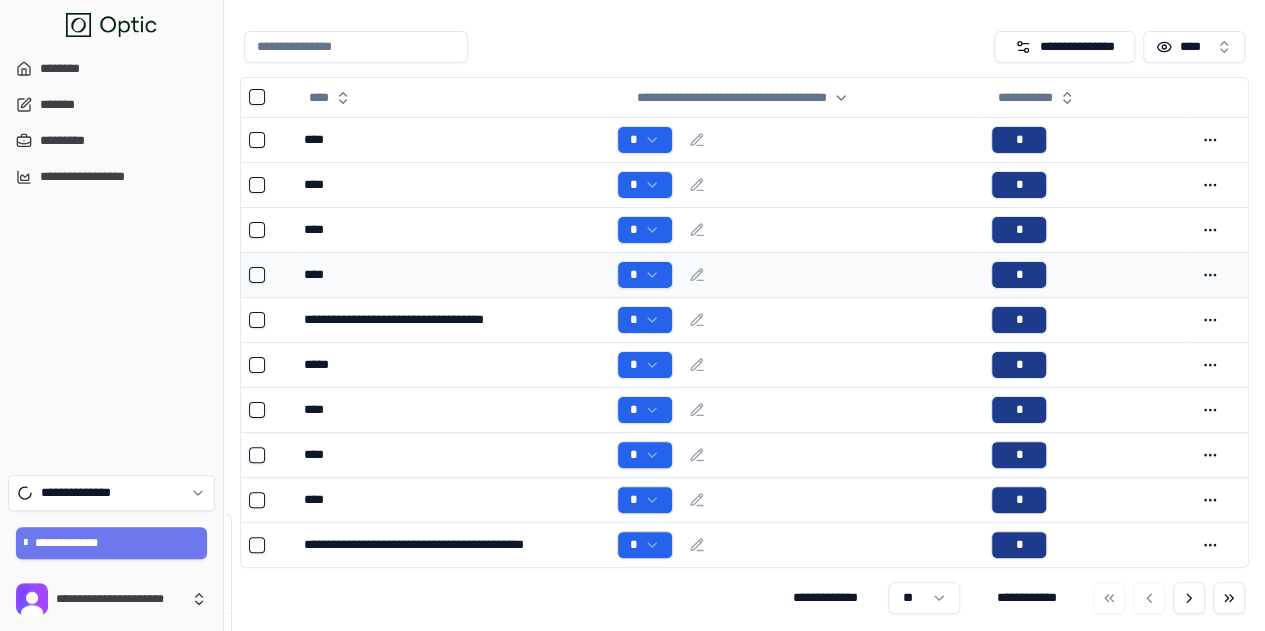 scroll, scrollTop: 52, scrollLeft: 0, axis: vertical 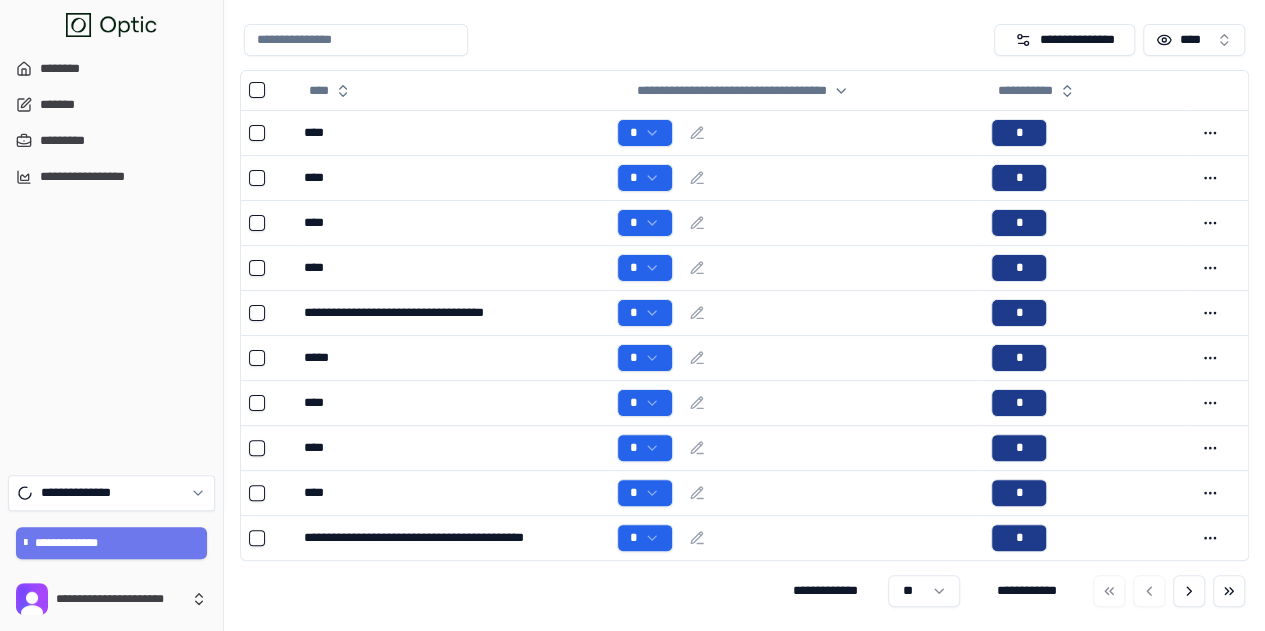 click on "**********" at bounding box center (632, 295) 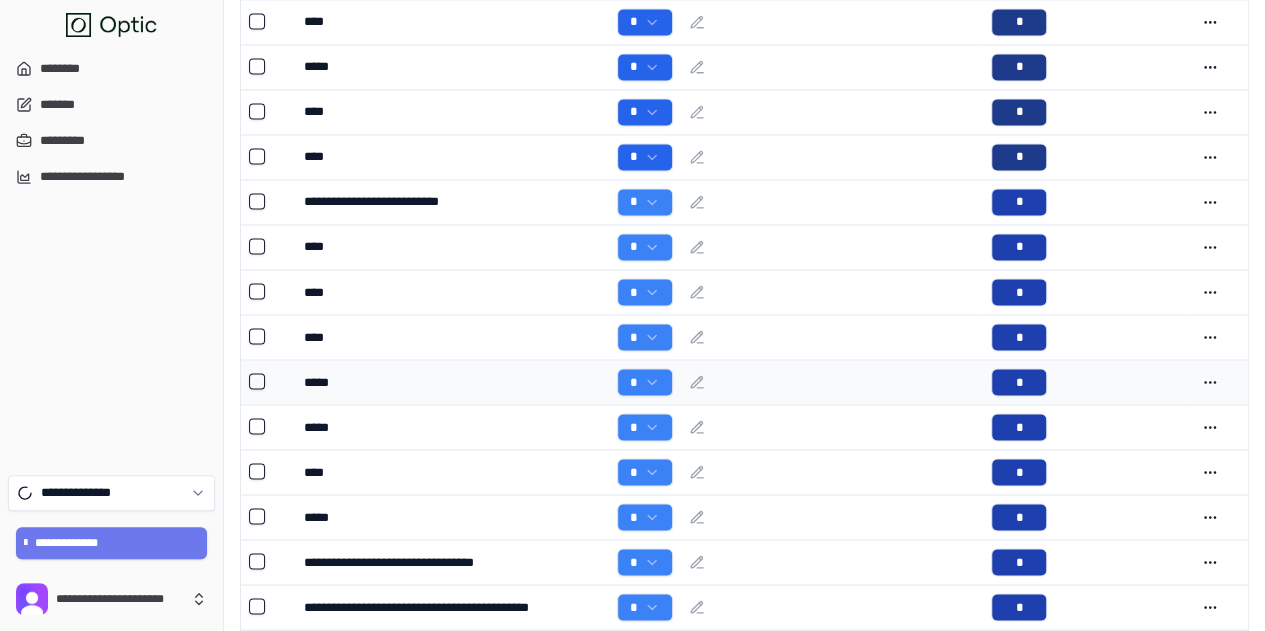 scroll, scrollTop: 1752, scrollLeft: 0, axis: vertical 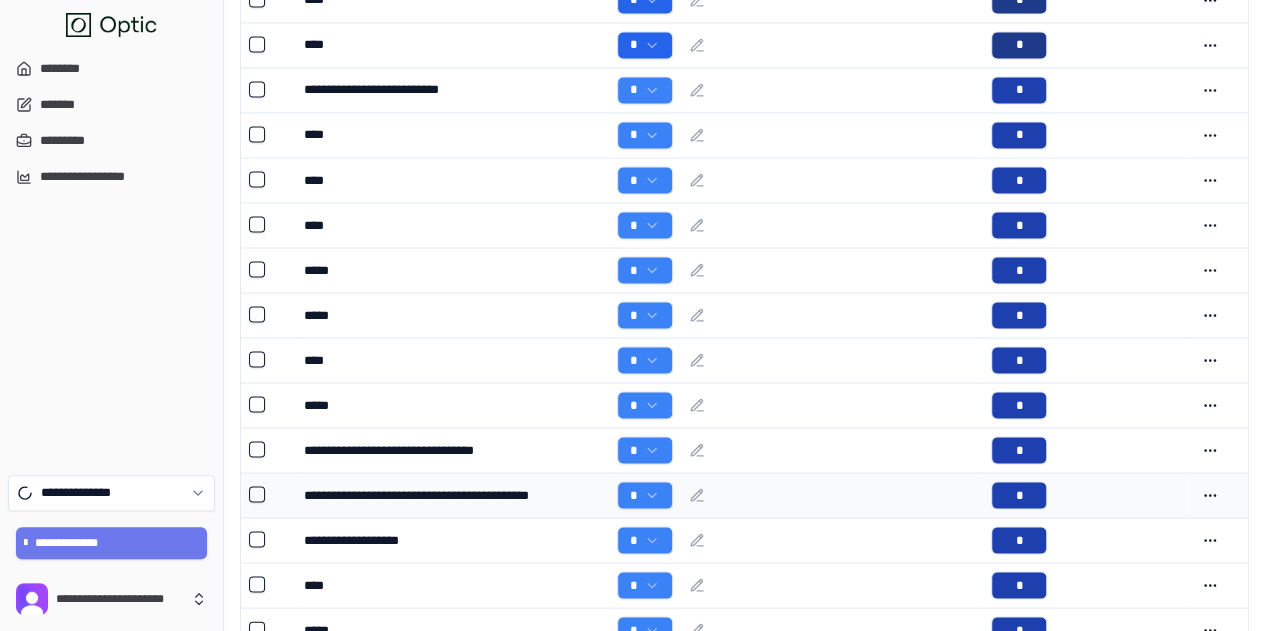 click on "**********" at bounding box center [452, 494] 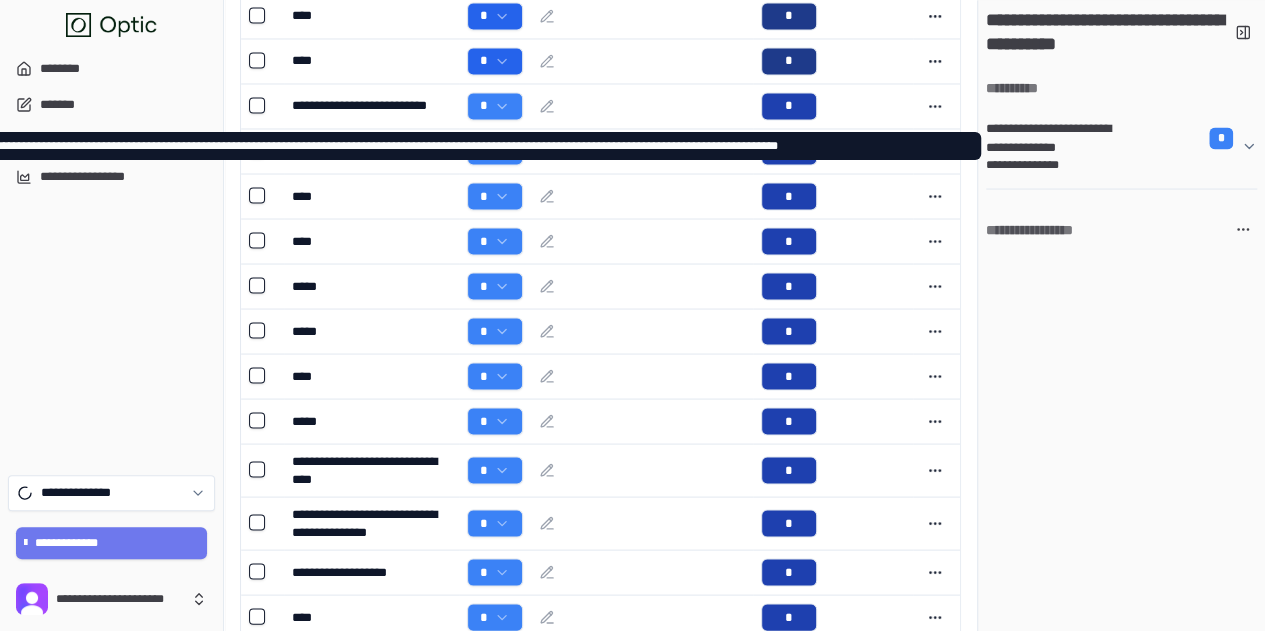 click on "**********" at bounding box center [1113, 164] 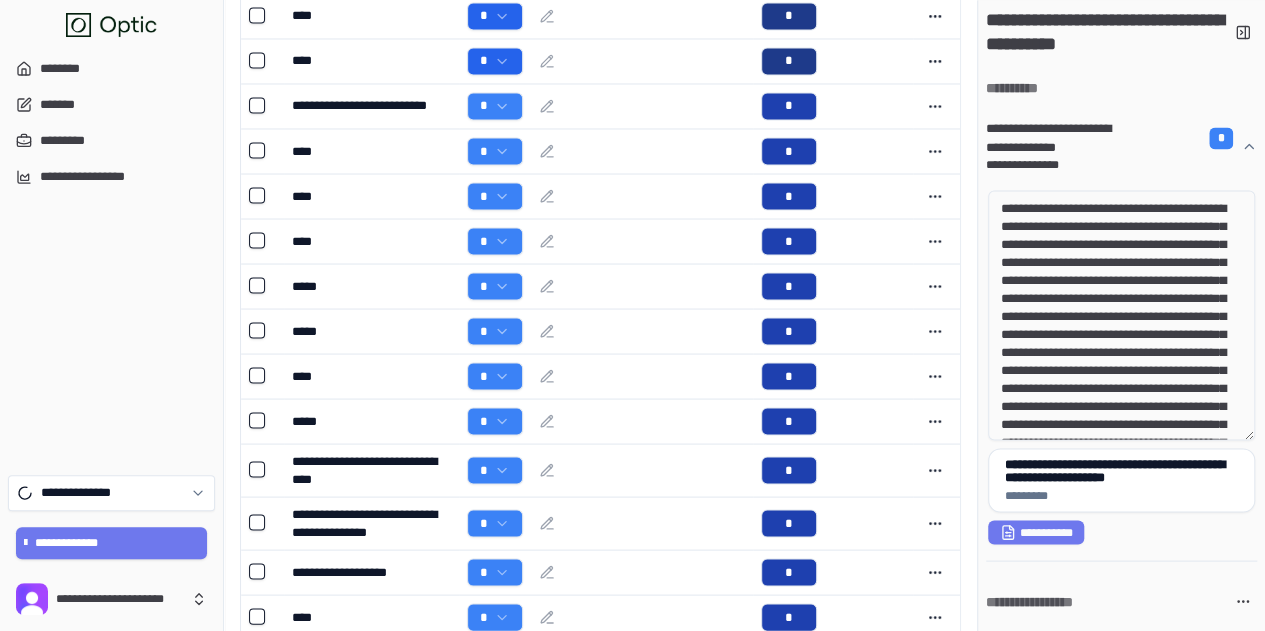 drag, startPoint x: 1158, startPoint y: 229, endPoint x: 1172, endPoint y: 264, distance: 37.696156 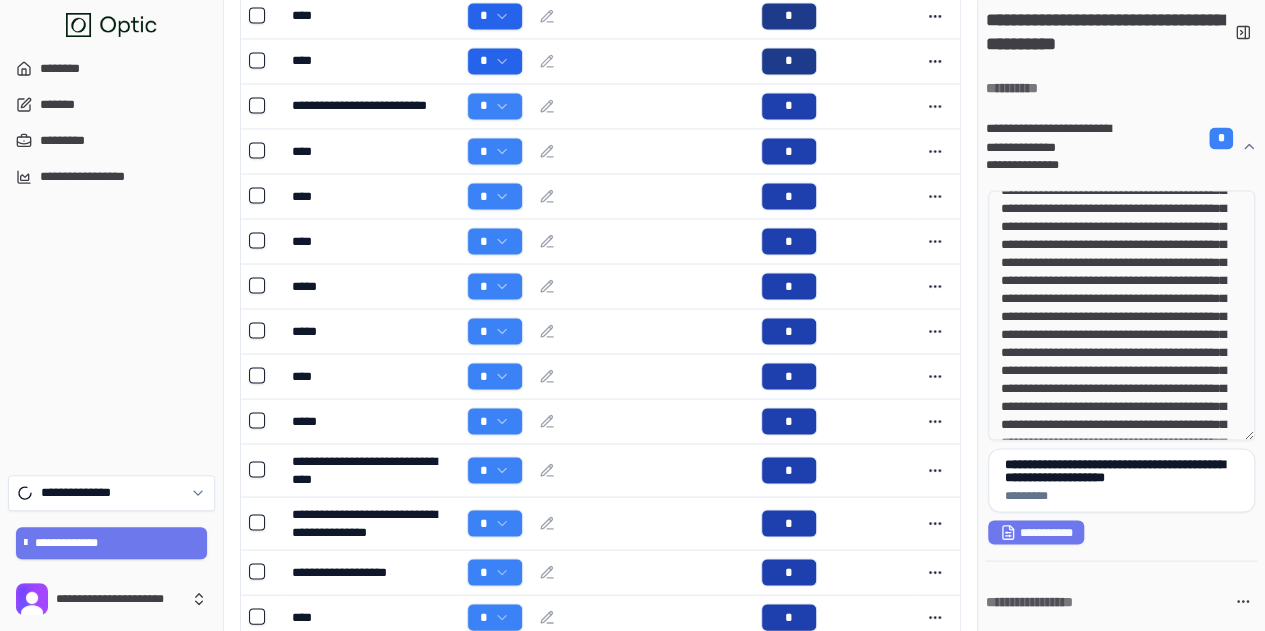 scroll, scrollTop: 100, scrollLeft: 0, axis: vertical 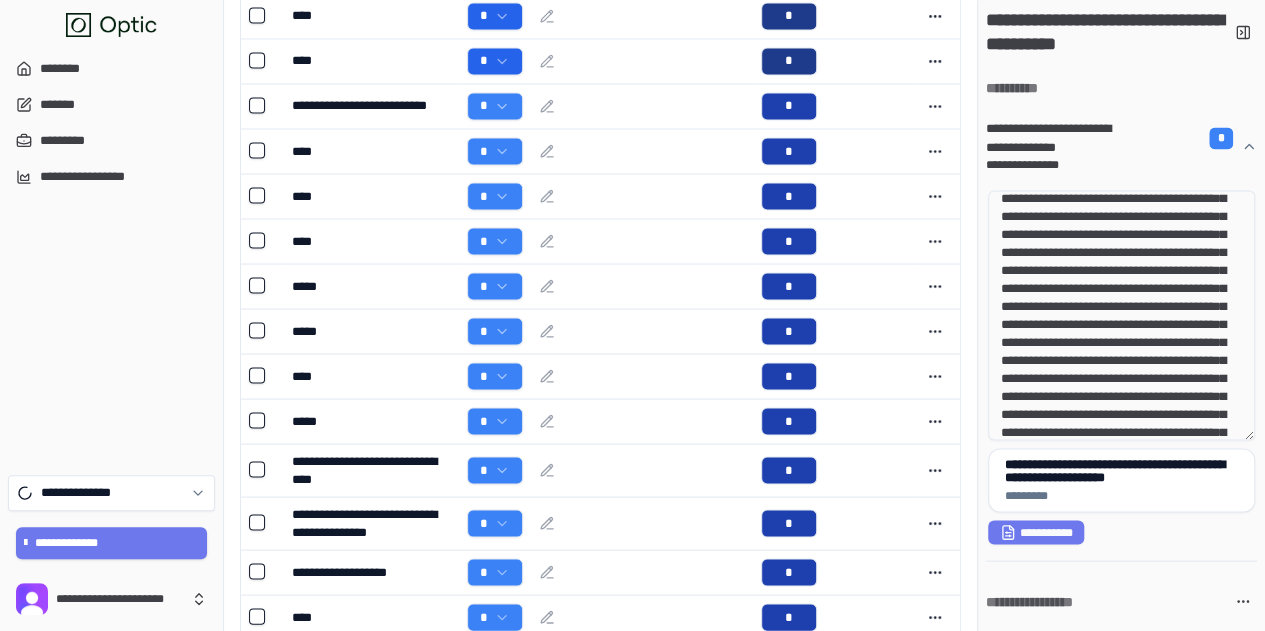 drag, startPoint x: 1101, startPoint y: 329, endPoint x: 1172, endPoint y: 352, distance: 74.63243 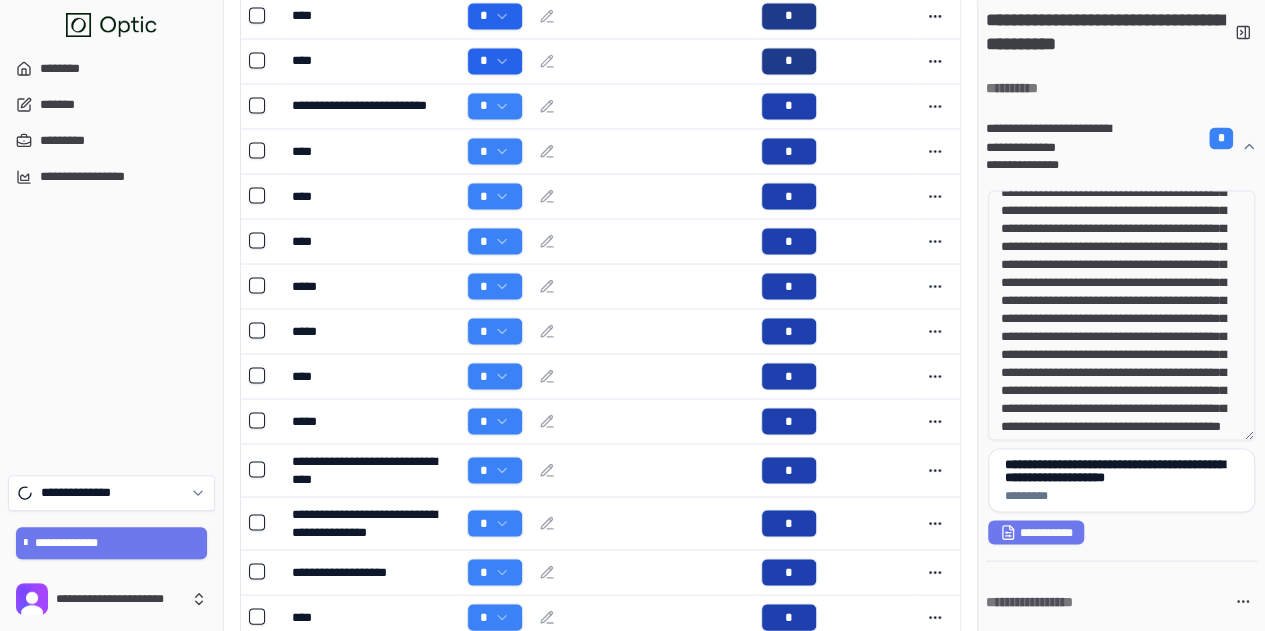 scroll, scrollTop: 200, scrollLeft: 0, axis: vertical 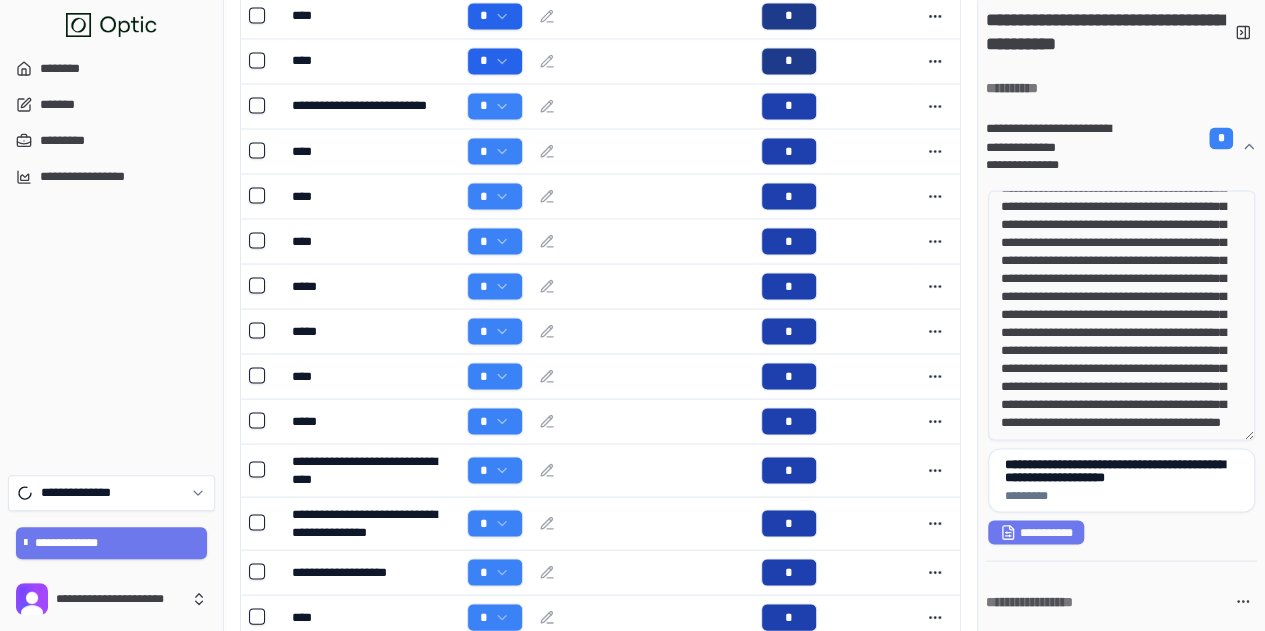 drag, startPoint x: 1057, startPoint y: 322, endPoint x: 1127, endPoint y: 334, distance: 71.021126 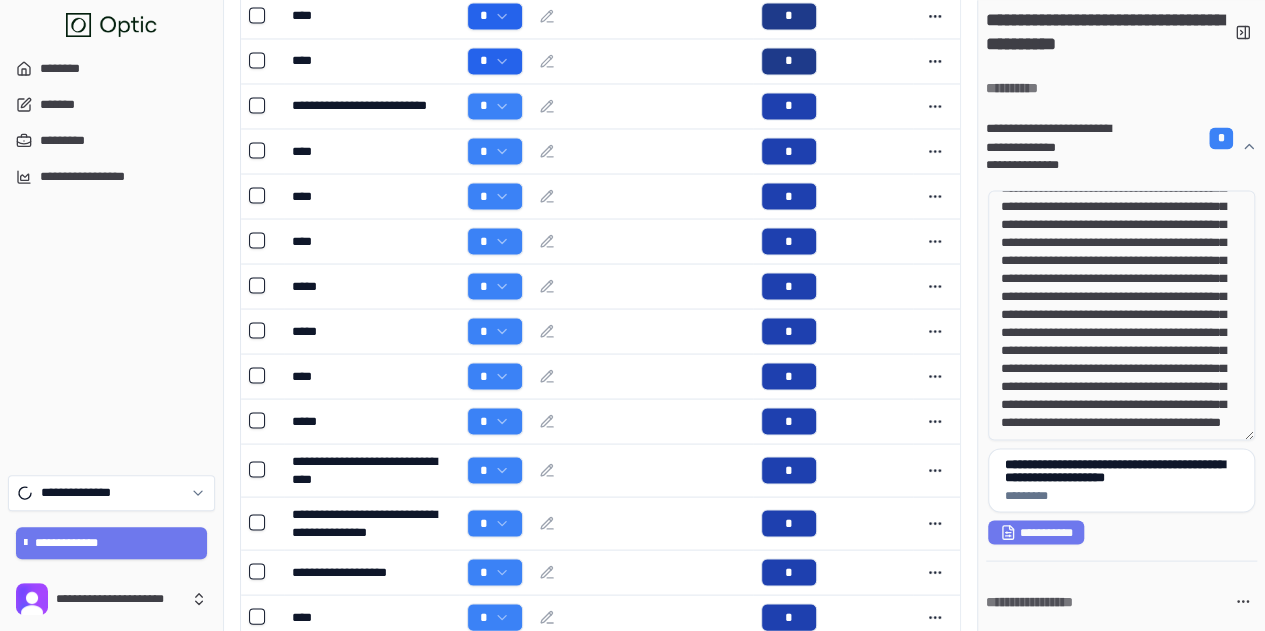 drag, startPoint x: 1122, startPoint y: 364, endPoint x: 1162, endPoint y: 403, distance: 55.86591 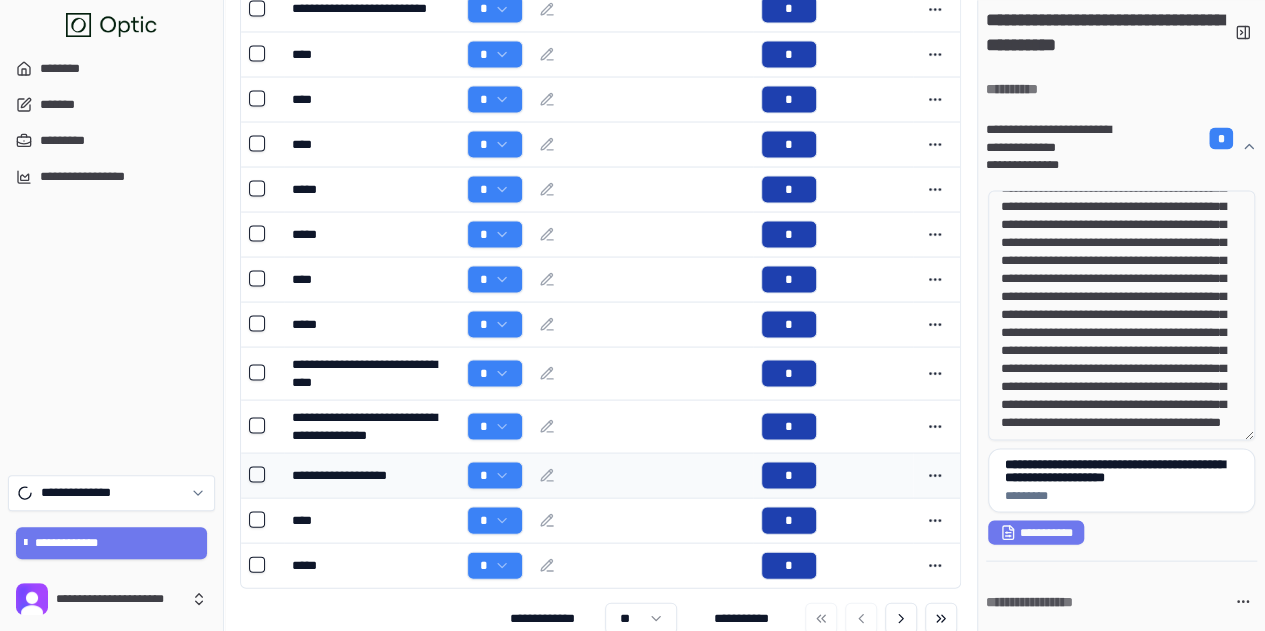scroll, scrollTop: 1863, scrollLeft: 0, axis: vertical 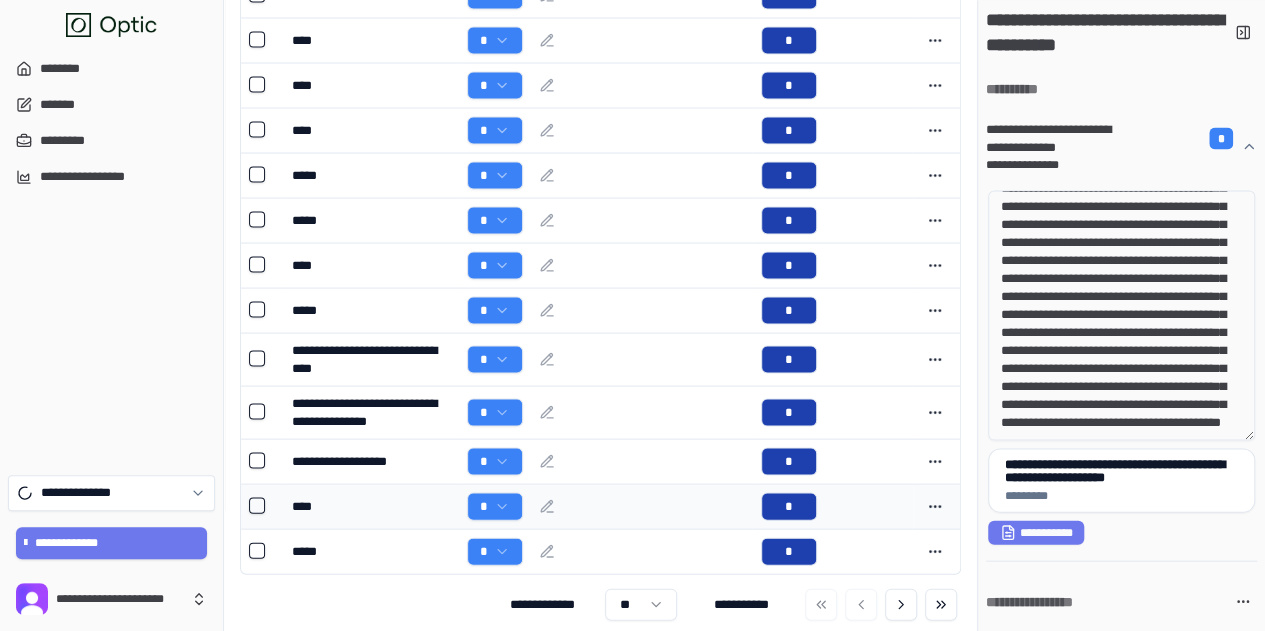click on "****" at bounding box center [371, 505] 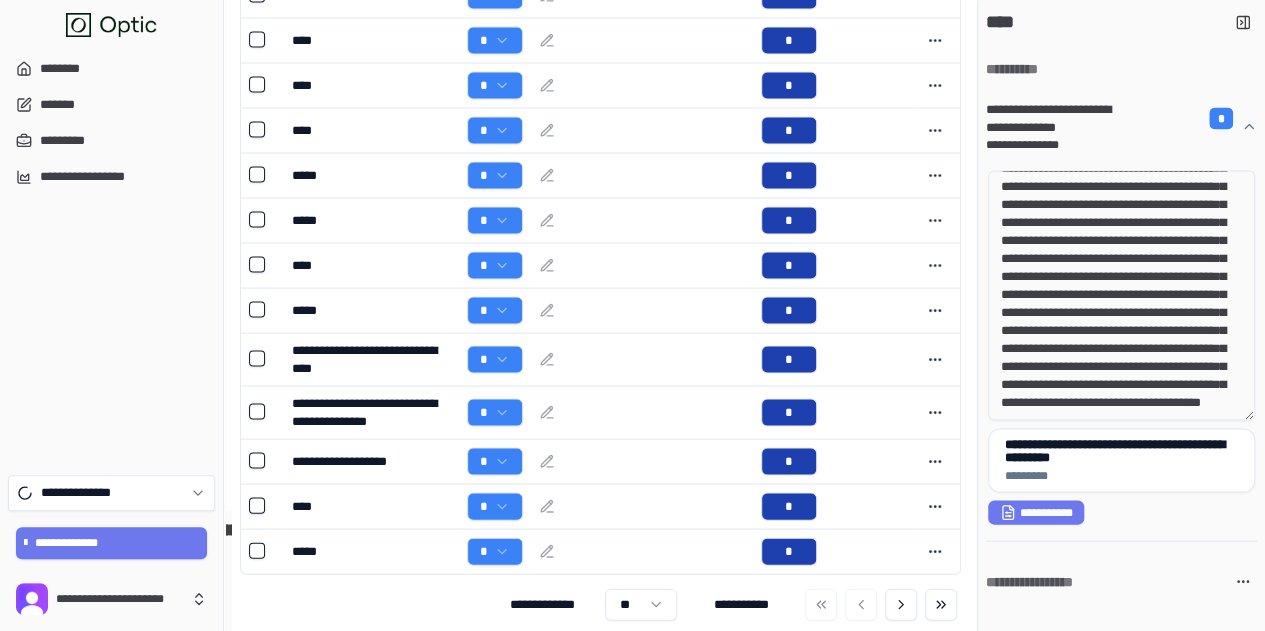 scroll, scrollTop: 289, scrollLeft: 0, axis: vertical 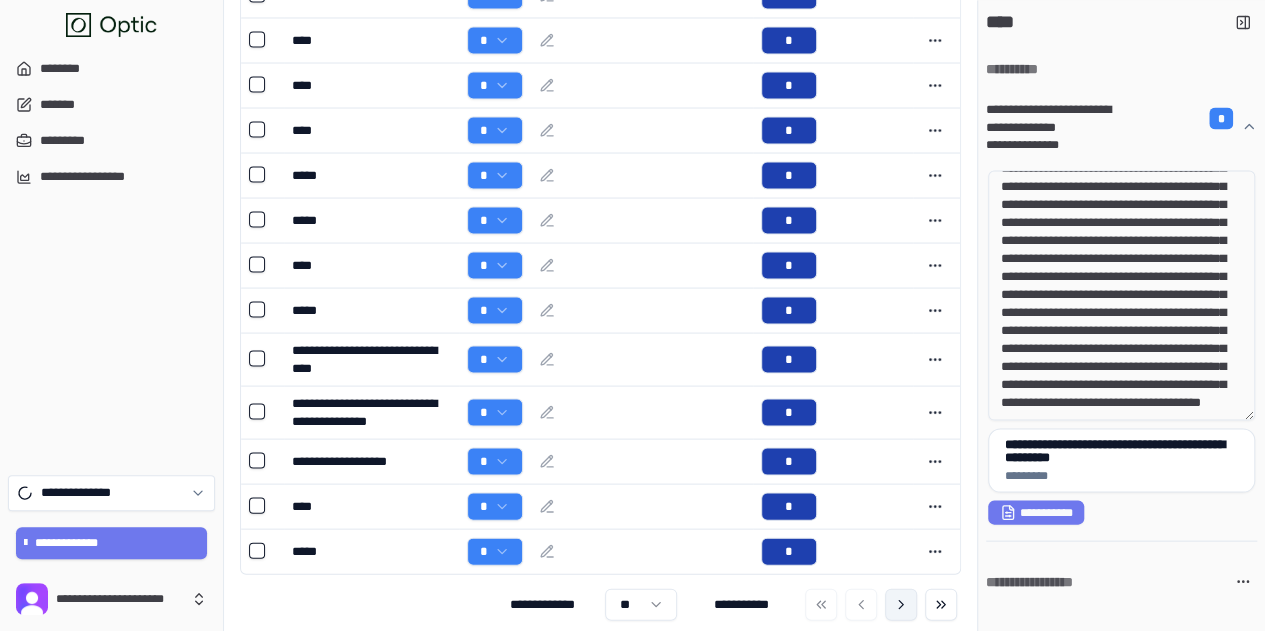 click at bounding box center (901, 604) 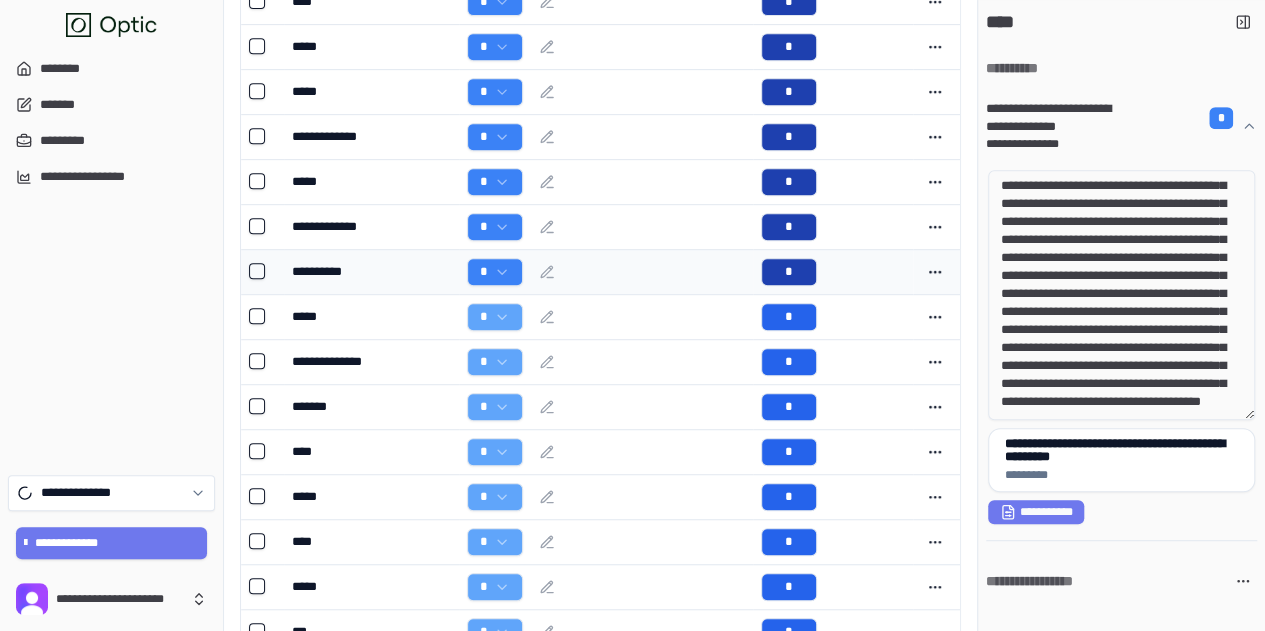 scroll, scrollTop: 347, scrollLeft: 0, axis: vertical 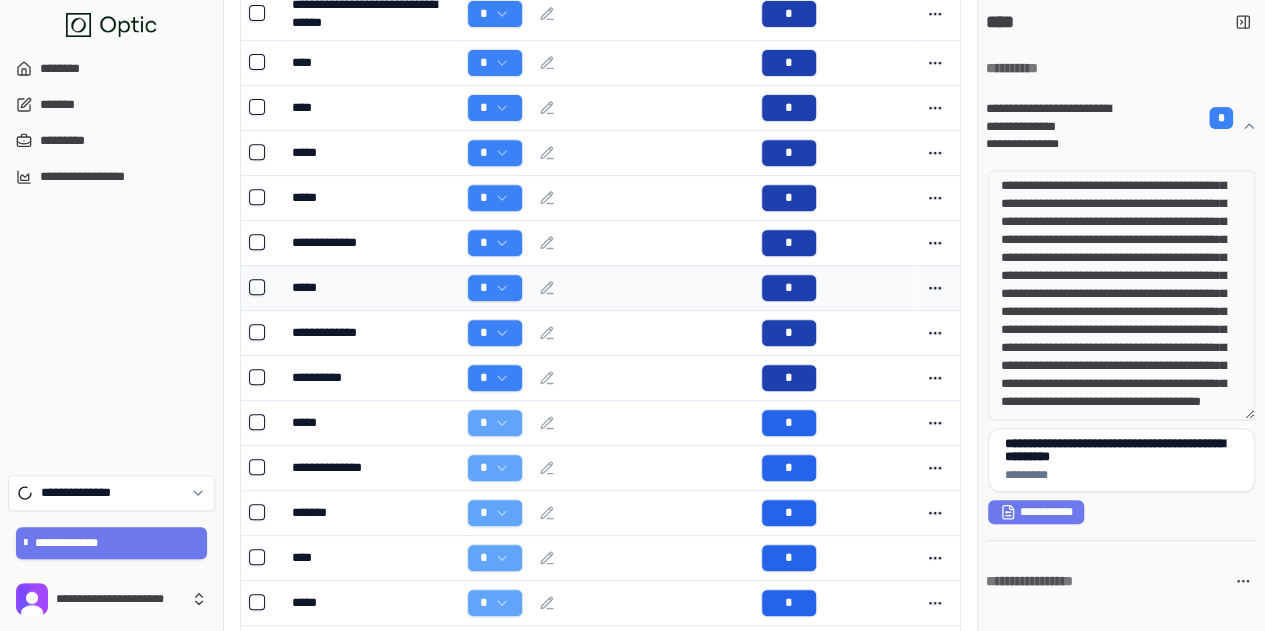 click on "*****" at bounding box center [371, 287] 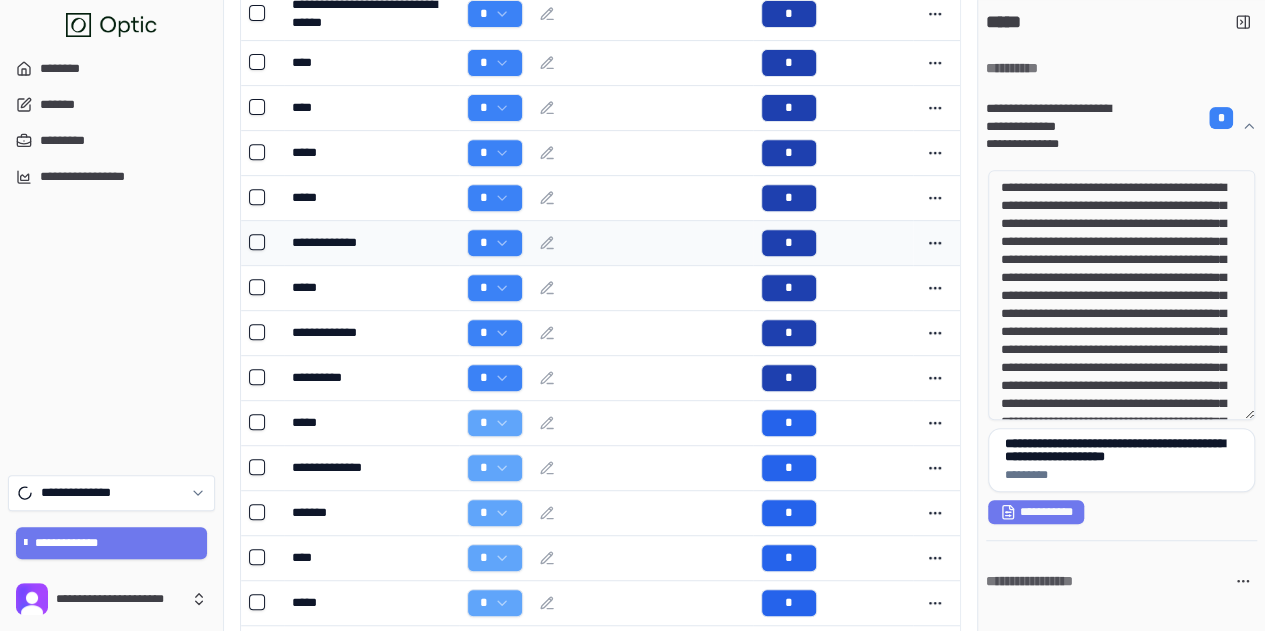 click on "**********" at bounding box center [371, 242] 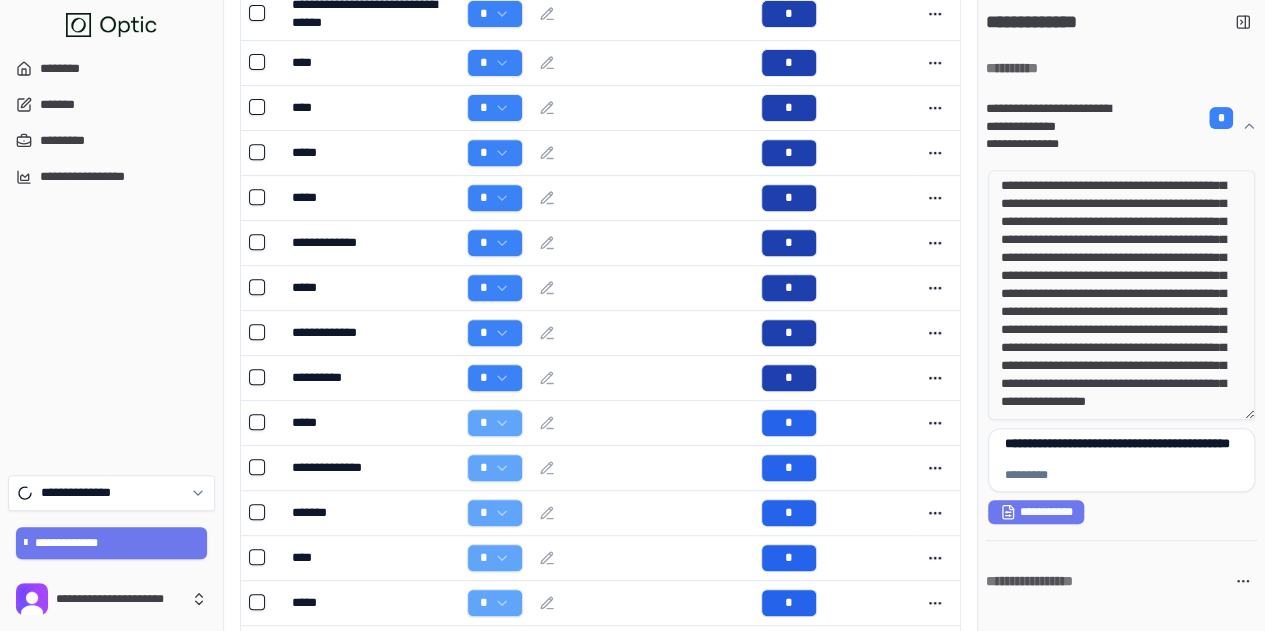 scroll, scrollTop: 271, scrollLeft: 0, axis: vertical 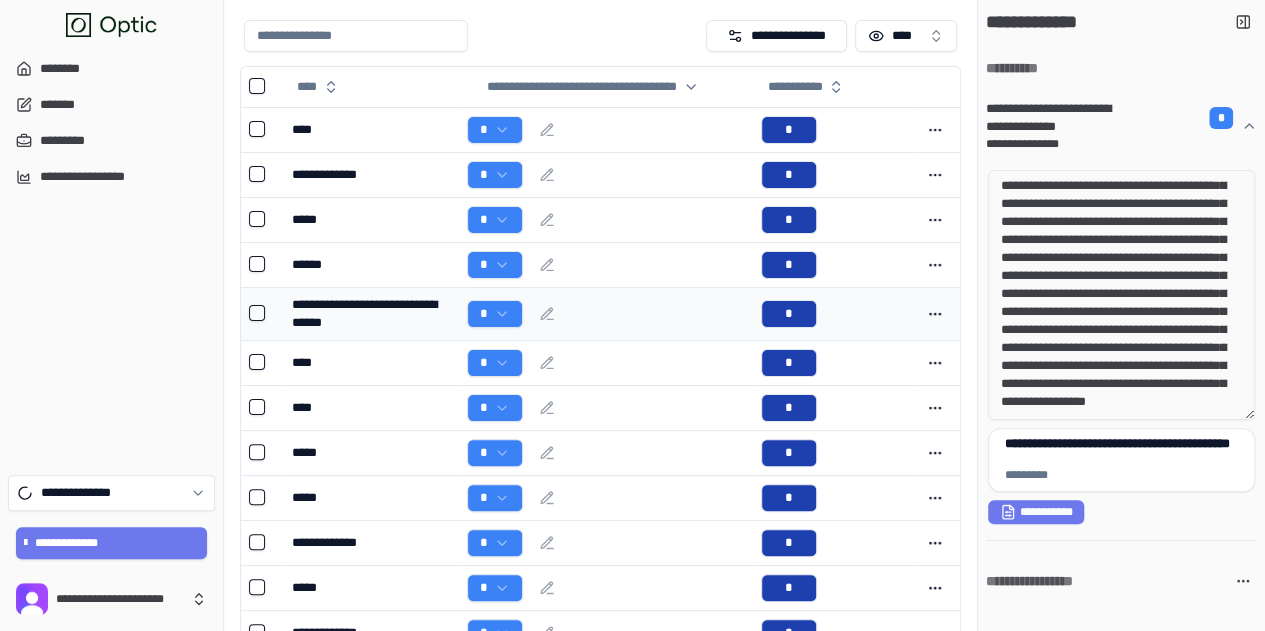 click on "**********" at bounding box center (371, 313) 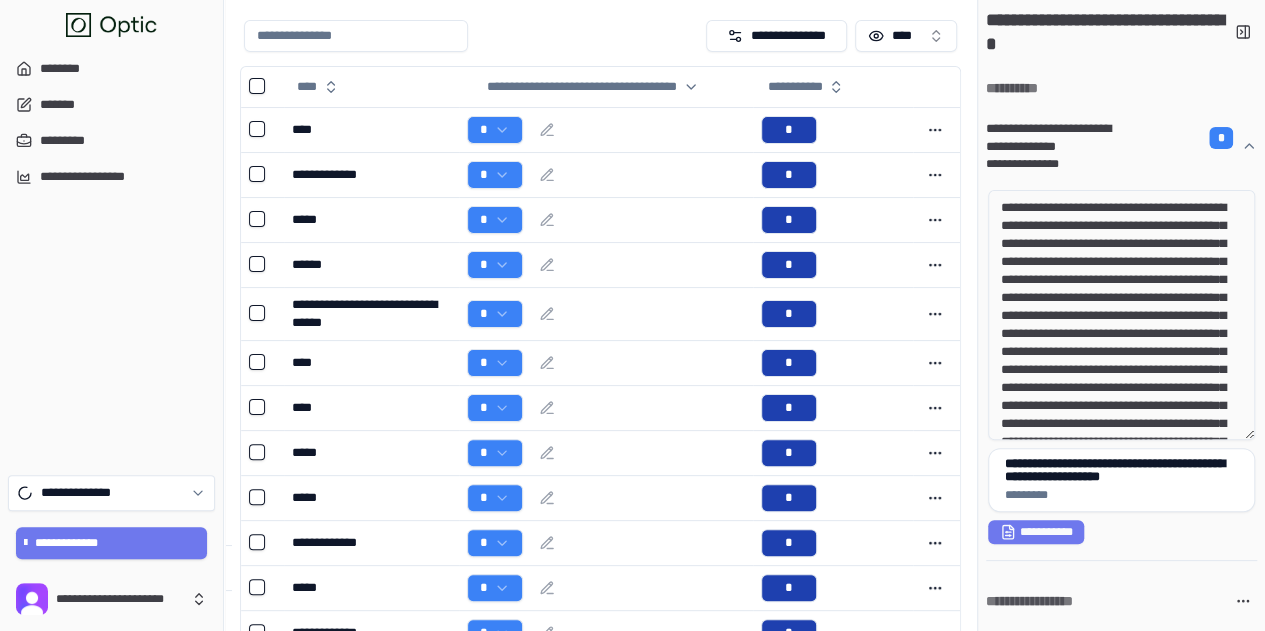 drag, startPoint x: 1113, startPoint y: 205, endPoint x: 1166, endPoint y: 274, distance: 87.005745 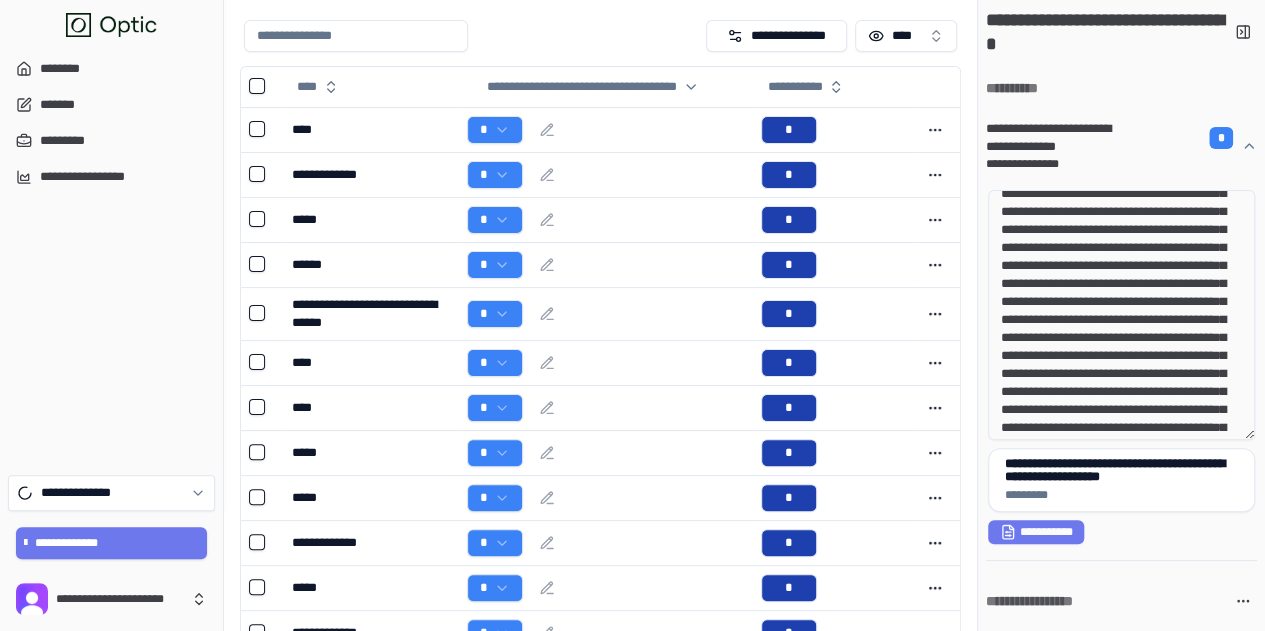 scroll, scrollTop: 200, scrollLeft: 0, axis: vertical 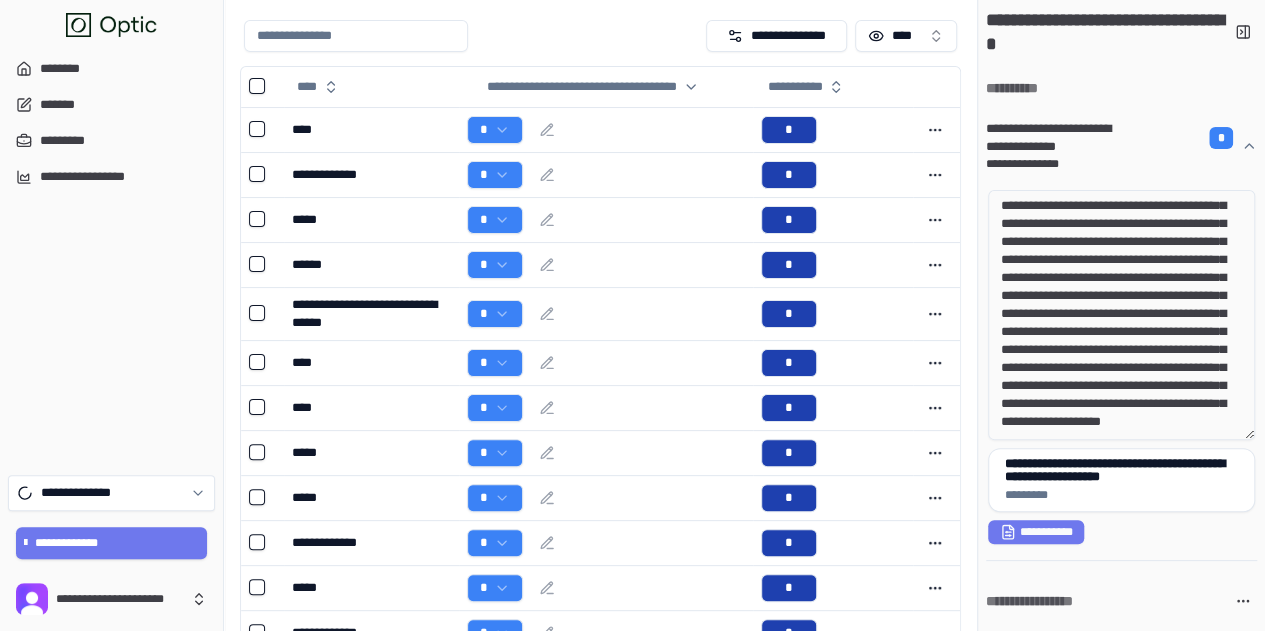 drag, startPoint x: 1074, startPoint y: 340, endPoint x: 1134, endPoint y: 367, distance: 65.795135 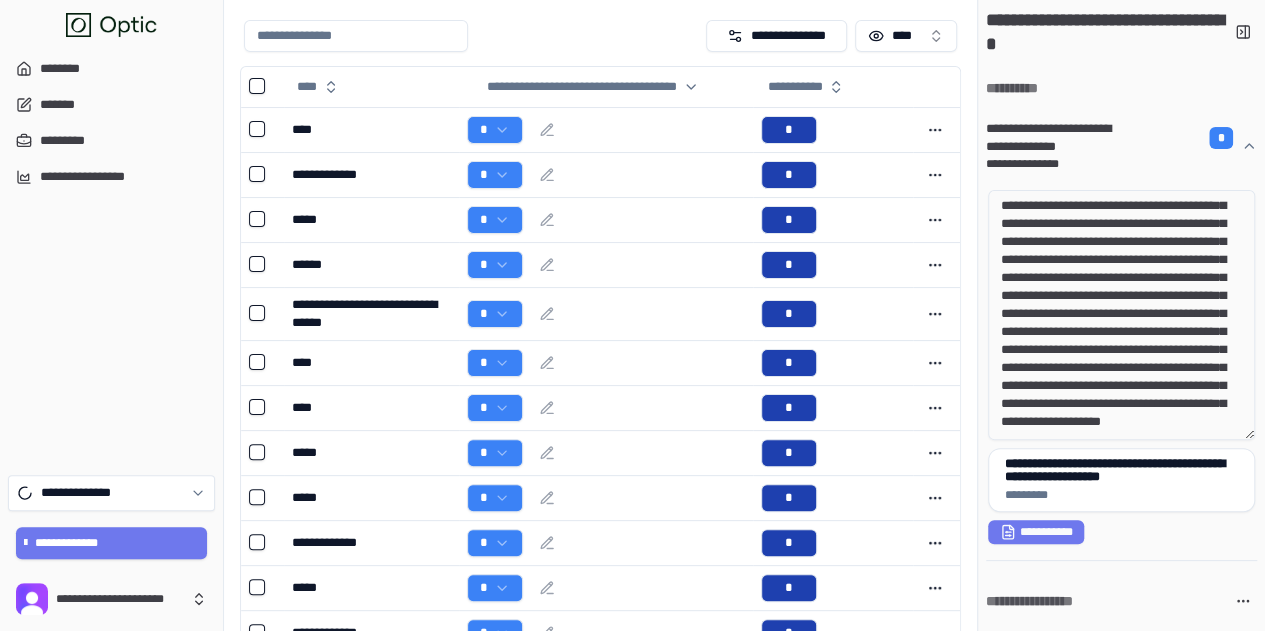 drag, startPoint x: 1088, startPoint y: 383, endPoint x: 1118, endPoint y: 425, distance: 51.613953 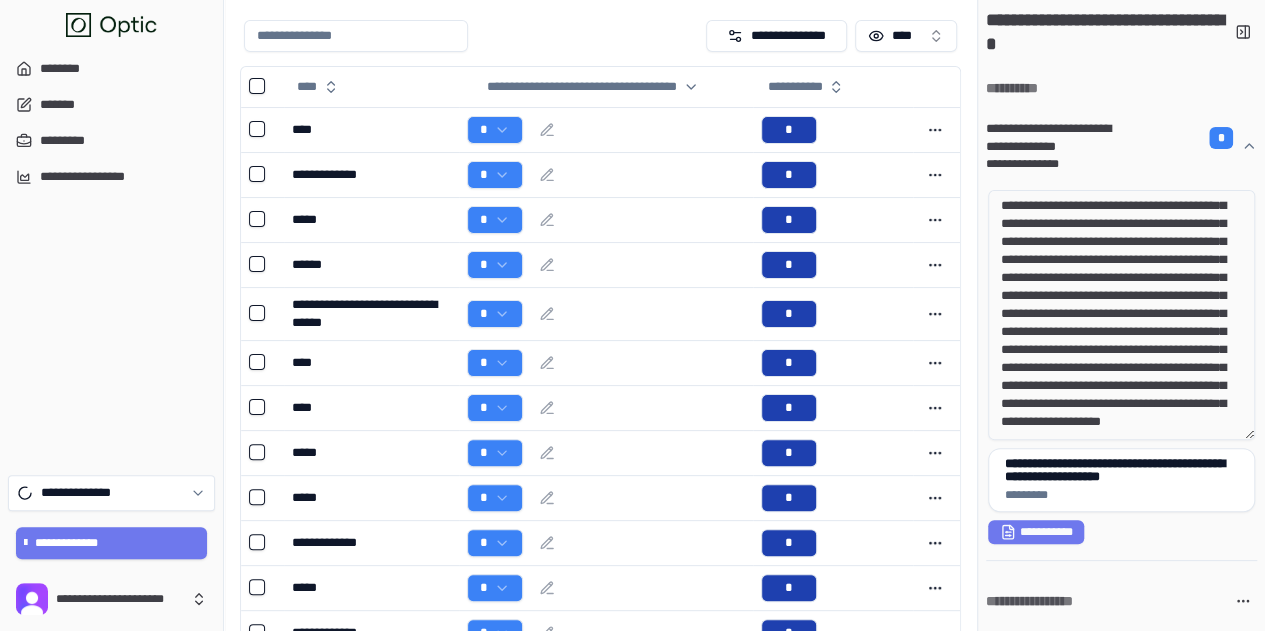 drag, startPoint x: 1133, startPoint y: 363, endPoint x: 1162, endPoint y: 395, distance: 43.185646 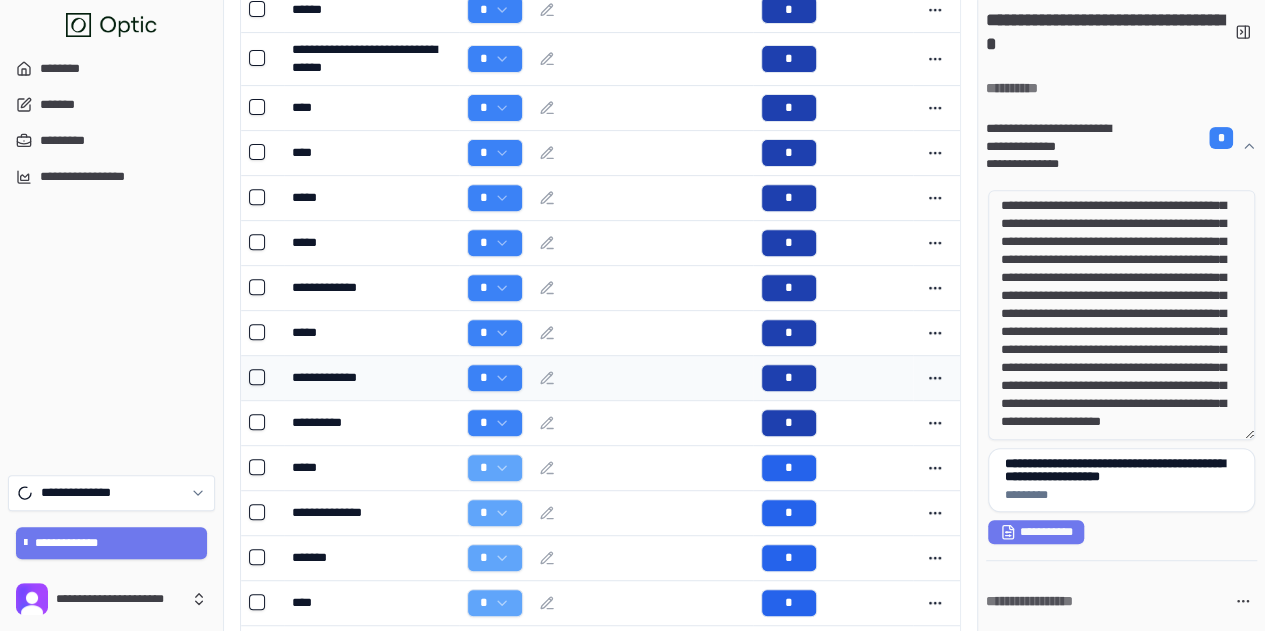 scroll, scrollTop: 347, scrollLeft: 0, axis: vertical 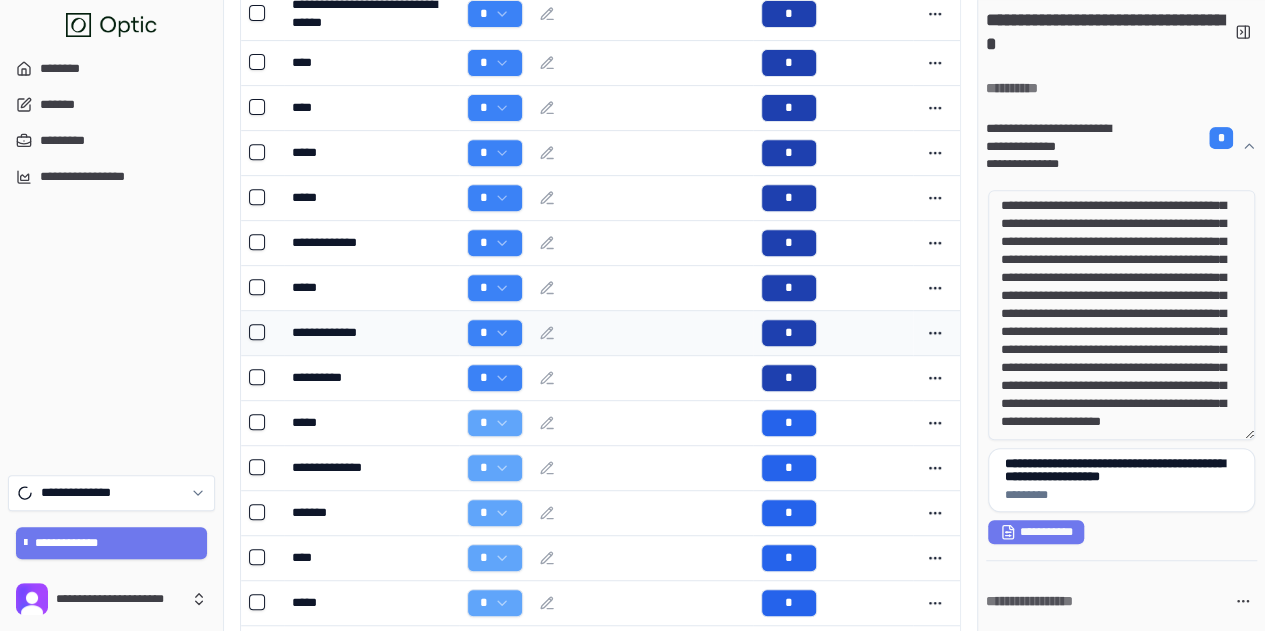 click on "**********" at bounding box center [371, 332] 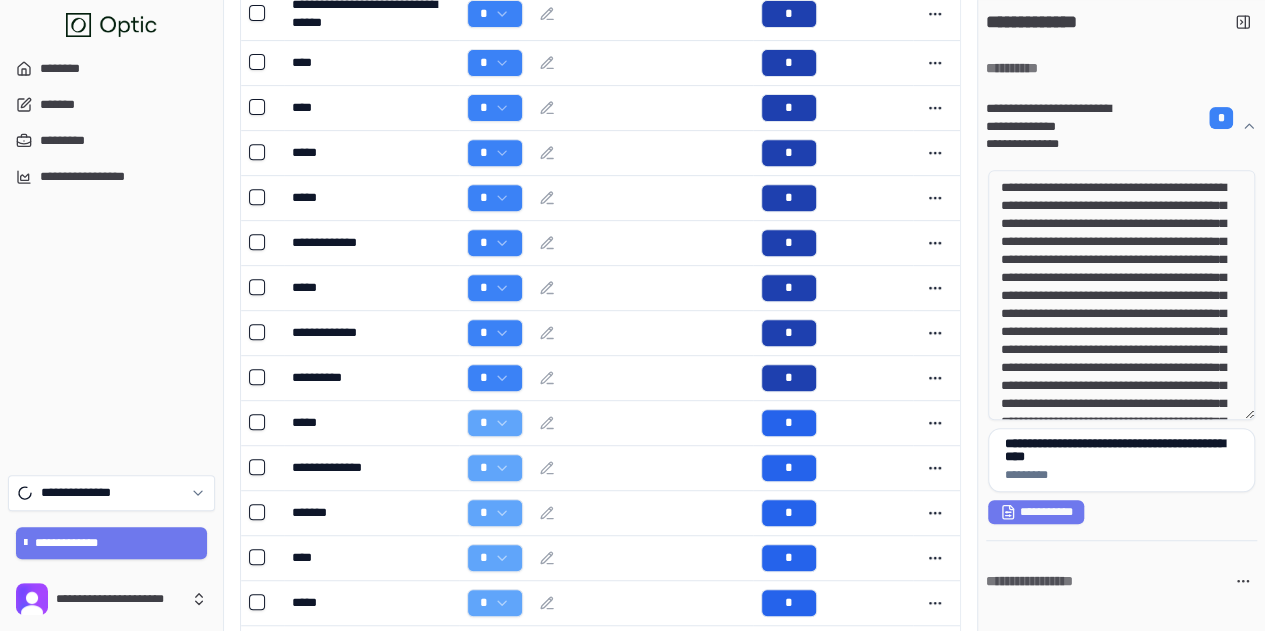 drag, startPoint x: 1097, startPoint y: 171, endPoint x: 1214, endPoint y: 357, distance: 219.73848 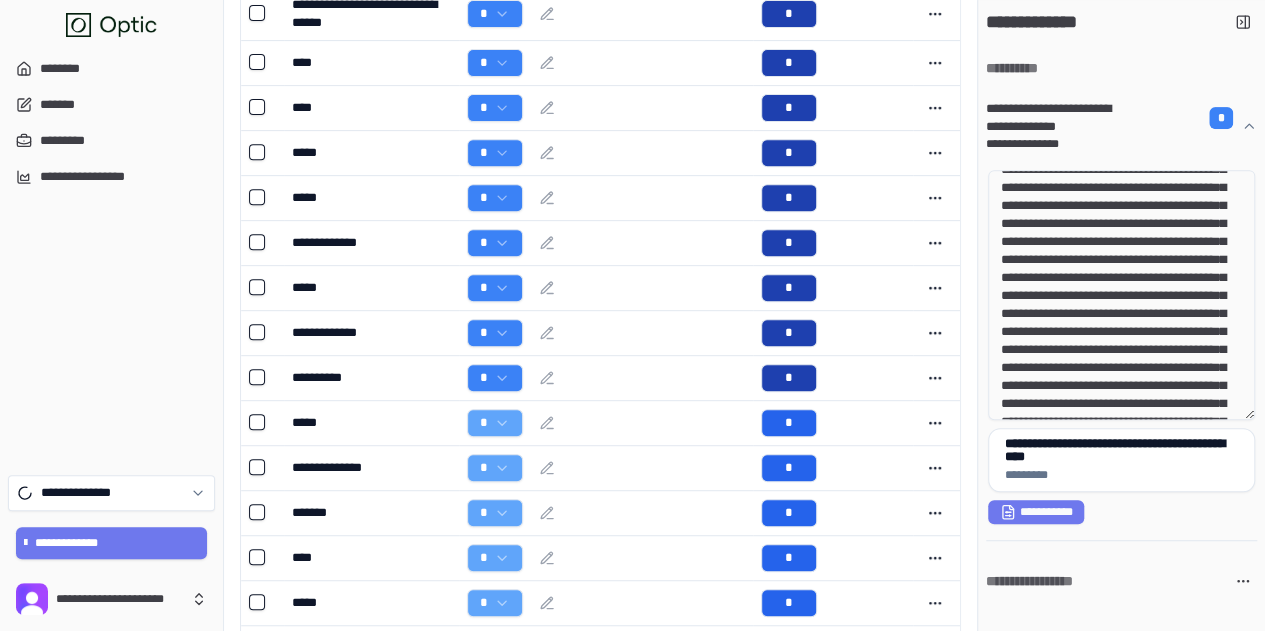 scroll, scrollTop: 271, scrollLeft: 0, axis: vertical 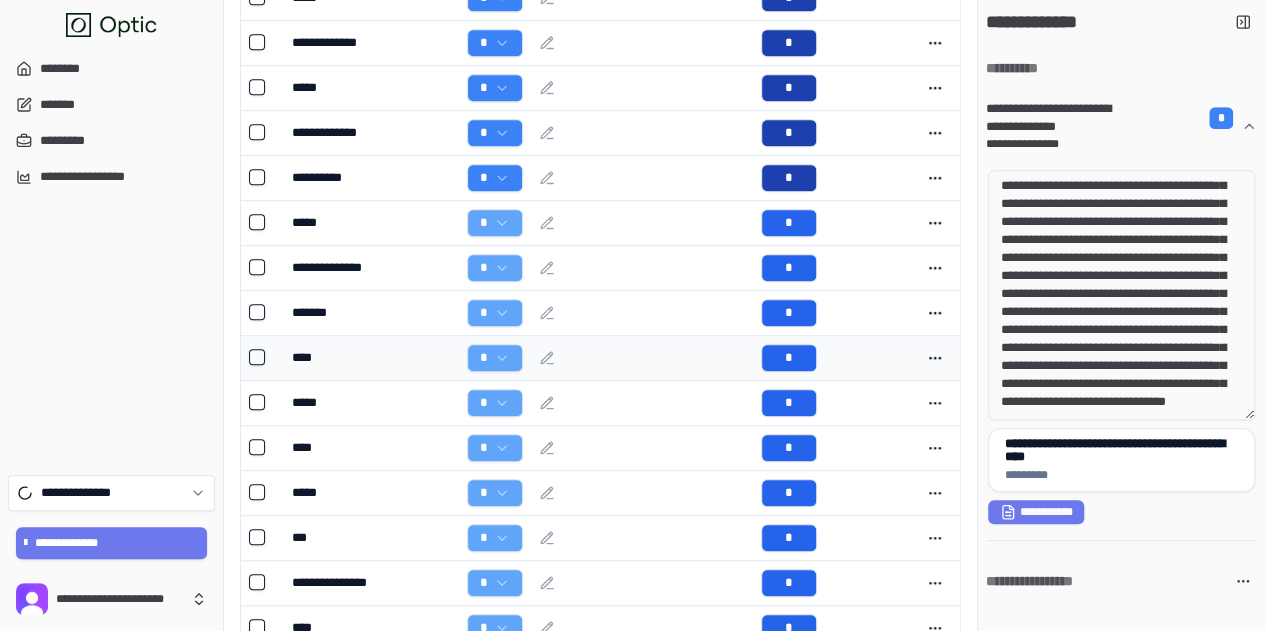 click on "****" at bounding box center (371, 357) 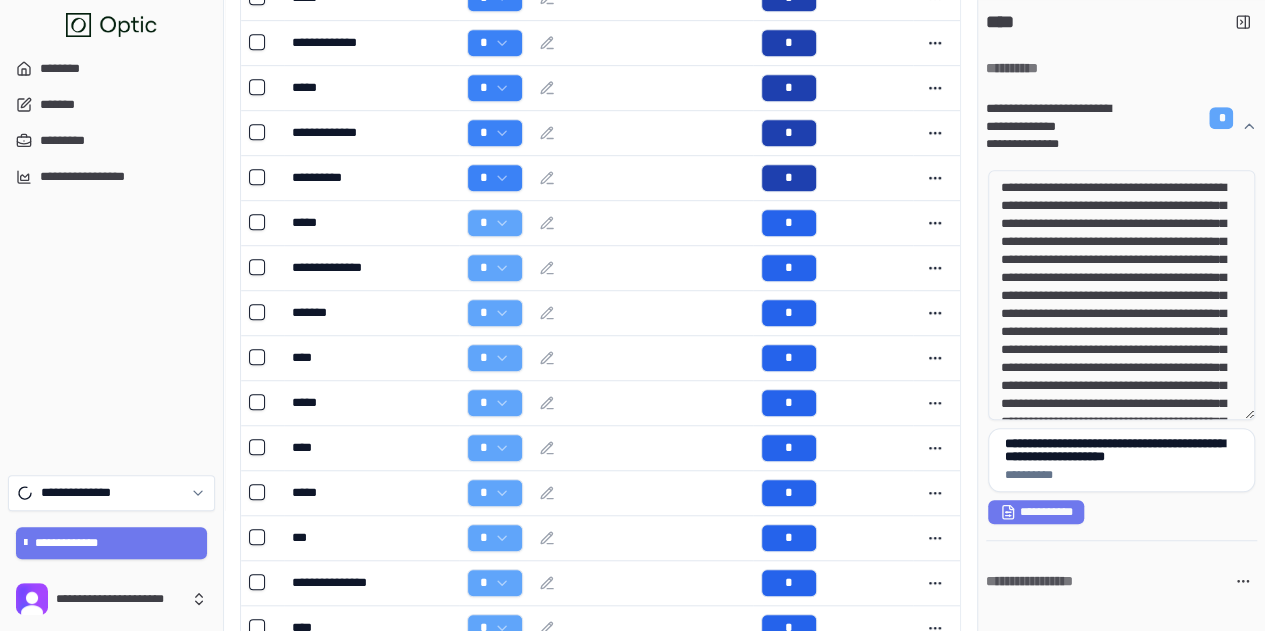 drag, startPoint x: 1082, startPoint y: 208, endPoint x: 1135, endPoint y: 262, distance: 75.66373 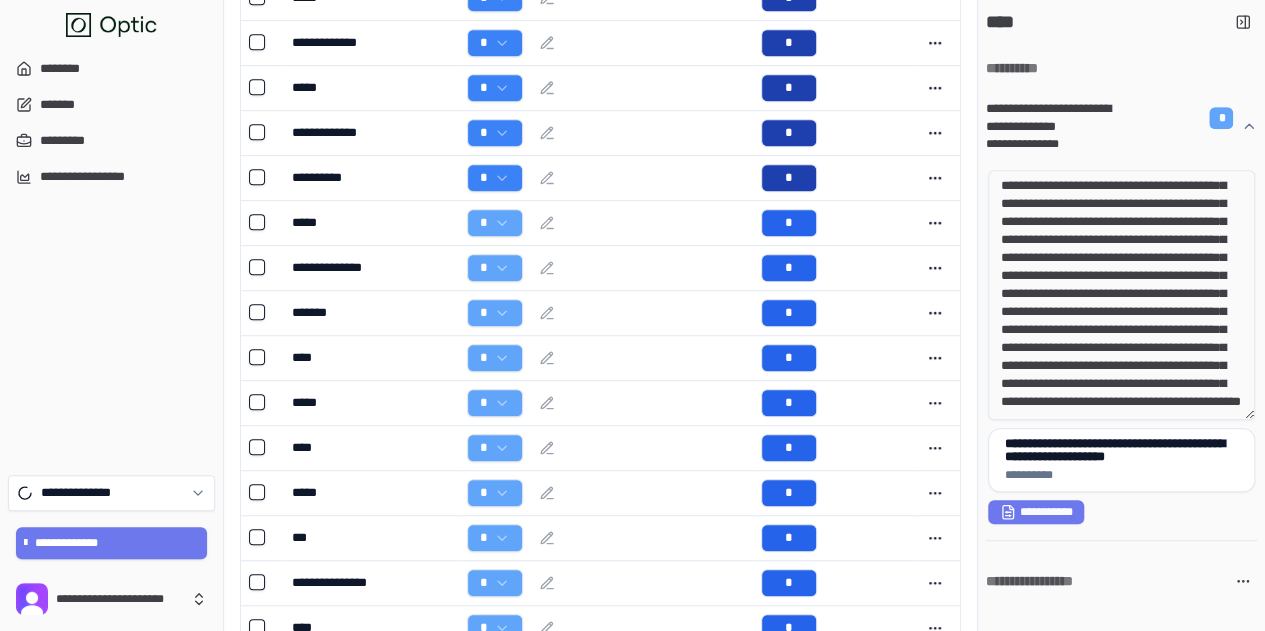 scroll, scrollTop: 127, scrollLeft: 0, axis: vertical 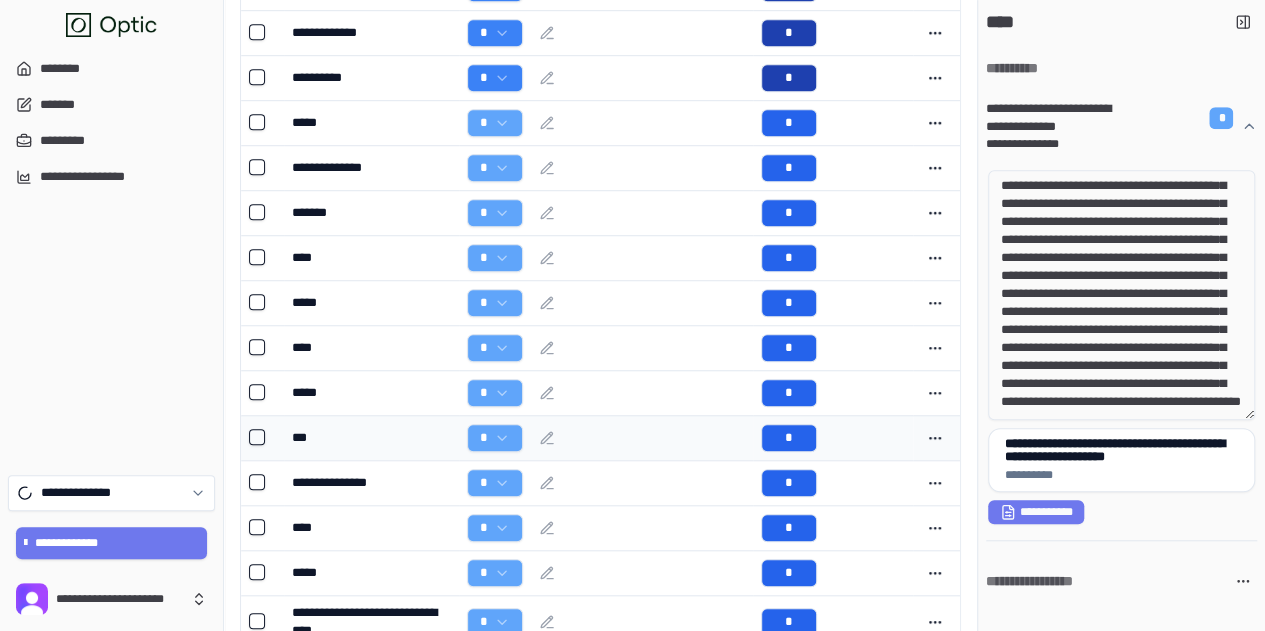 click on "***" at bounding box center [371, 437] 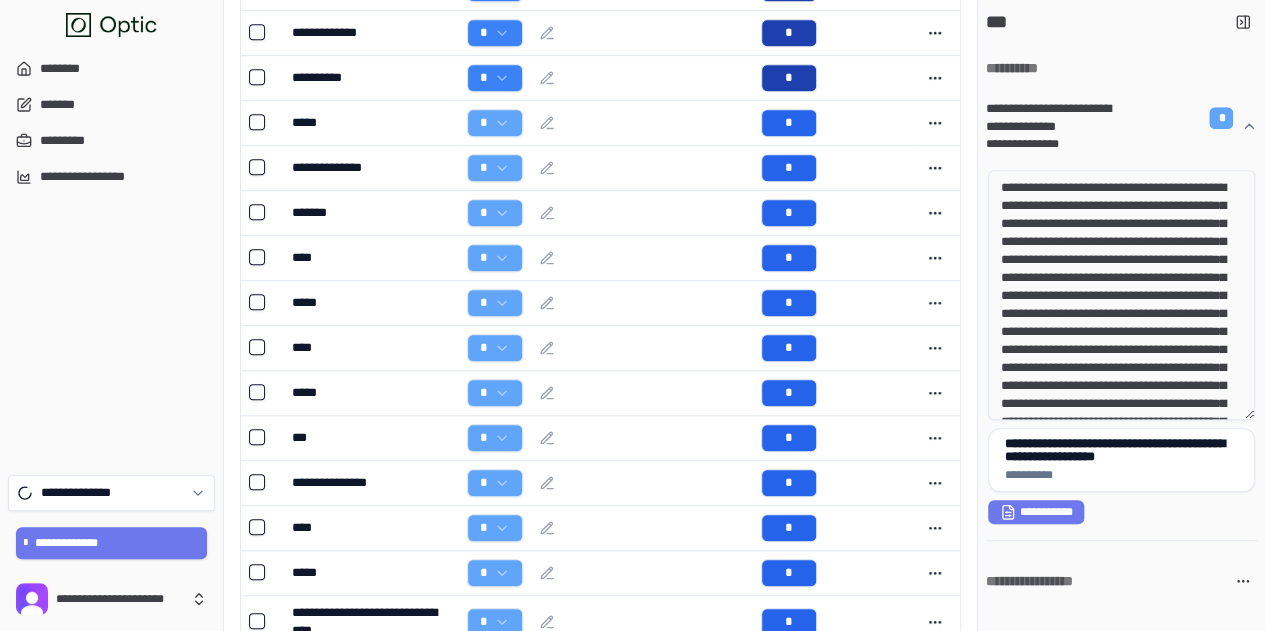 drag, startPoint x: 1068, startPoint y: 195, endPoint x: 1122, endPoint y: 221, distance: 59.933296 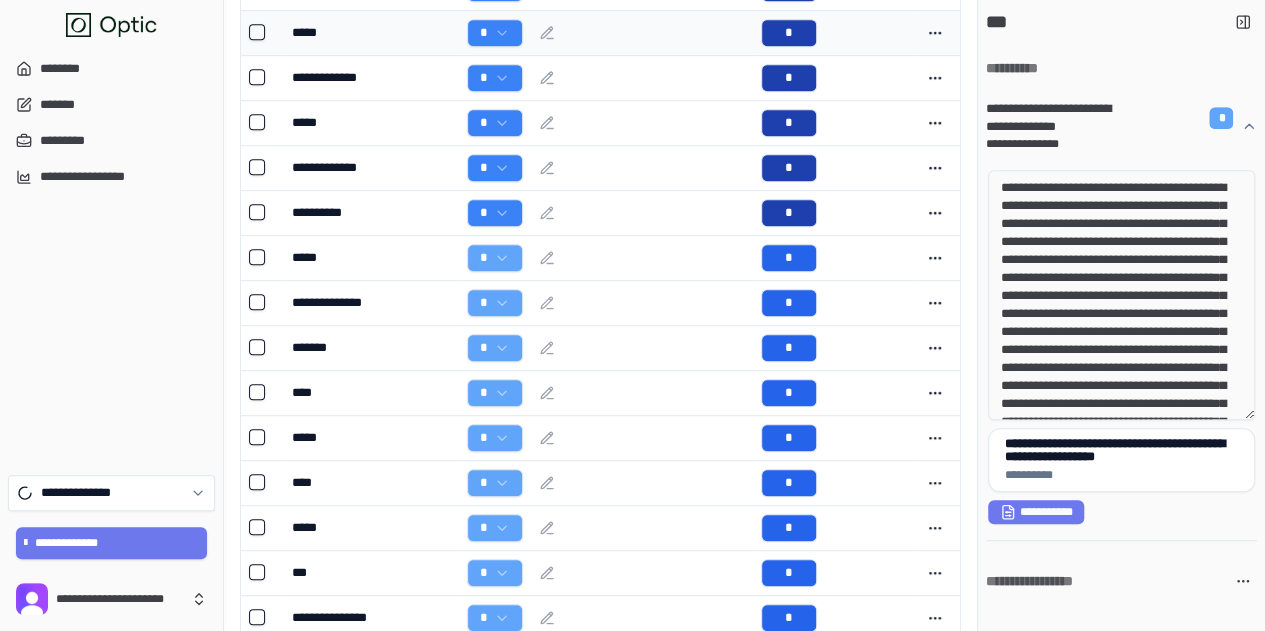 scroll, scrollTop: 247, scrollLeft: 0, axis: vertical 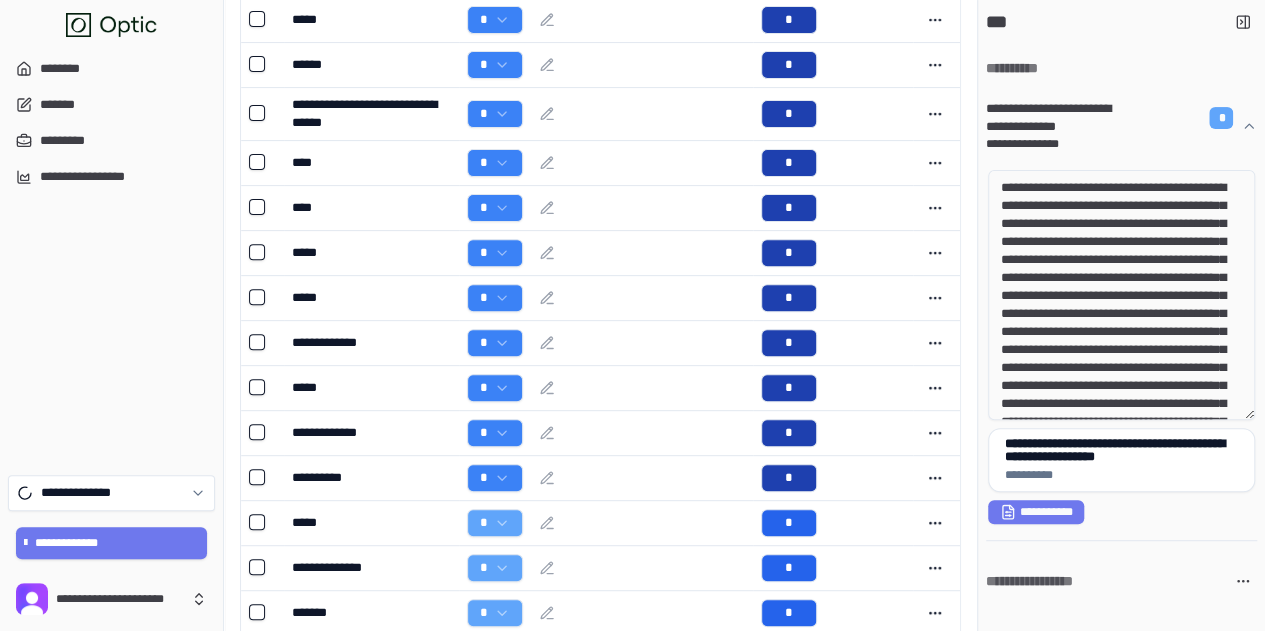 click on "**********" at bounding box center (1121, 126) 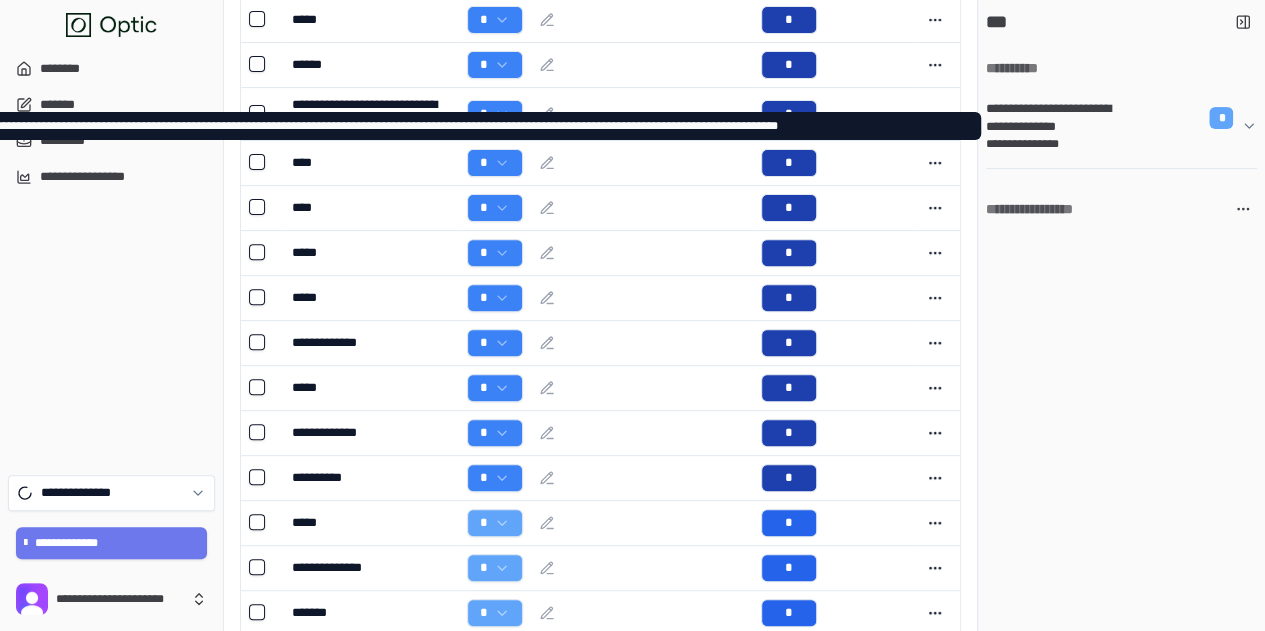 click on "**********" at bounding box center [1113, 118] 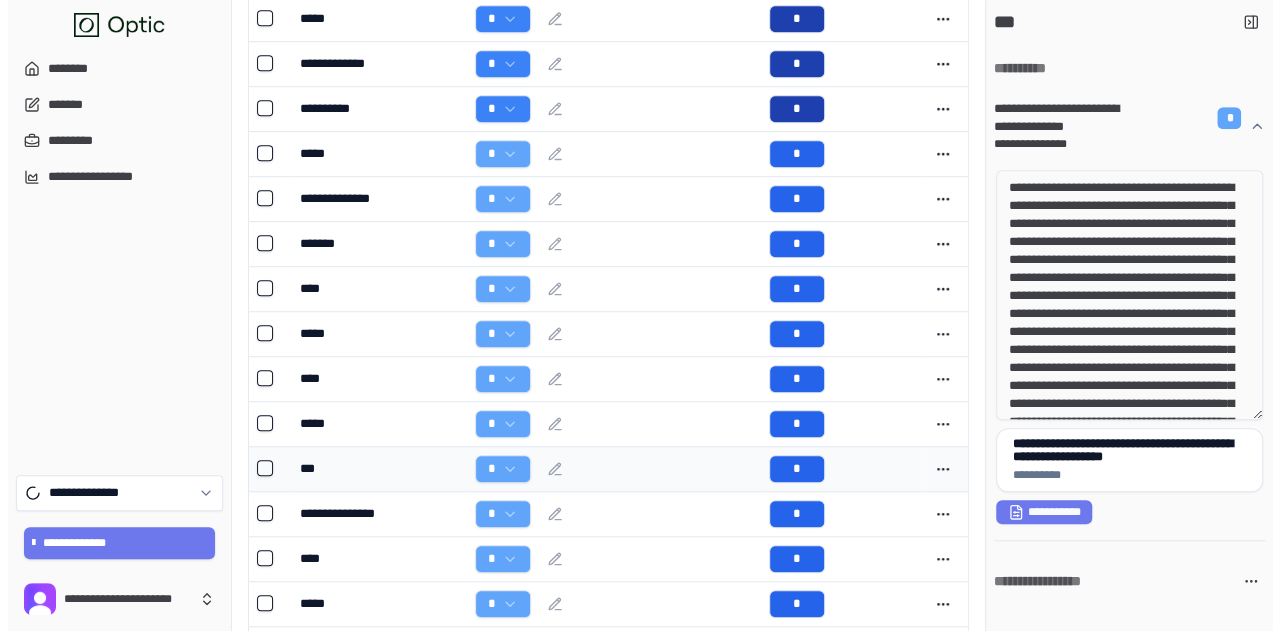 scroll, scrollTop: 647, scrollLeft: 0, axis: vertical 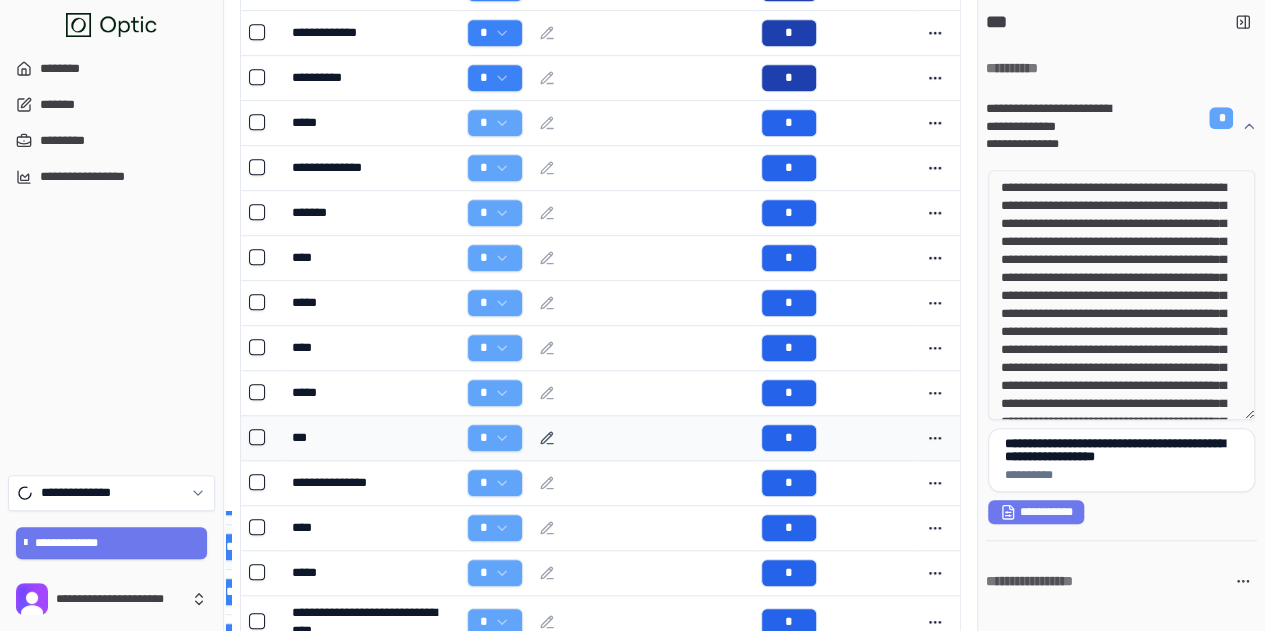 click 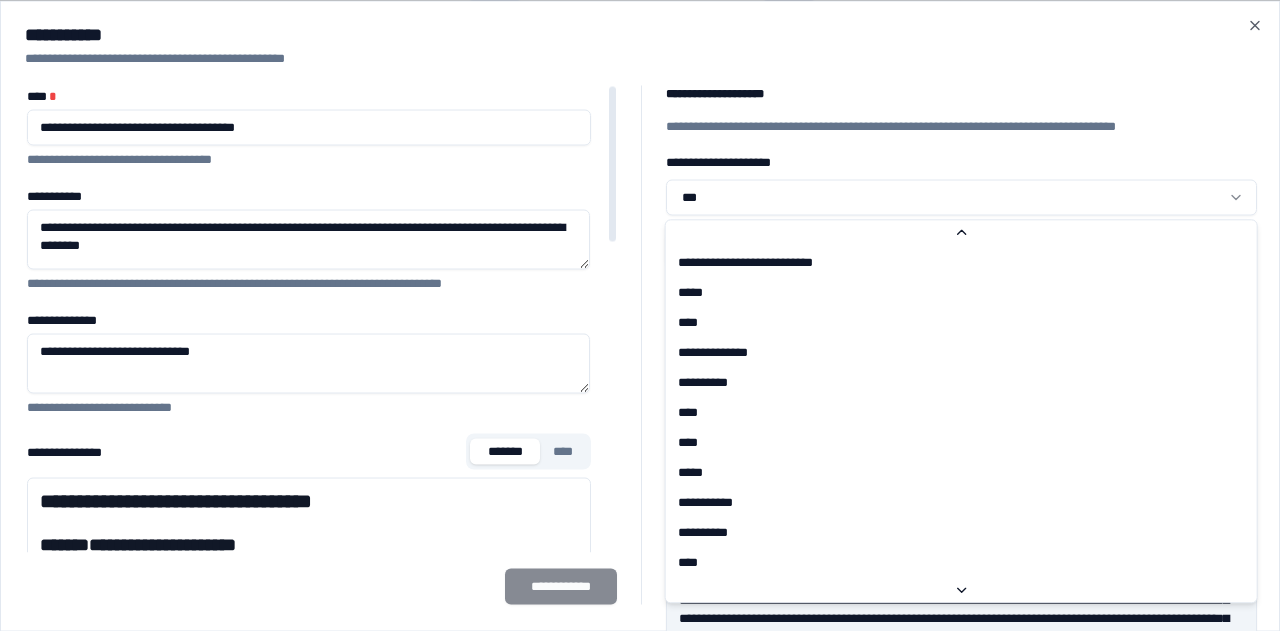 click on "**********" at bounding box center (632, 597) 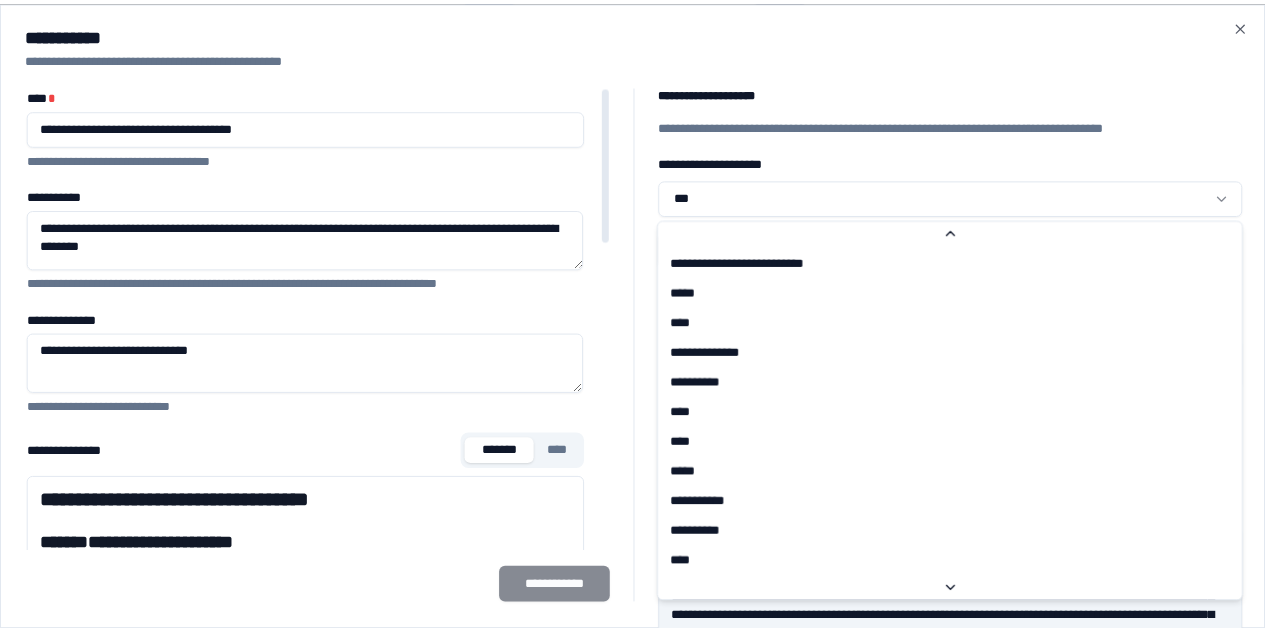 scroll, scrollTop: 449, scrollLeft: 0, axis: vertical 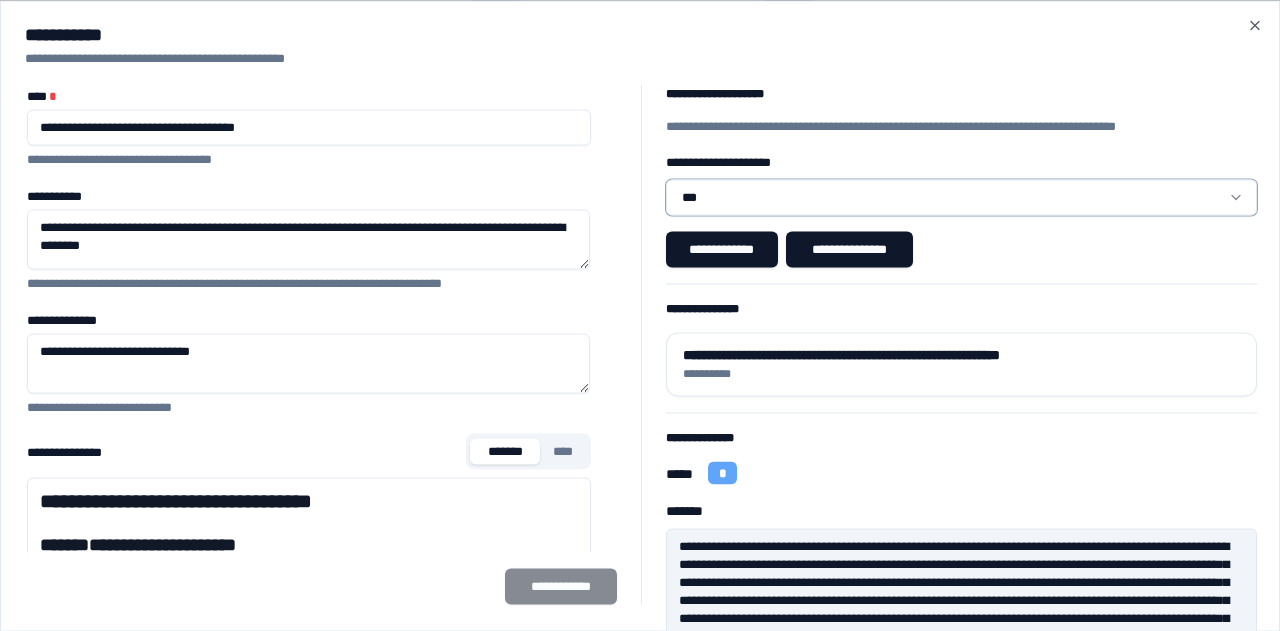click on "**********" at bounding box center [632, 597] 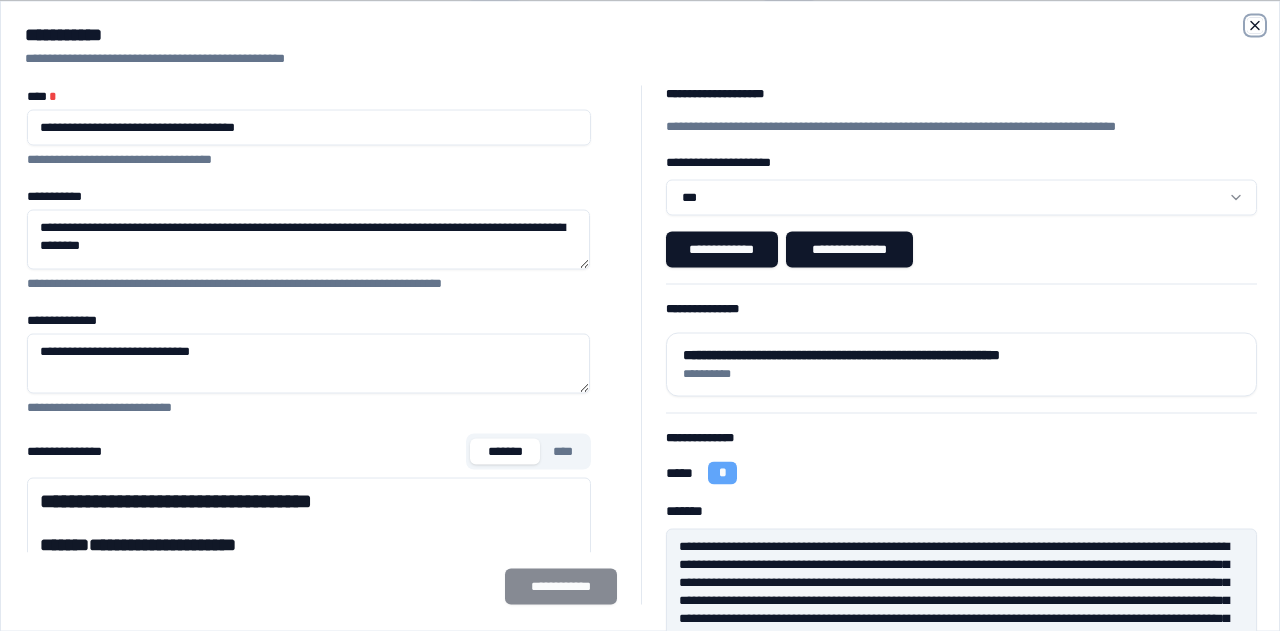 click 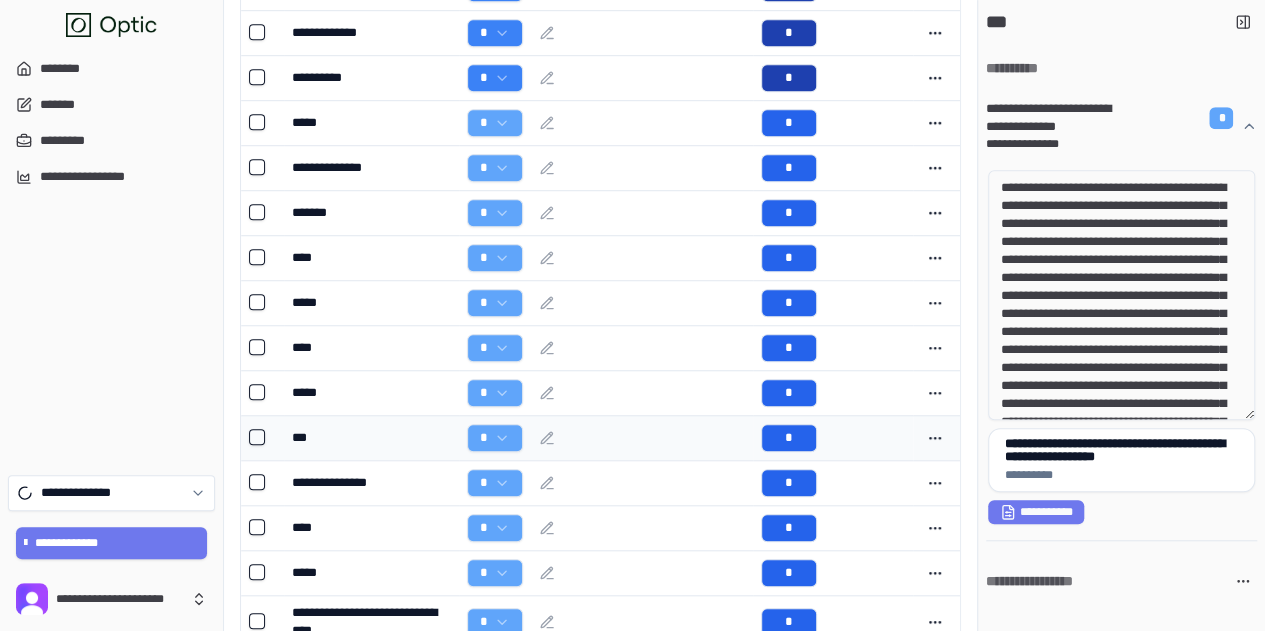 drag, startPoint x: 1158, startPoint y: 221, endPoint x: 1191, endPoint y: 275, distance: 63.28507 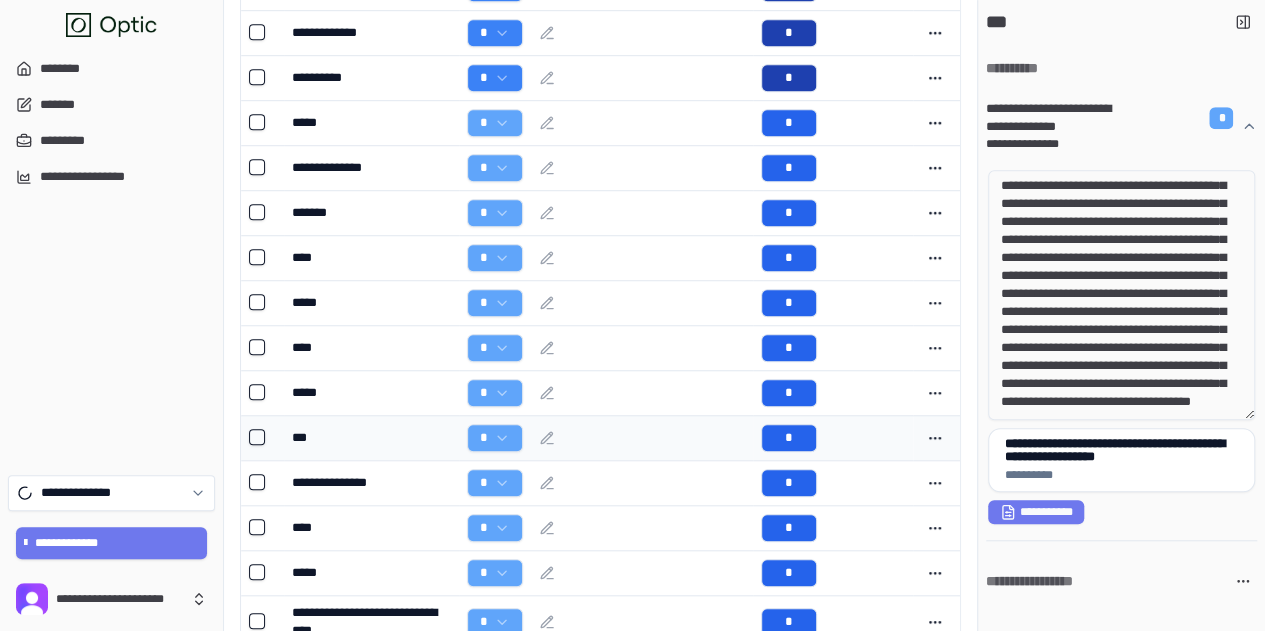 scroll, scrollTop: 100, scrollLeft: 0, axis: vertical 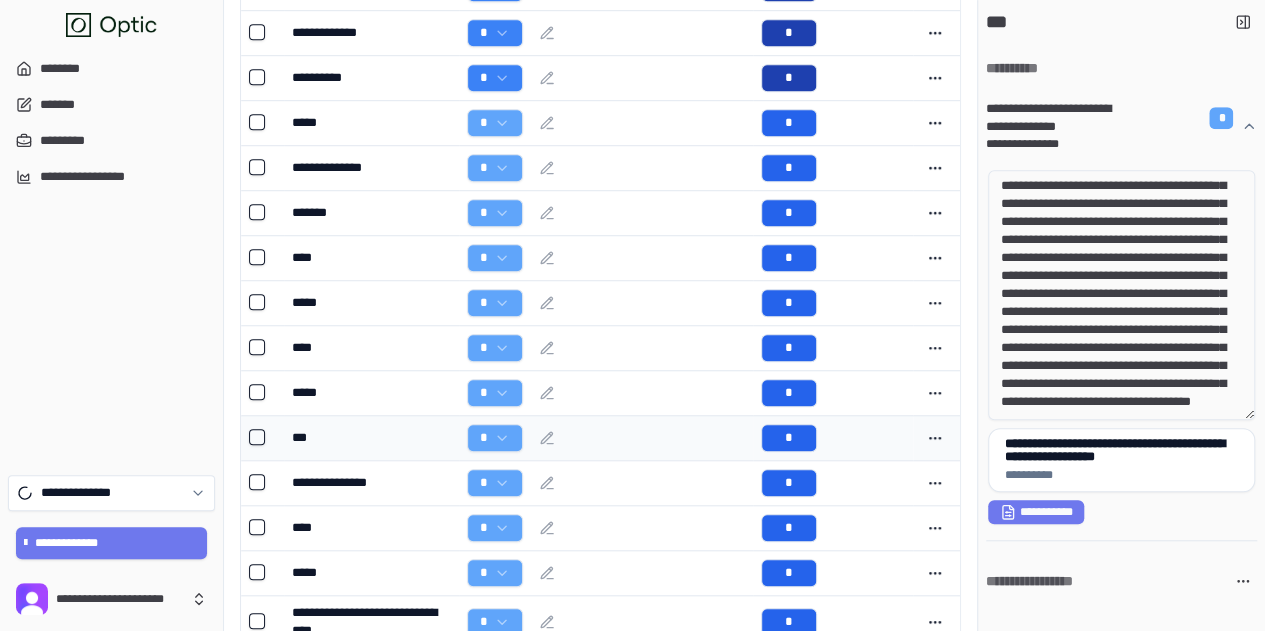 drag, startPoint x: 1121, startPoint y: 337, endPoint x: 1152, endPoint y: 360, distance: 38.600517 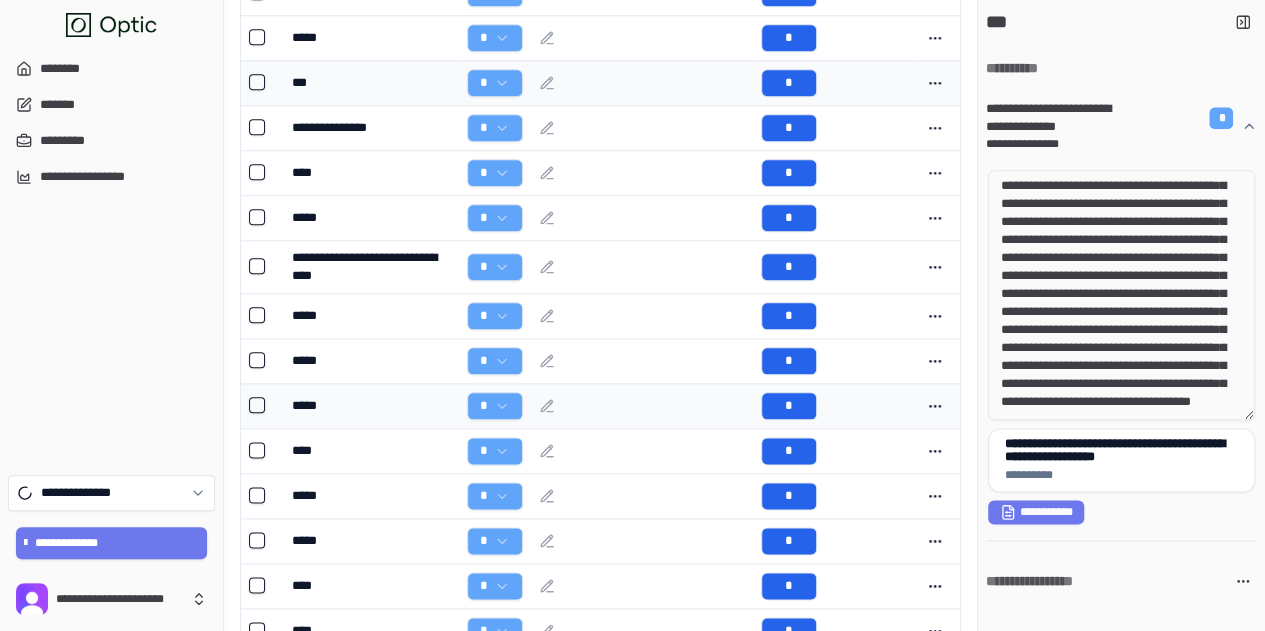 scroll, scrollTop: 1047, scrollLeft: 0, axis: vertical 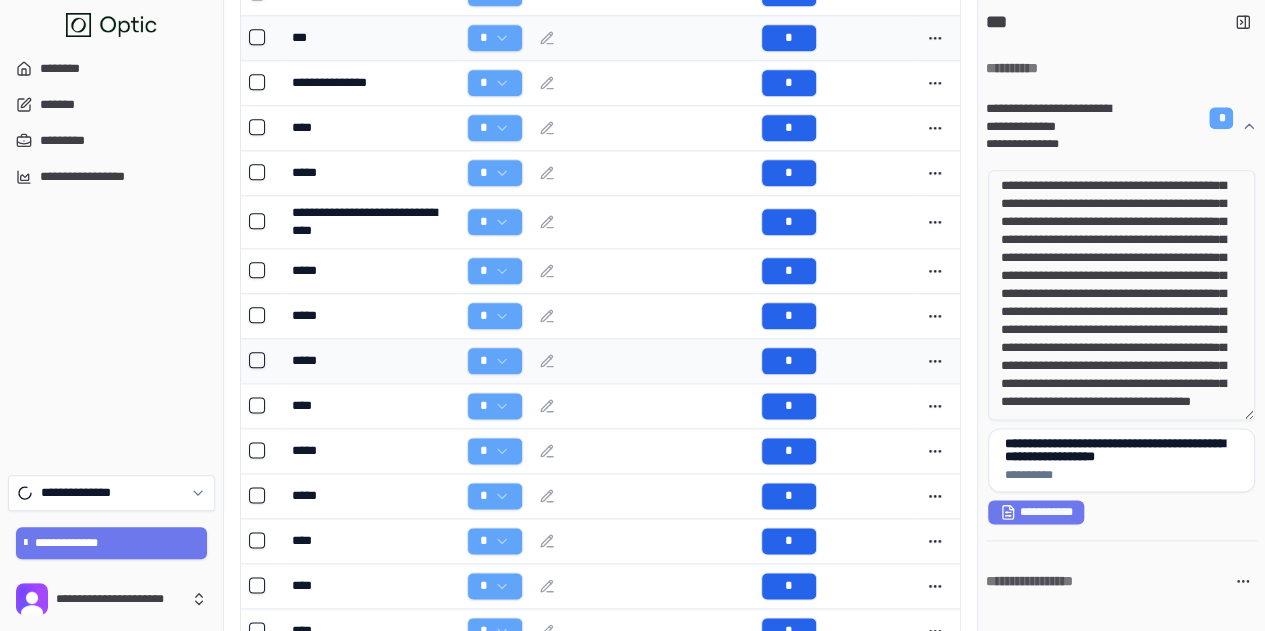 click on "*****" at bounding box center [371, 360] 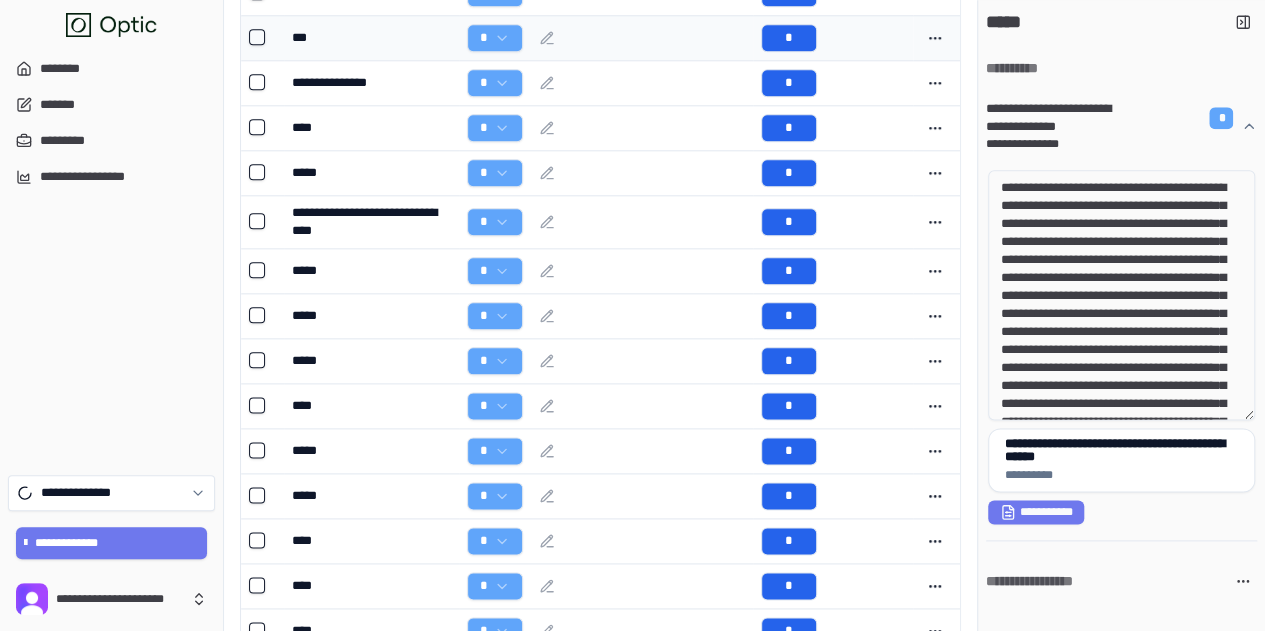 drag, startPoint x: 1118, startPoint y: 187, endPoint x: 1197, endPoint y: 255, distance: 104.23531 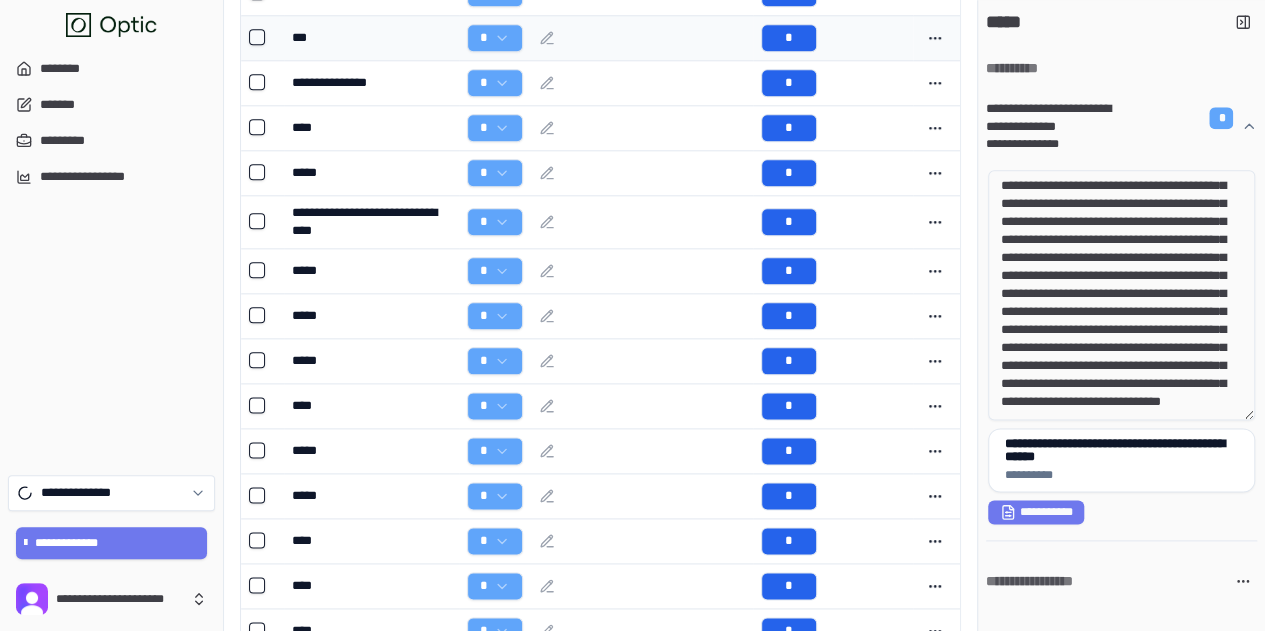 scroll, scrollTop: 163, scrollLeft: 0, axis: vertical 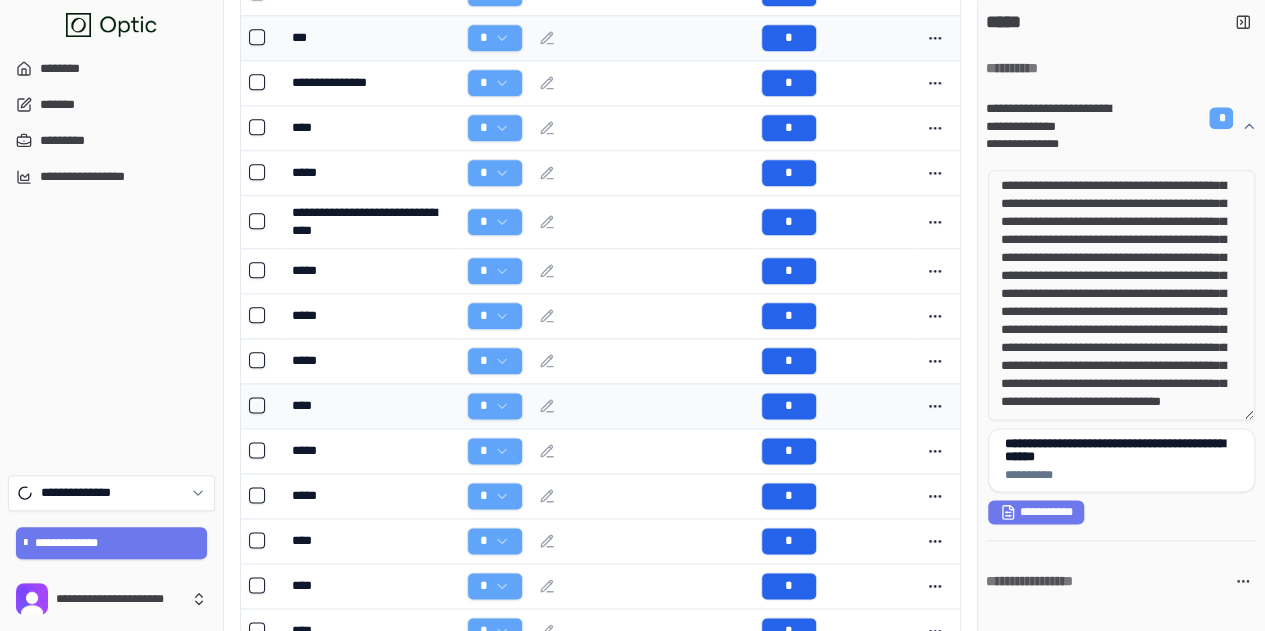 click on "****" at bounding box center (371, 405) 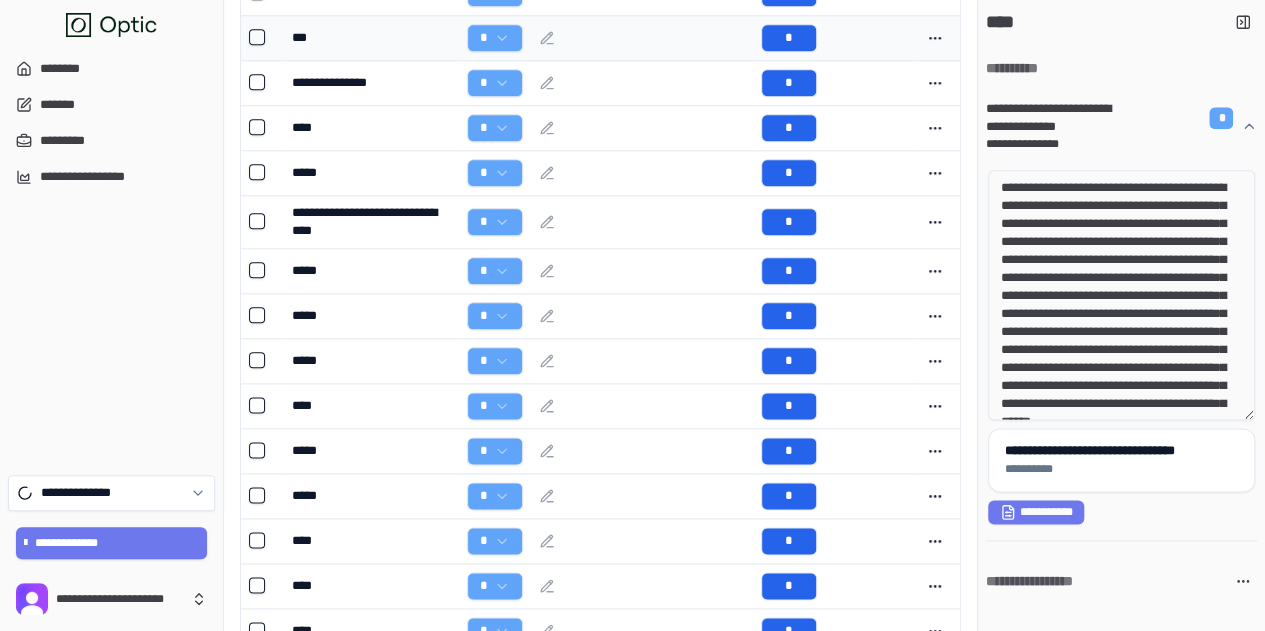 drag, startPoint x: 1084, startPoint y: 242, endPoint x: 1114, endPoint y: 275, distance: 44.598206 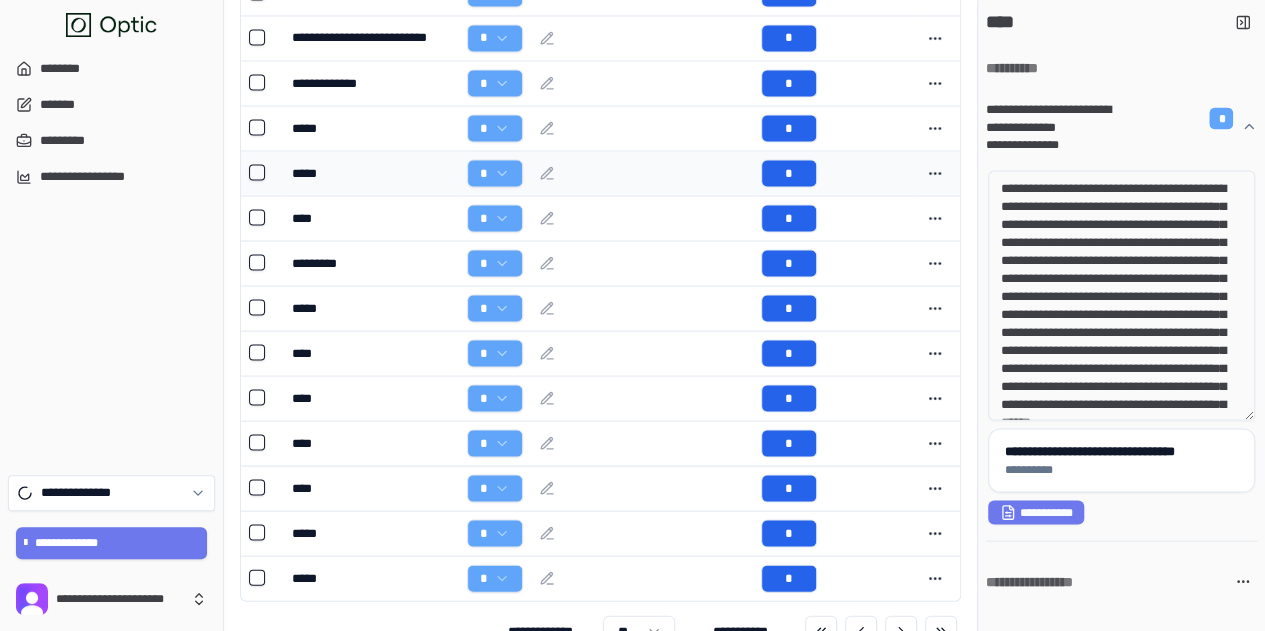 scroll, scrollTop: 1847, scrollLeft: 0, axis: vertical 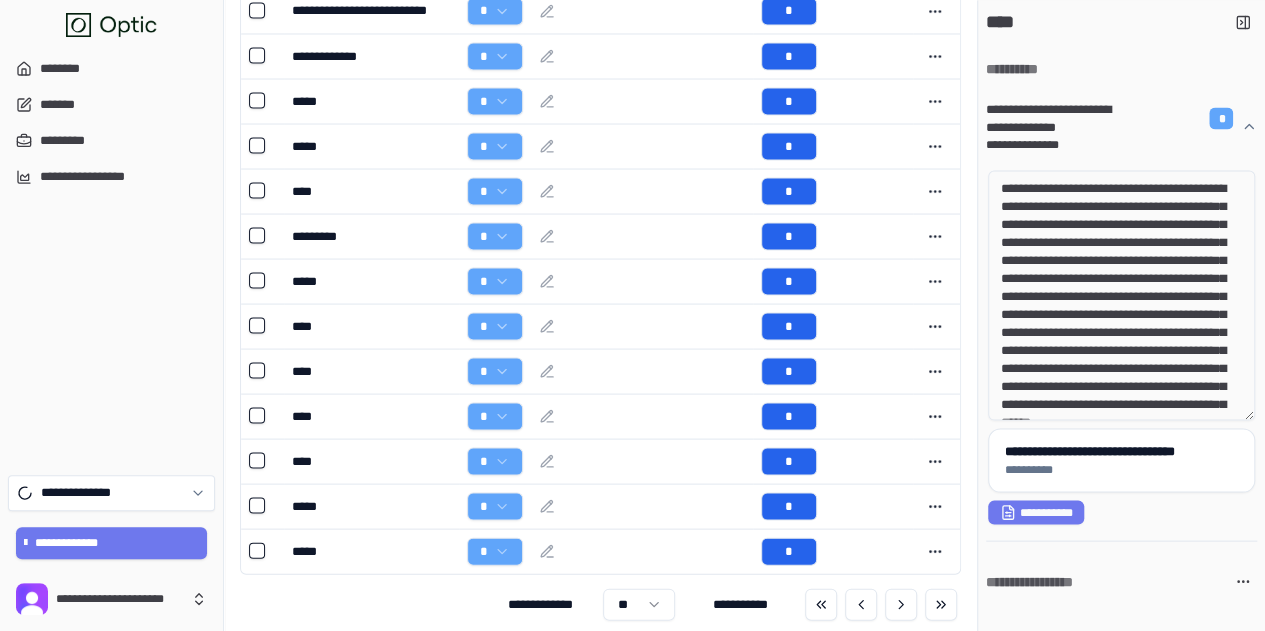 click on "**********" at bounding box center [1121, 354] 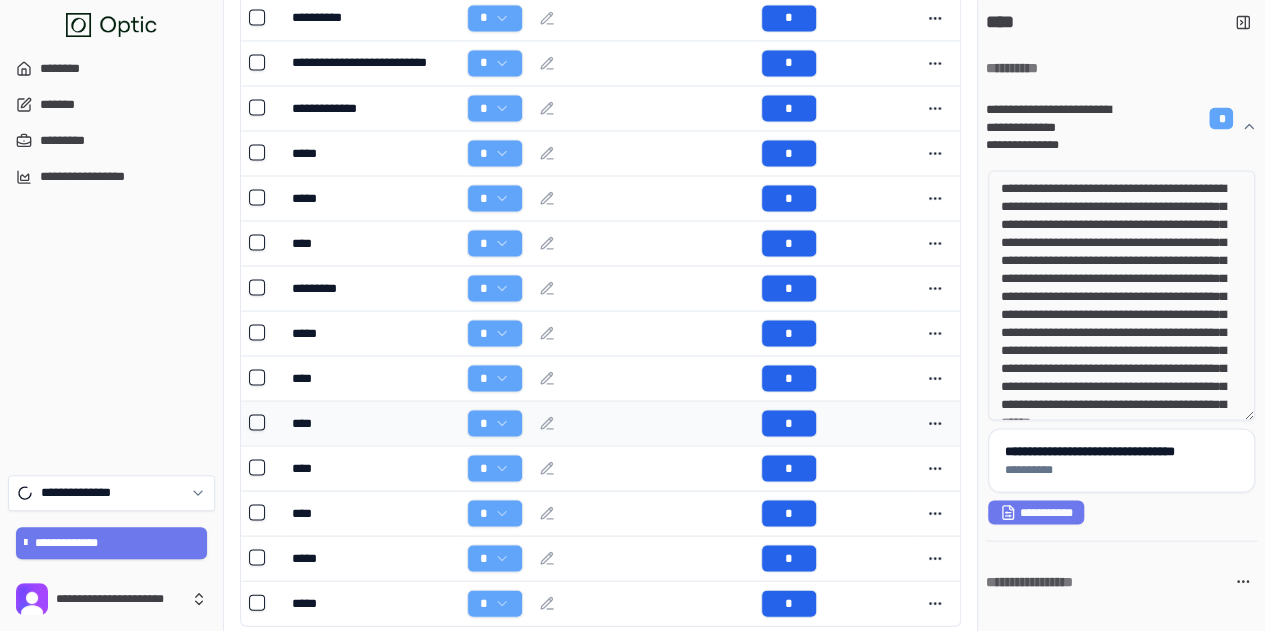 scroll, scrollTop: 1847, scrollLeft: 0, axis: vertical 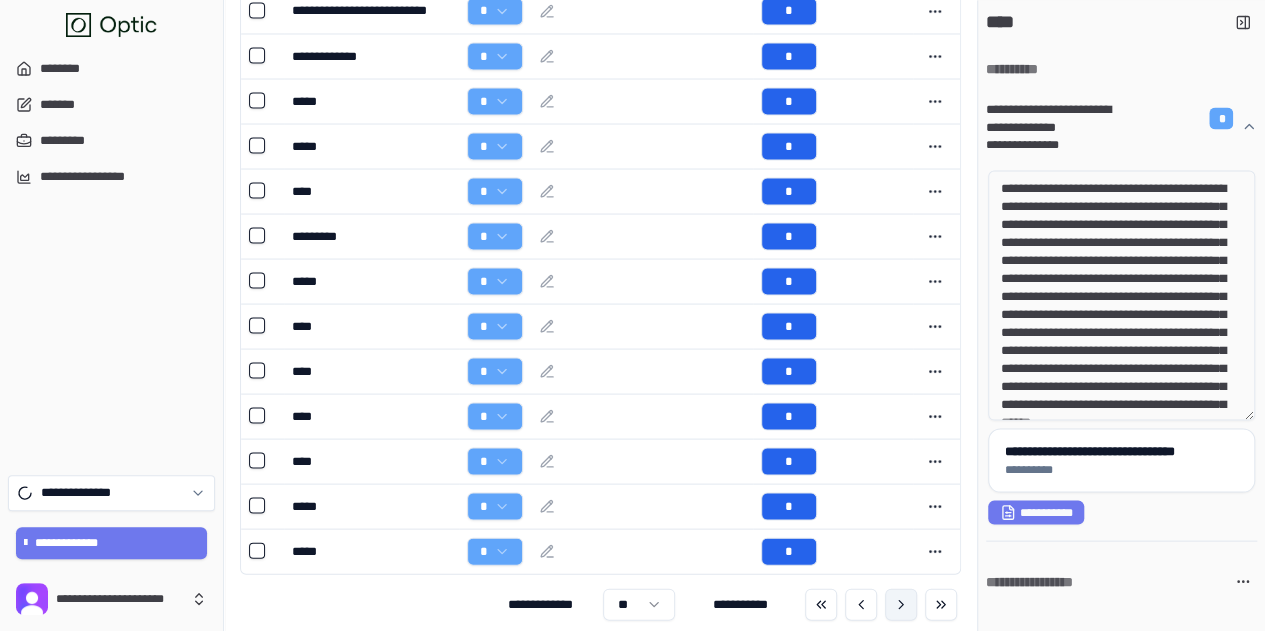 click at bounding box center [901, 604] 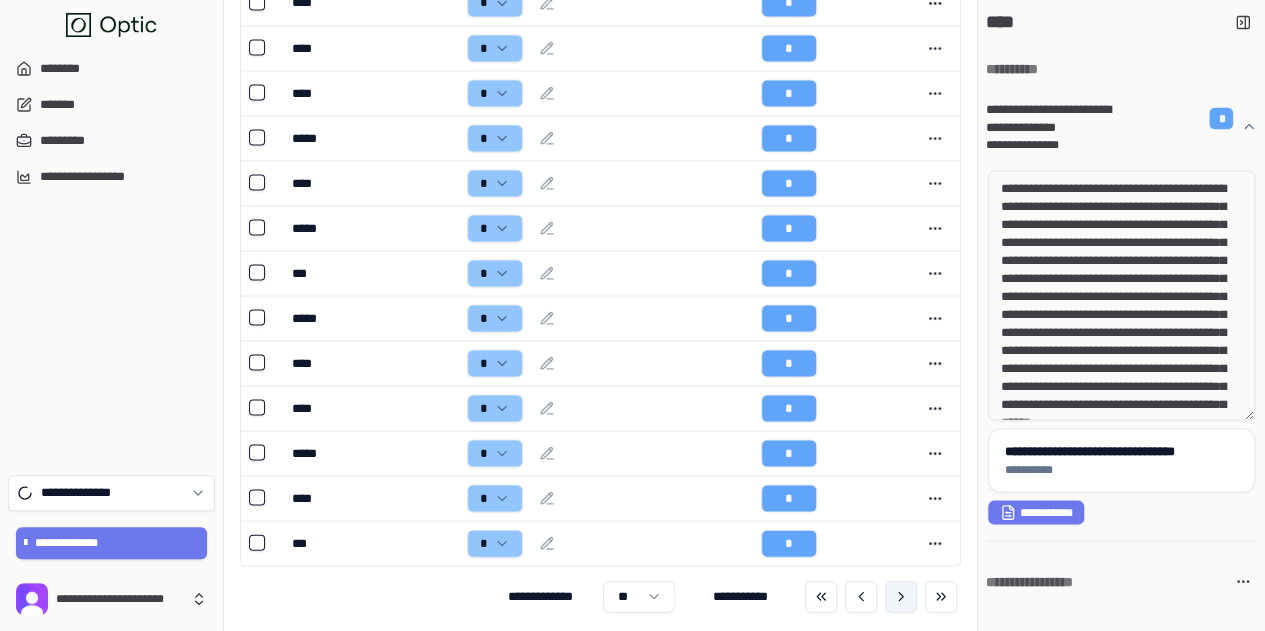 scroll, scrollTop: 1839, scrollLeft: 0, axis: vertical 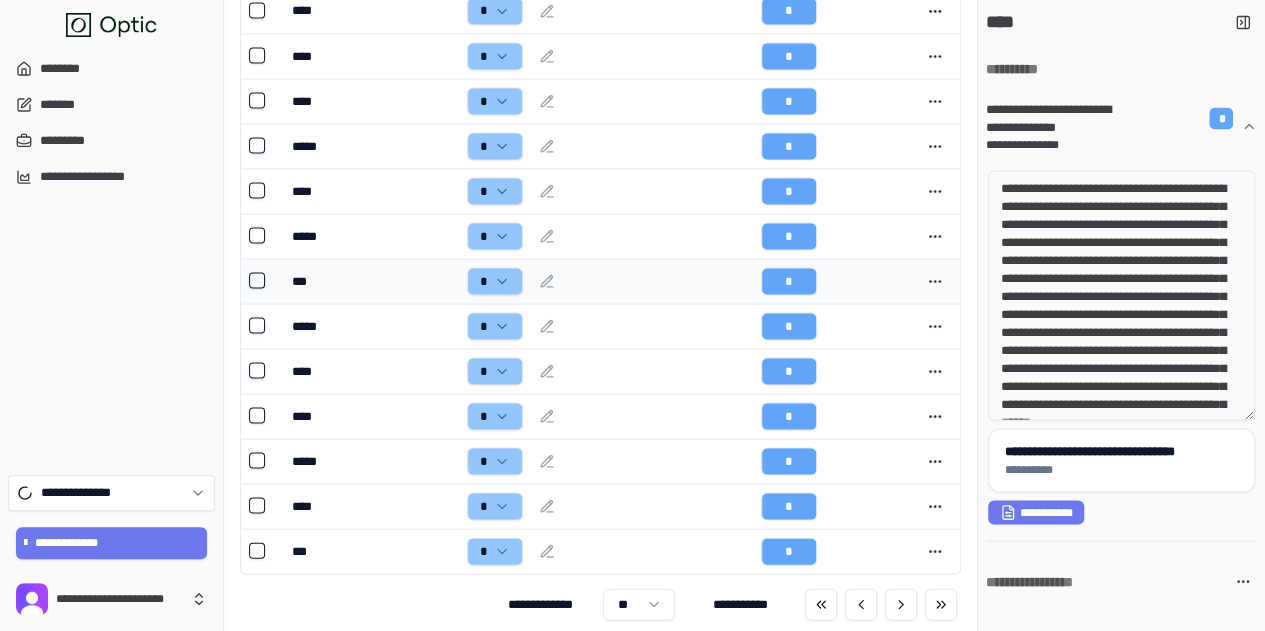 click on "***" at bounding box center [371, 280] 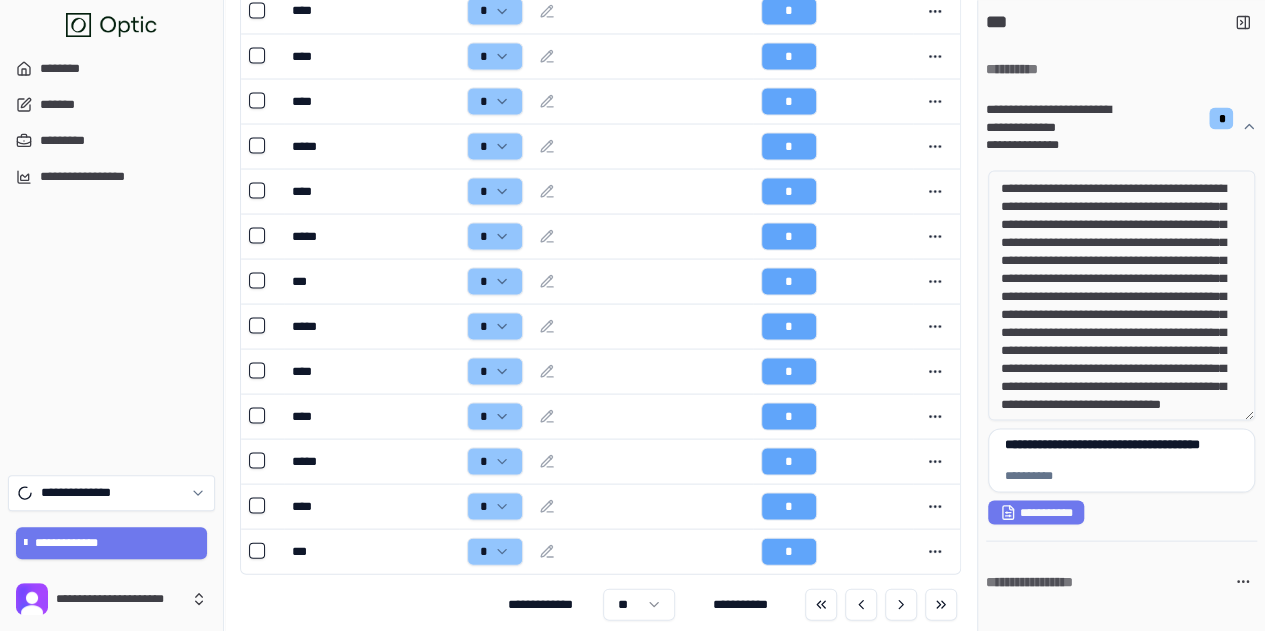 drag, startPoint x: 1068, startPoint y: 199, endPoint x: 1226, endPoint y: 355, distance: 222.03603 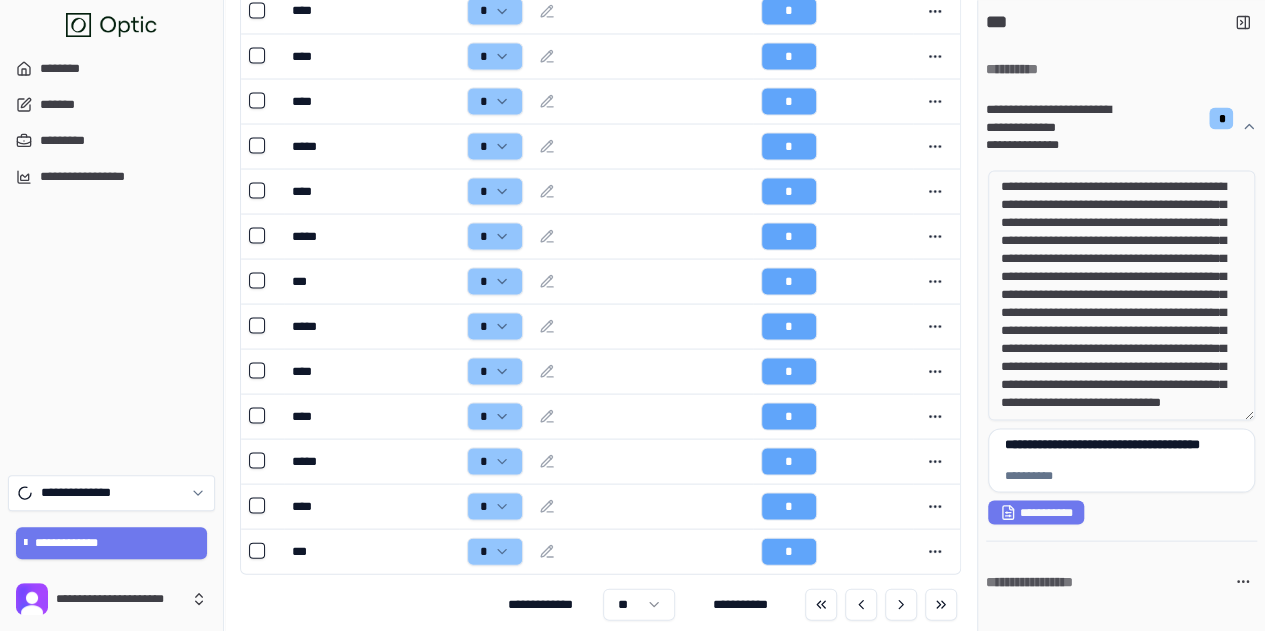 scroll, scrollTop: 0, scrollLeft: 0, axis: both 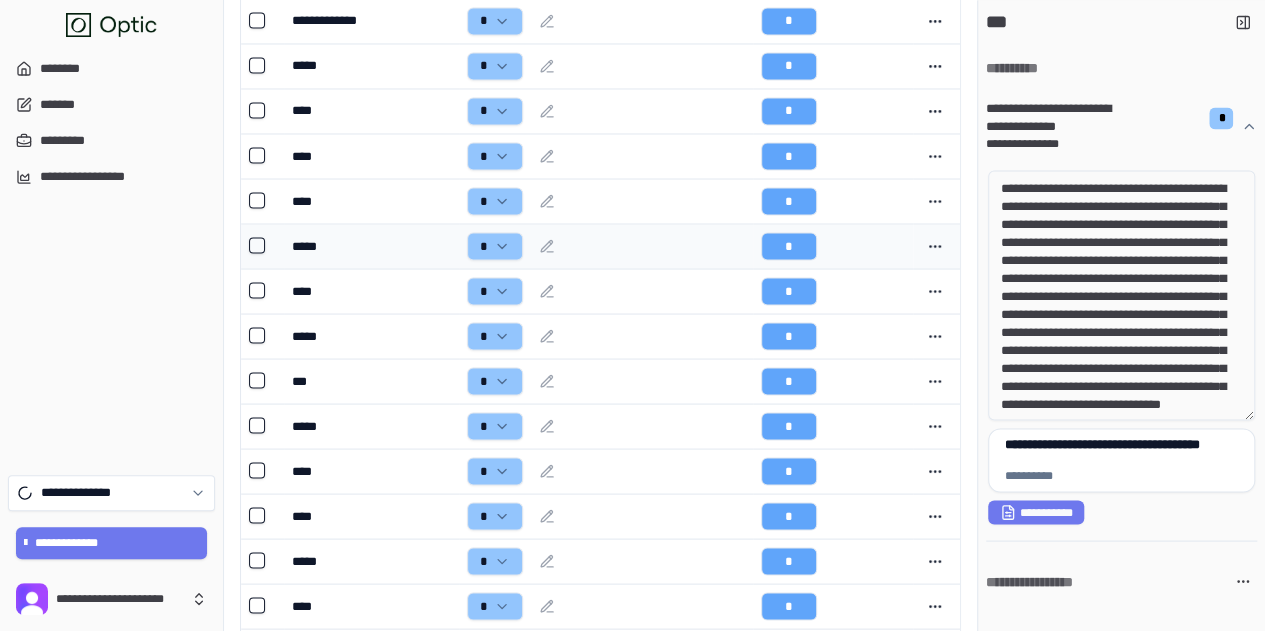 click on "*****" at bounding box center [371, 245] 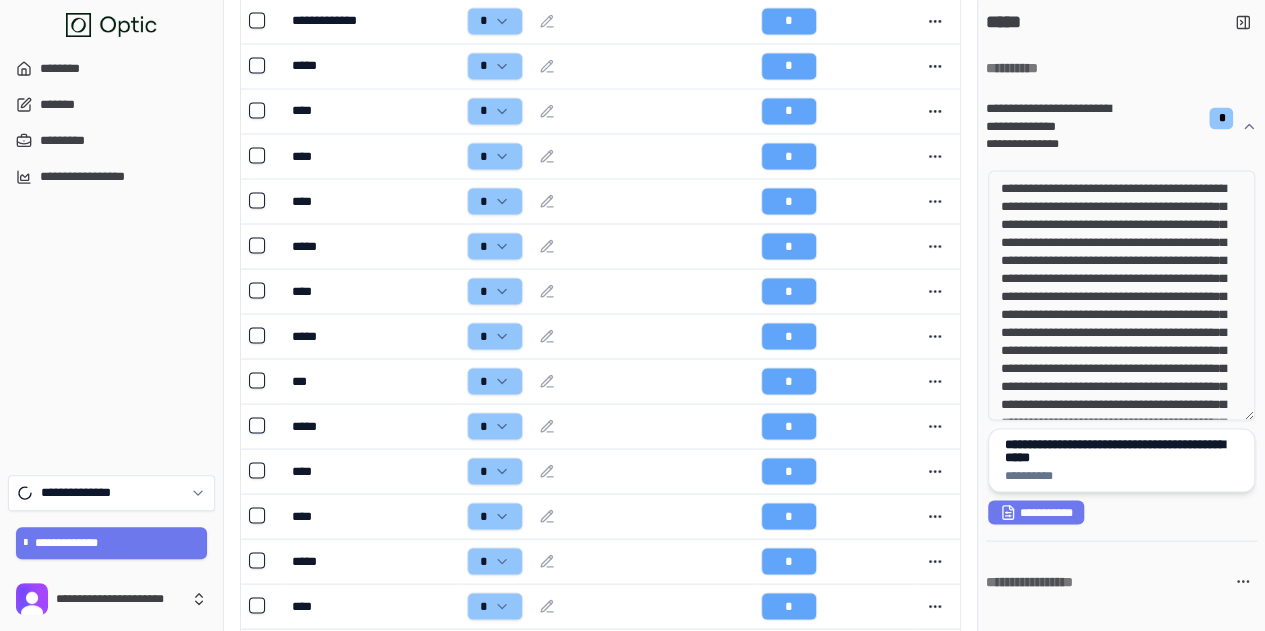 click on "**********" at bounding box center (1122, 450) 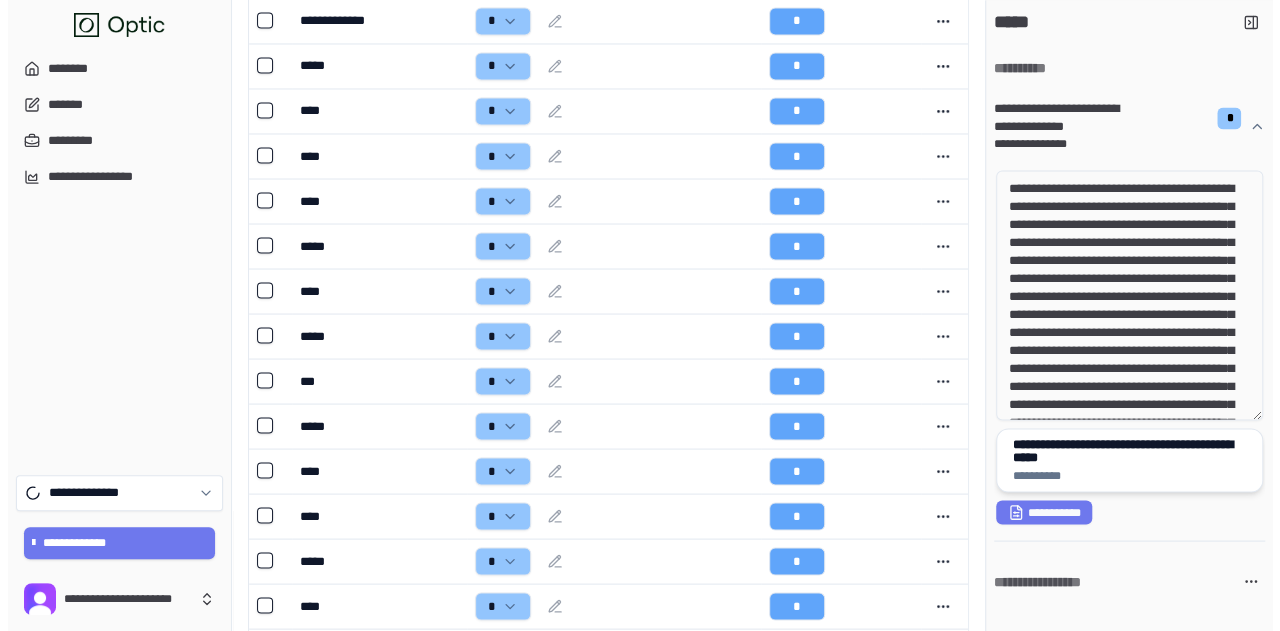 scroll, scrollTop: 0, scrollLeft: 0, axis: both 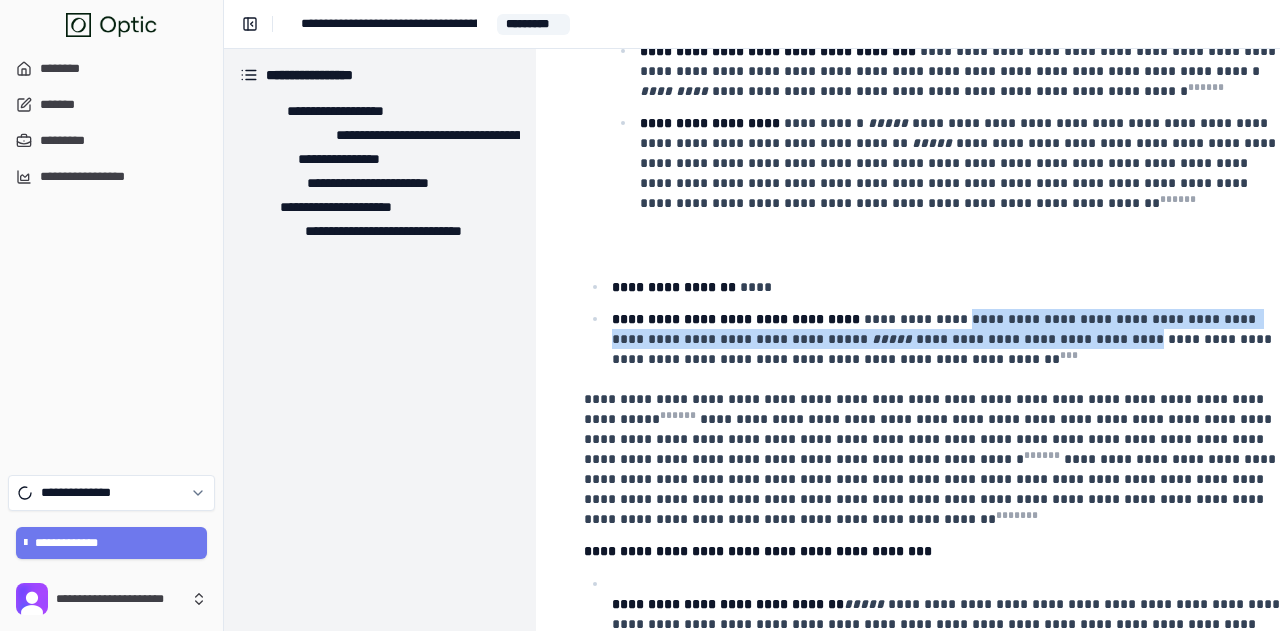 drag, startPoint x: 934, startPoint y: 327, endPoint x: 1008, endPoint y: 335, distance: 74.431175 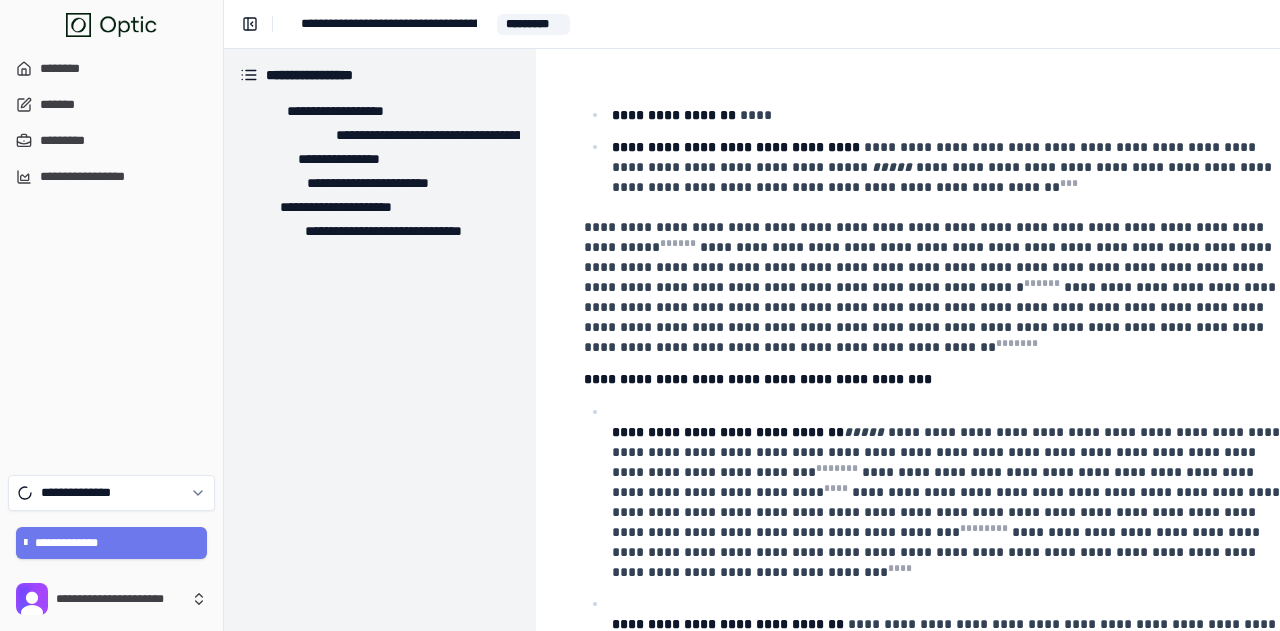 scroll, scrollTop: 900, scrollLeft: 0, axis: vertical 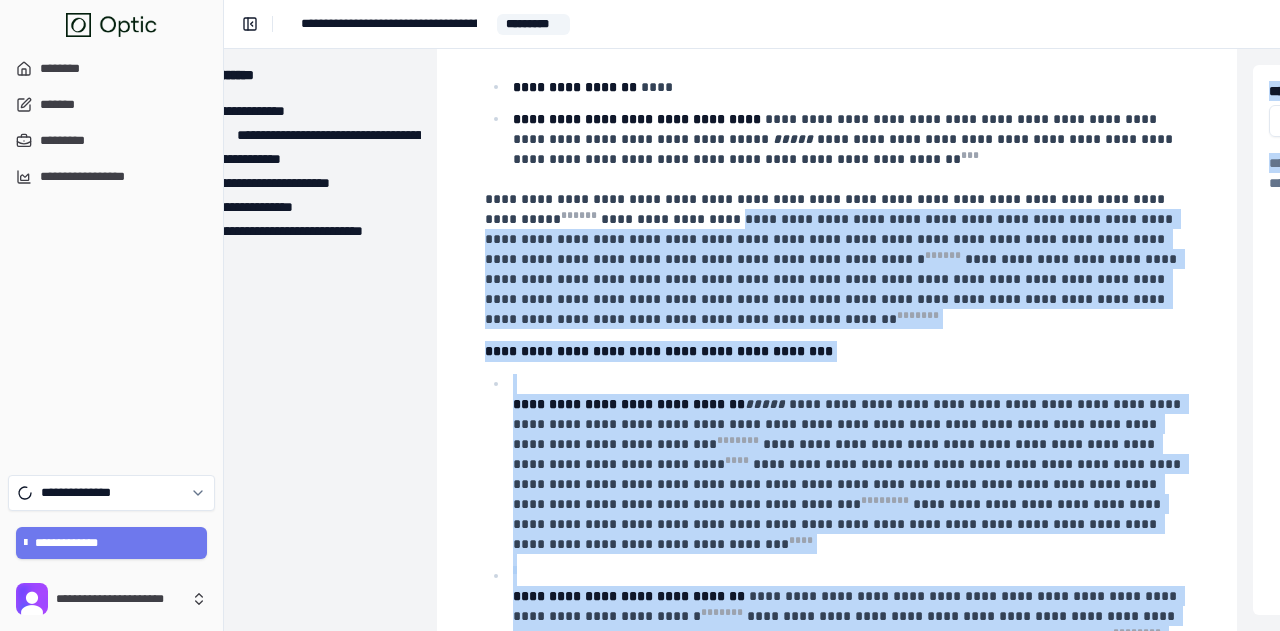drag, startPoint x: 714, startPoint y: 221, endPoint x: 1258, endPoint y: 227, distance: 544.0331 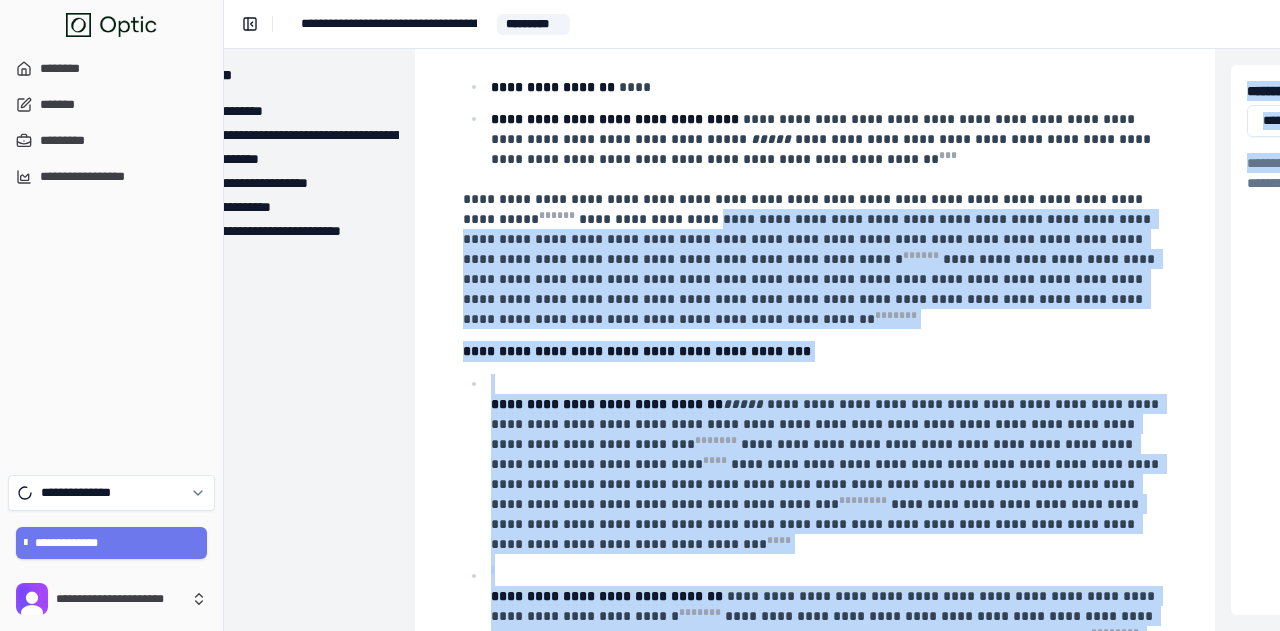 click on "**********" at bounding box center (809, 239) 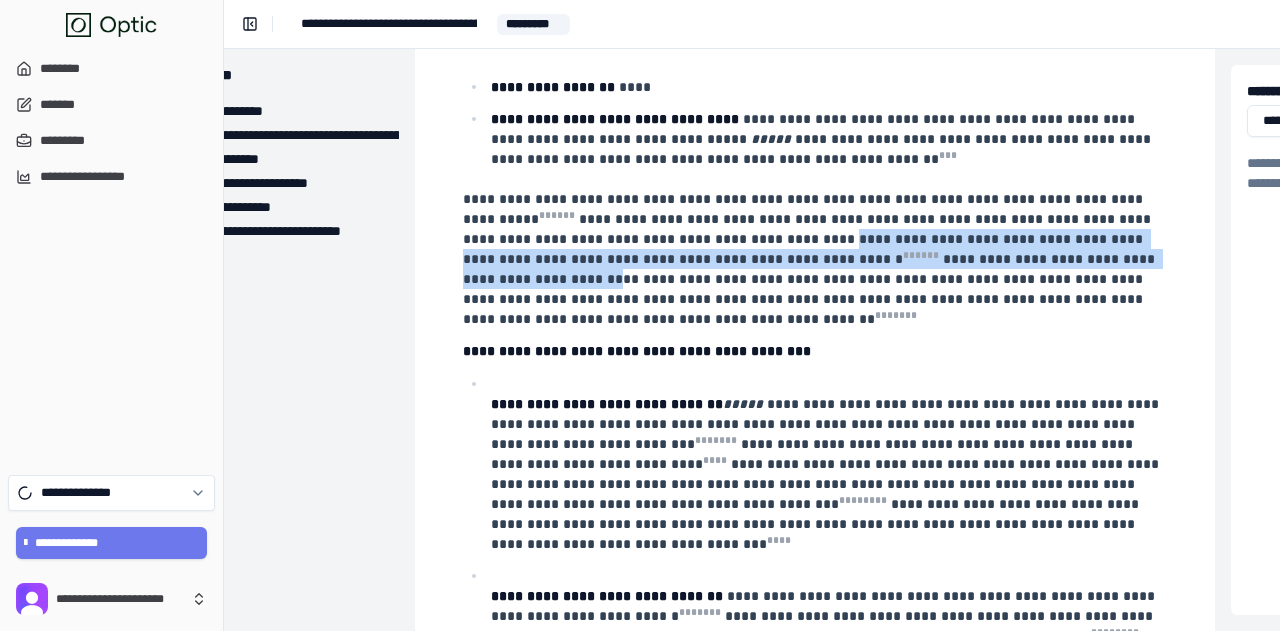 drag, startPoint x: 615, startPoint y: 248, endPoint x: 921, endPoint y: 267, distance: 306.5893 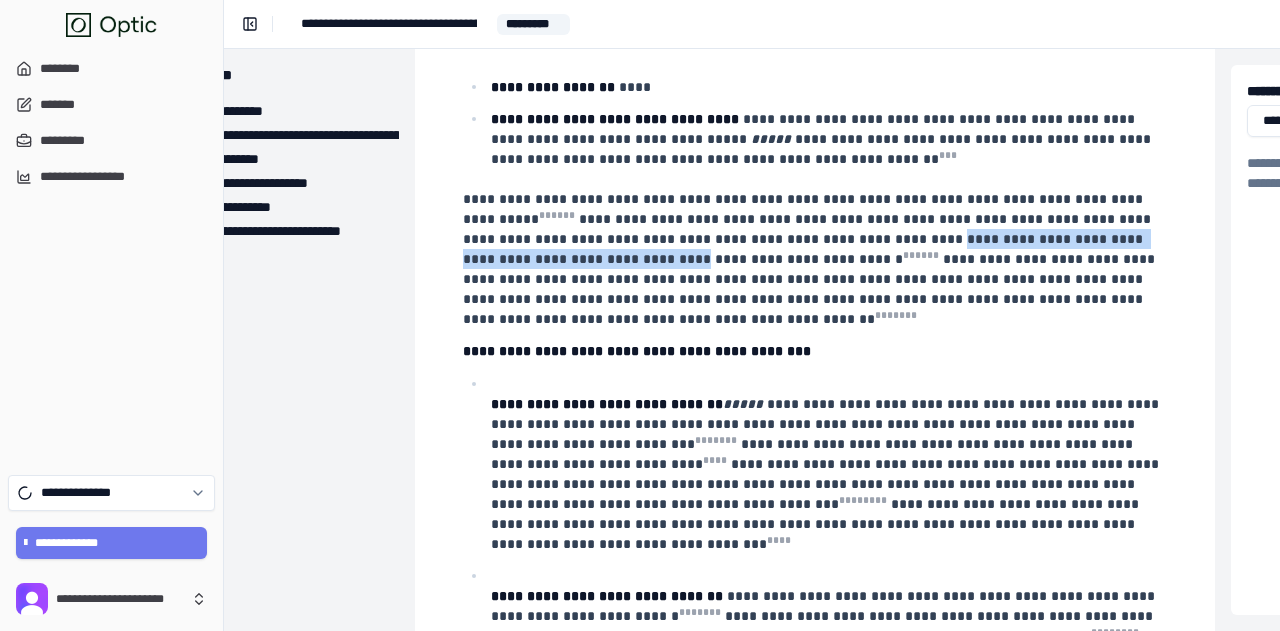 drag, startPoint x: 701, startPoint y: 246, endPoint x: 1057, endPoint y: 253, distance: 356.06882 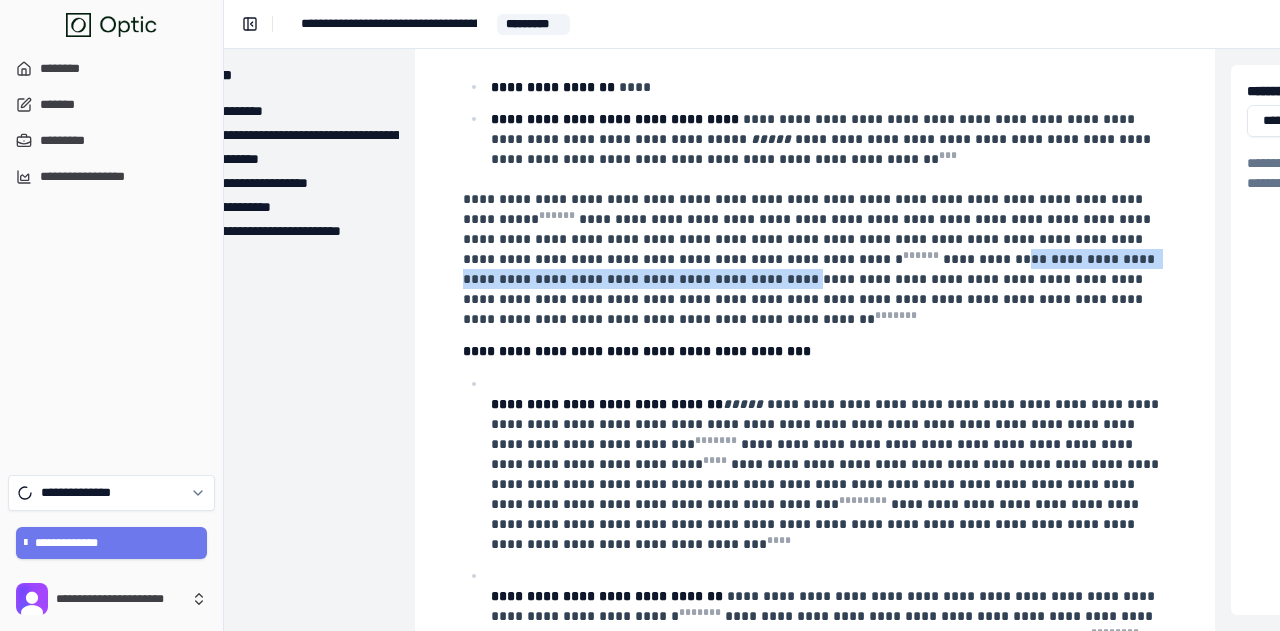 drag, startPoint x: 651, startPoint y: 266, endPoint x: 1090, endPoint y: 265, distance: 439.00113 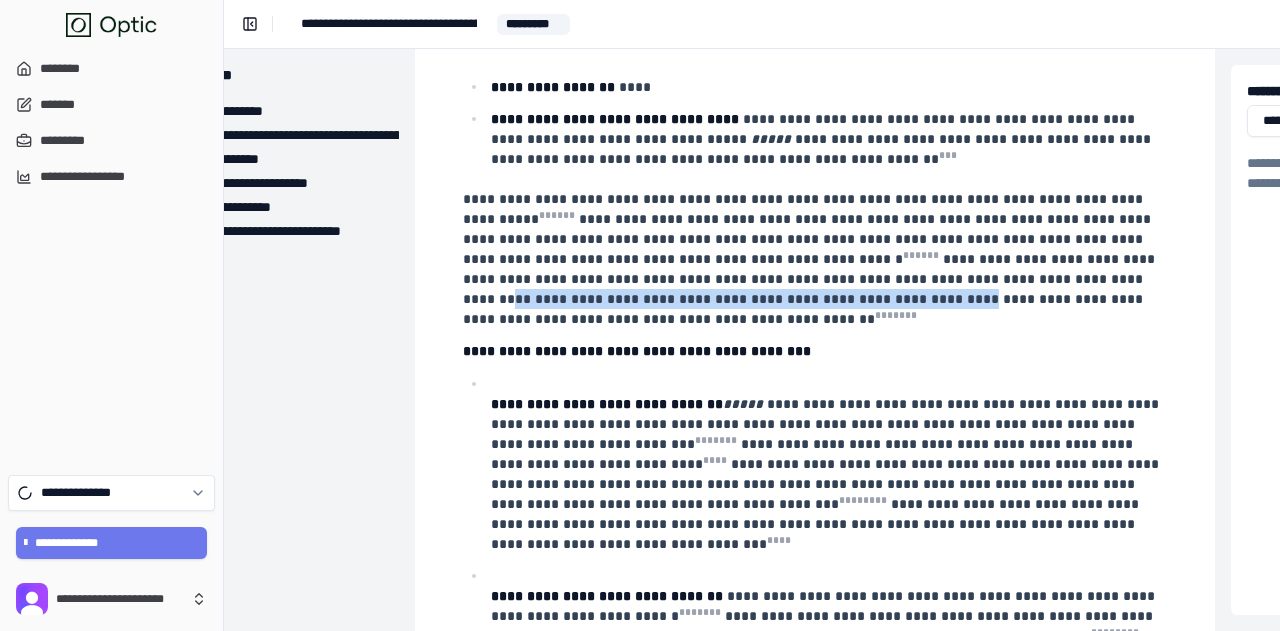 drag, startPoint x: 719, startPoint y: 281, endPoint x: 1120, endPoint y: 282, distance: 401.00125 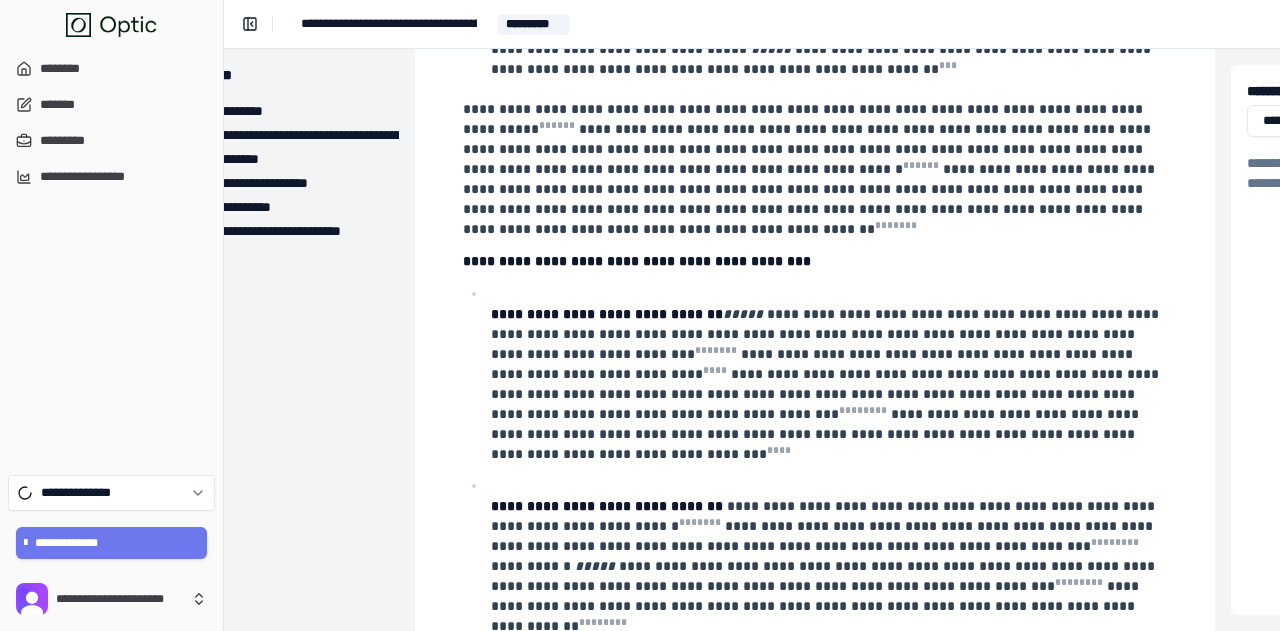 scroll, scrollTop: 1100, scrollLeft: 121, axis: both 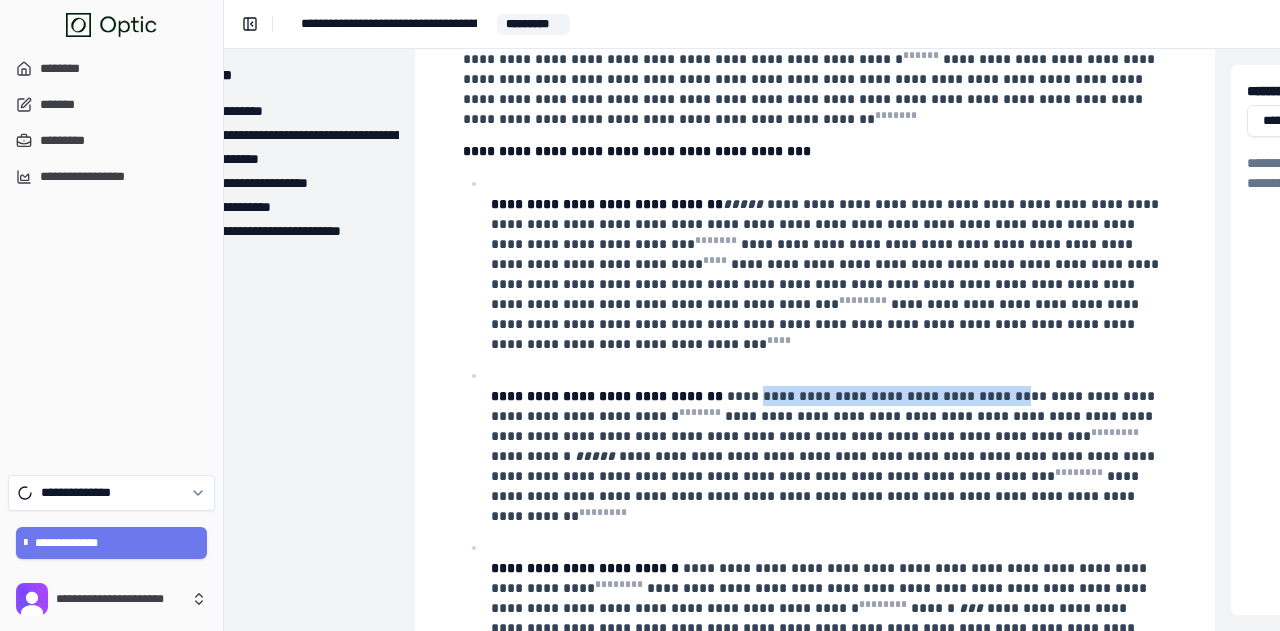 drag, startPoint x: 746, startPoint y: 378, endPoint x: 970, endPoint y: 381, distance: 224.0201 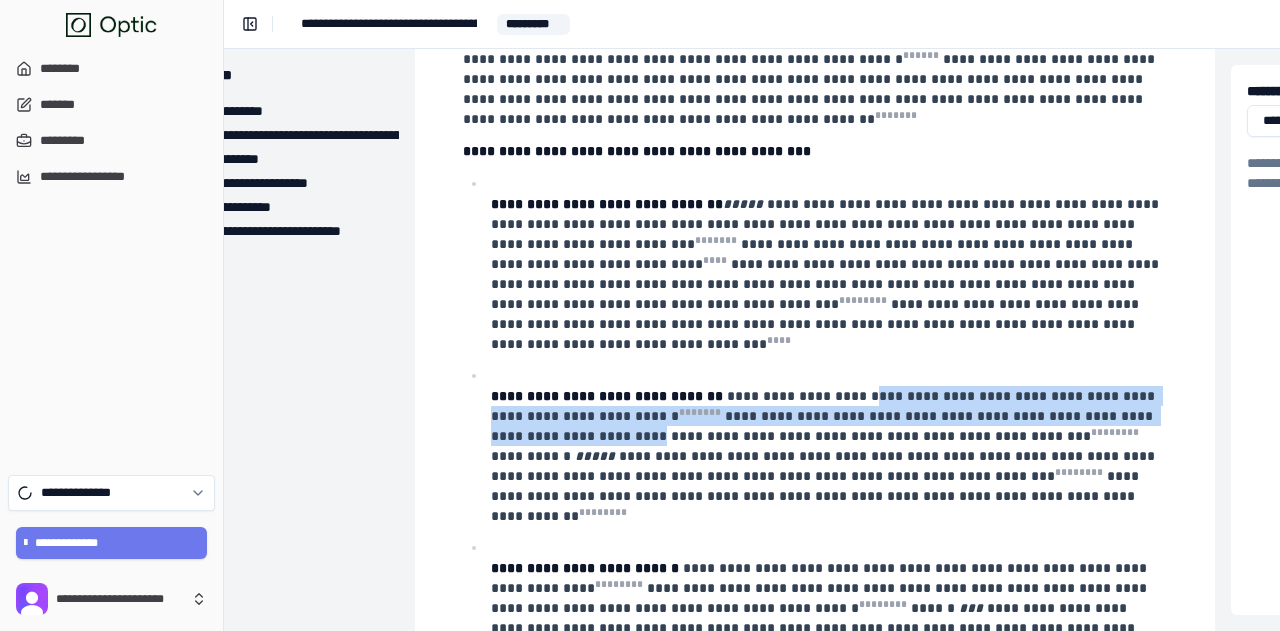 drag, startPoint x: 846, startPoint y: 388, endPoint x: 1132, endPoint y: 396, distance: 286.11188 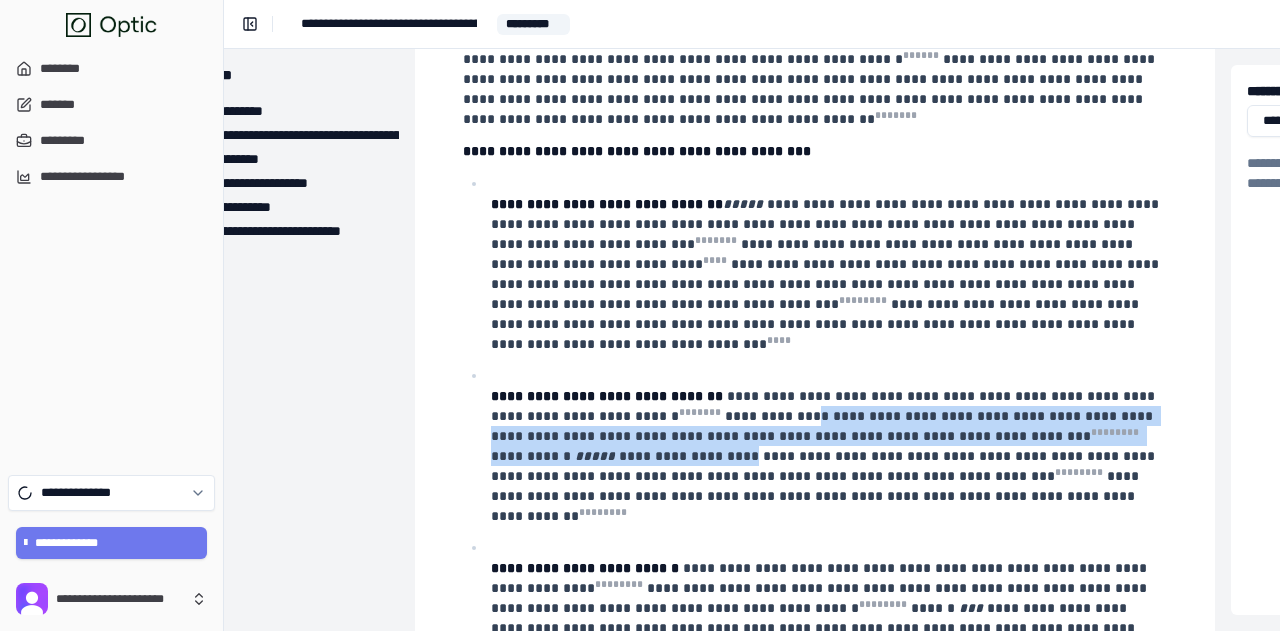 drag, startPoint x: 718, startPoint y: 401, endPoint x: 1135, endPoint y: 417, distance: 417.30685 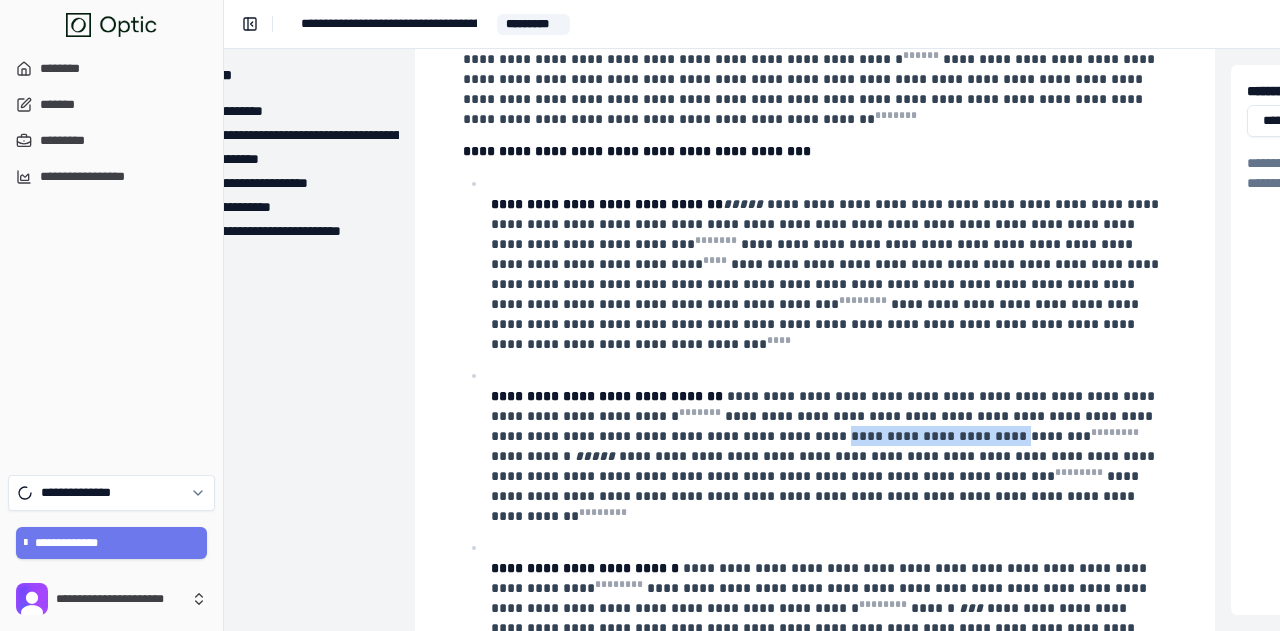 drag, startPoint x: 647, startPoint y: 429, endPoint x: 790, endPoint y: 417, distance: 143.50261 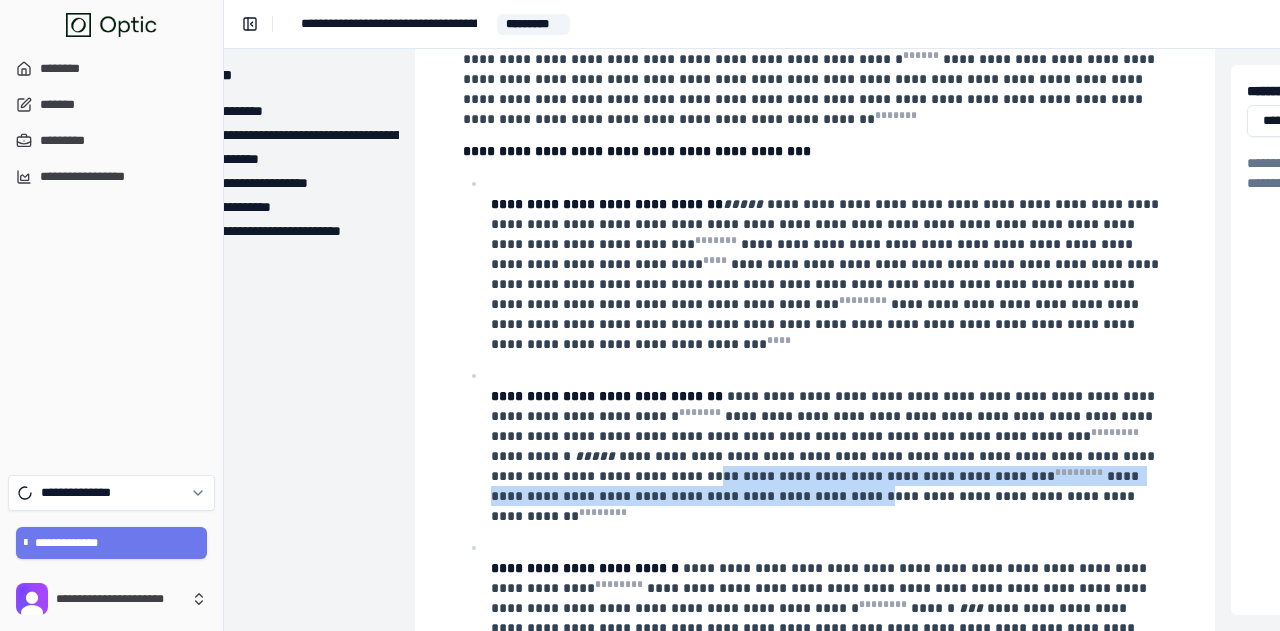 drag, startPoint x: 1028, startPoint y: 434, endPoint x: 1124, endPoint y: 460, distance: 99.458534 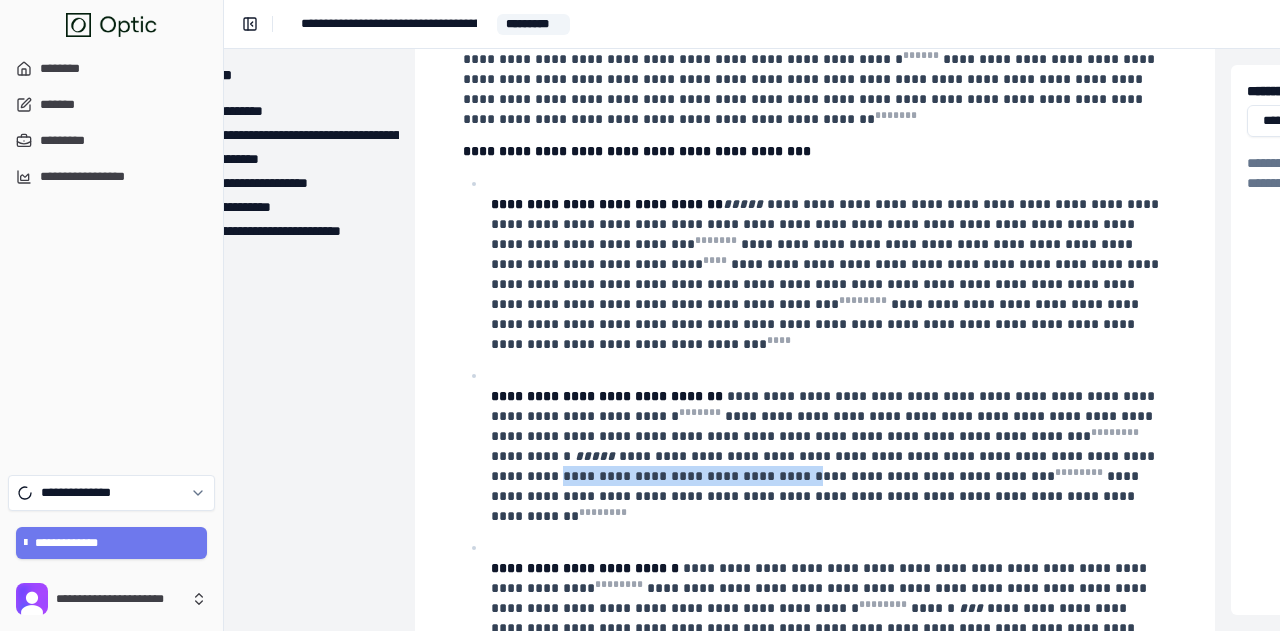drag, startPoint x: 894, startPoint y: 447, endPoint x: 1128, endPoint y: 451, distance: 234.03418 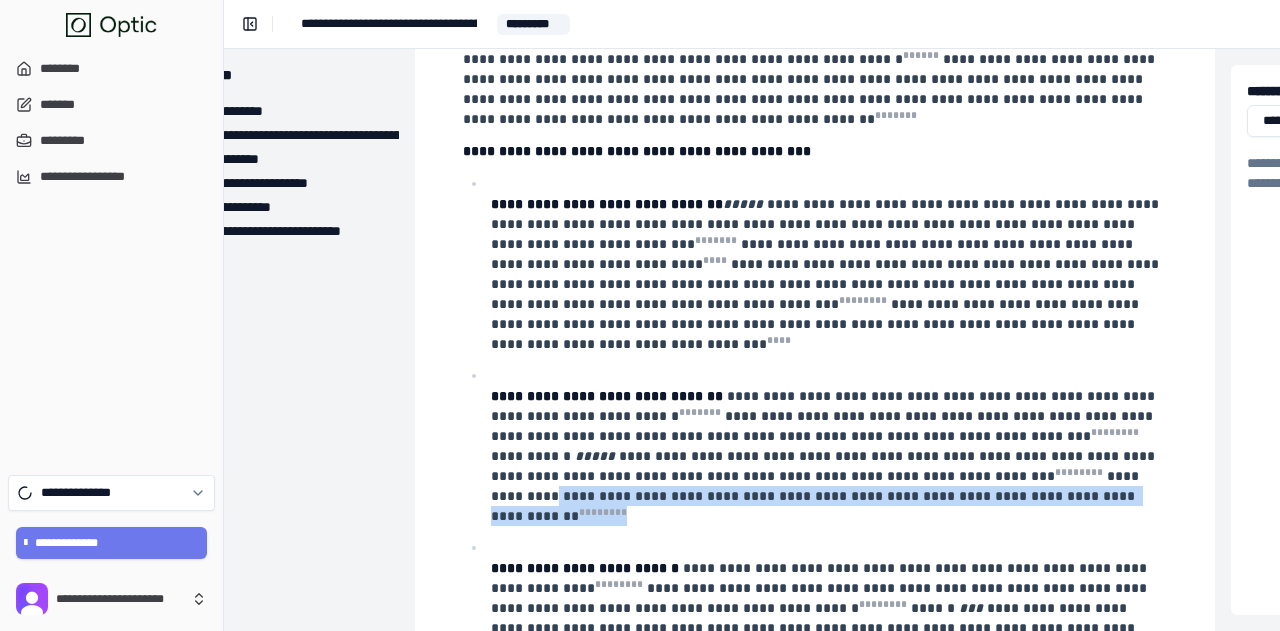 drag, startPoint x: 814, startPoint y: 459, endPoint x: 1038, endPoint y: 475, distance: 224.5707 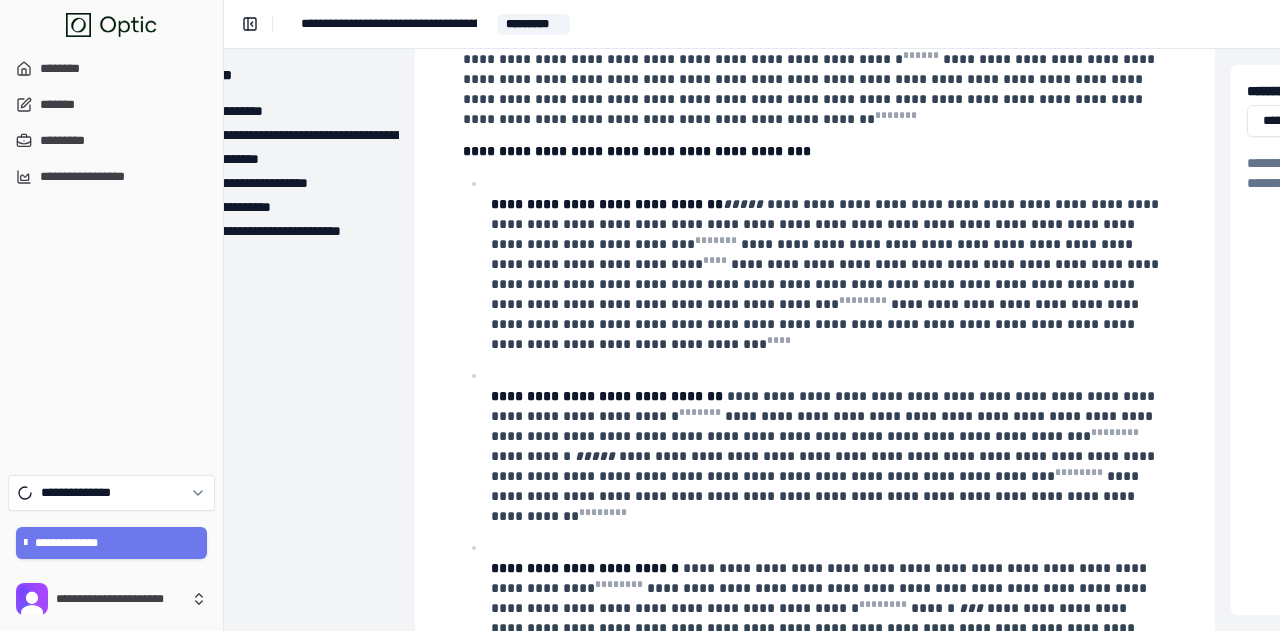 click on "**********" at bounding box center [827, 446] 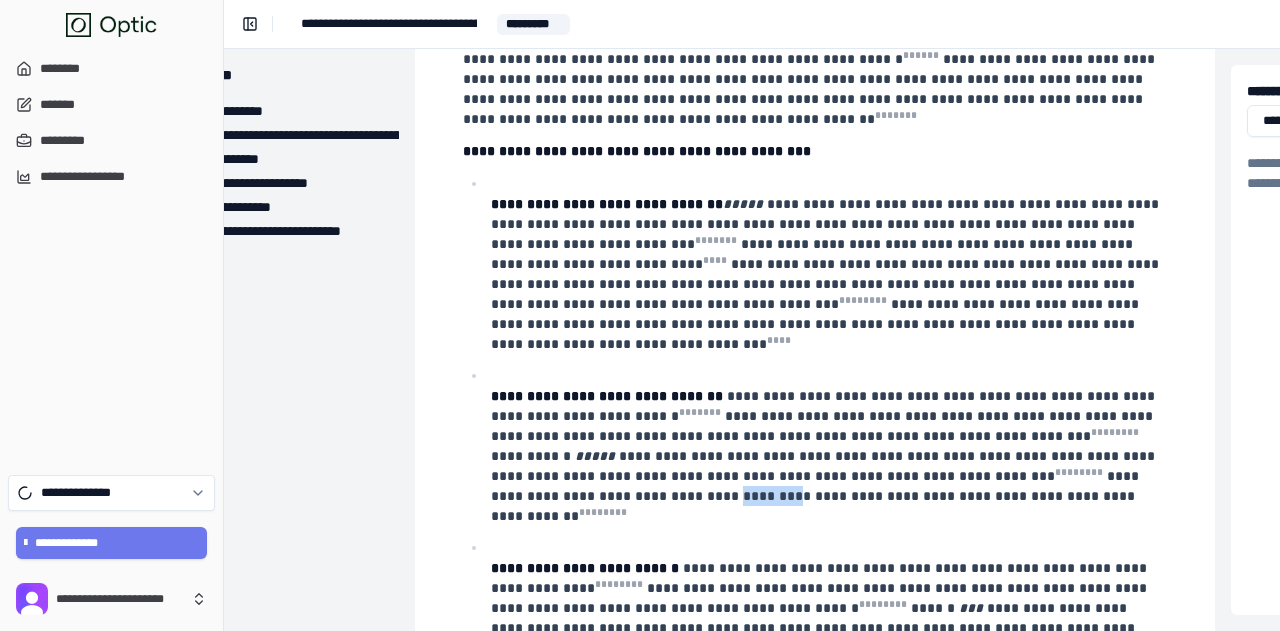 drag, startPoint x: 982, startPoint y: 464, endPoint x: 1035, endPoint y: 473, distance: 53.75872 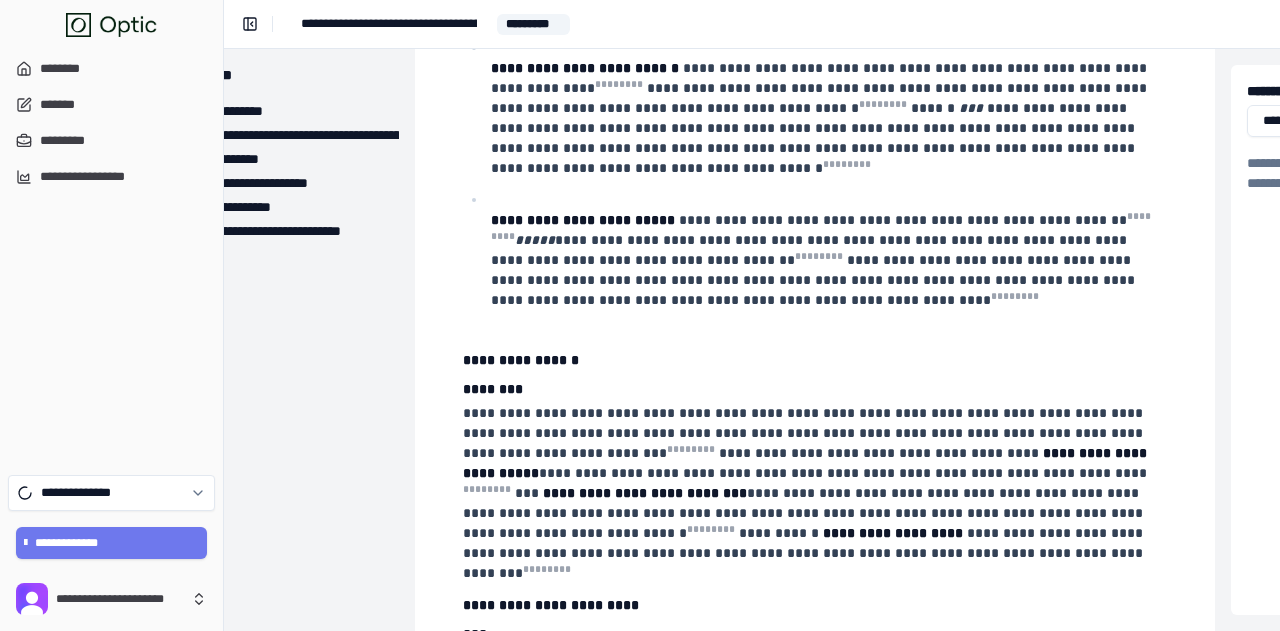 scroll, scrollTop: 1800, scrollLeft: 121, axis: both 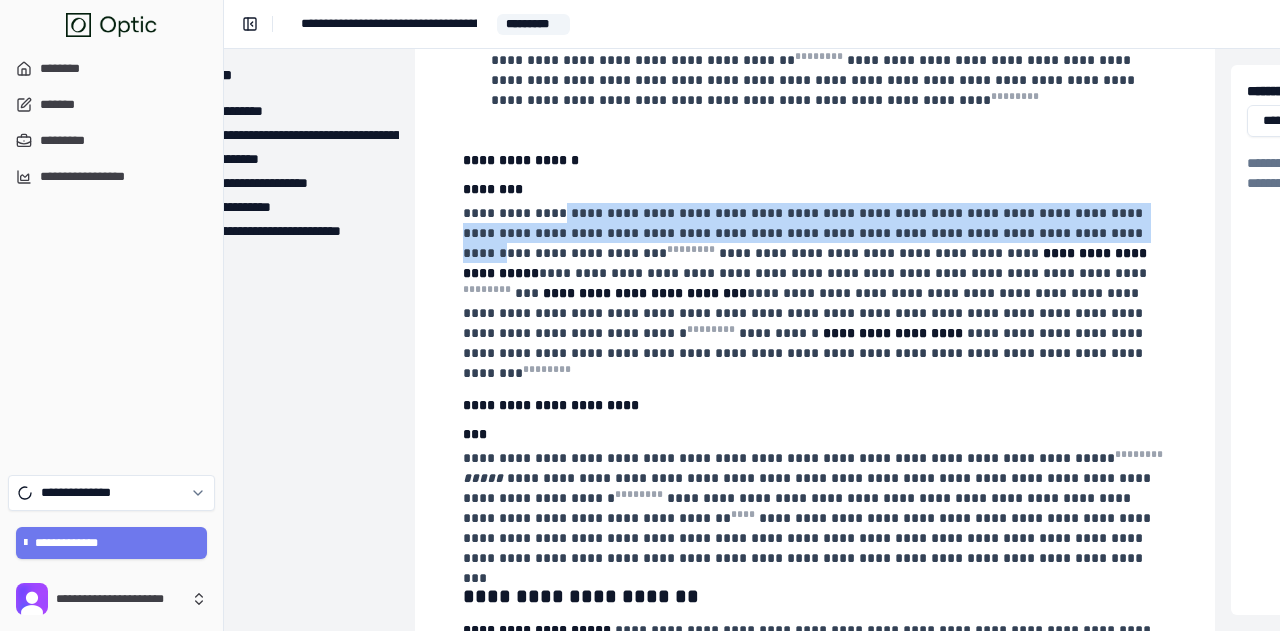 drag, startPoint x: 550, startPoint y: 196, endPoint x: 1026, endPoint y: 213, distance: 476.30347 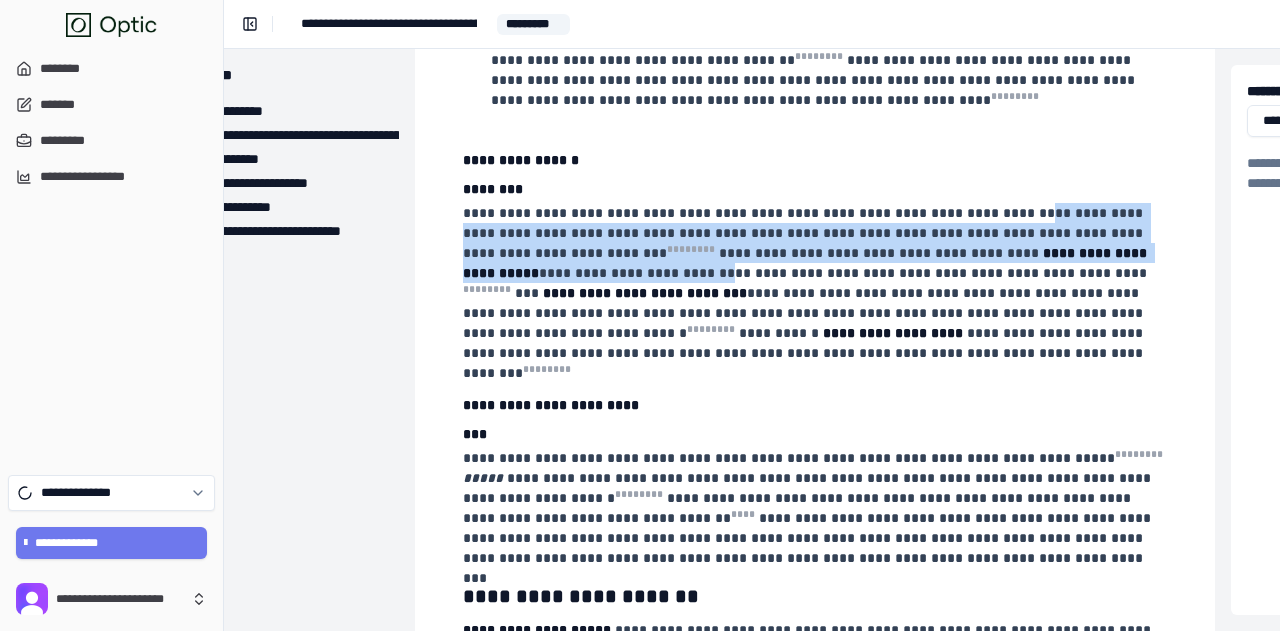drag, startPoint x: 1010, startPoint y: 197, endPoint x: 1105, endPoint y: 232, distance: 101.24229 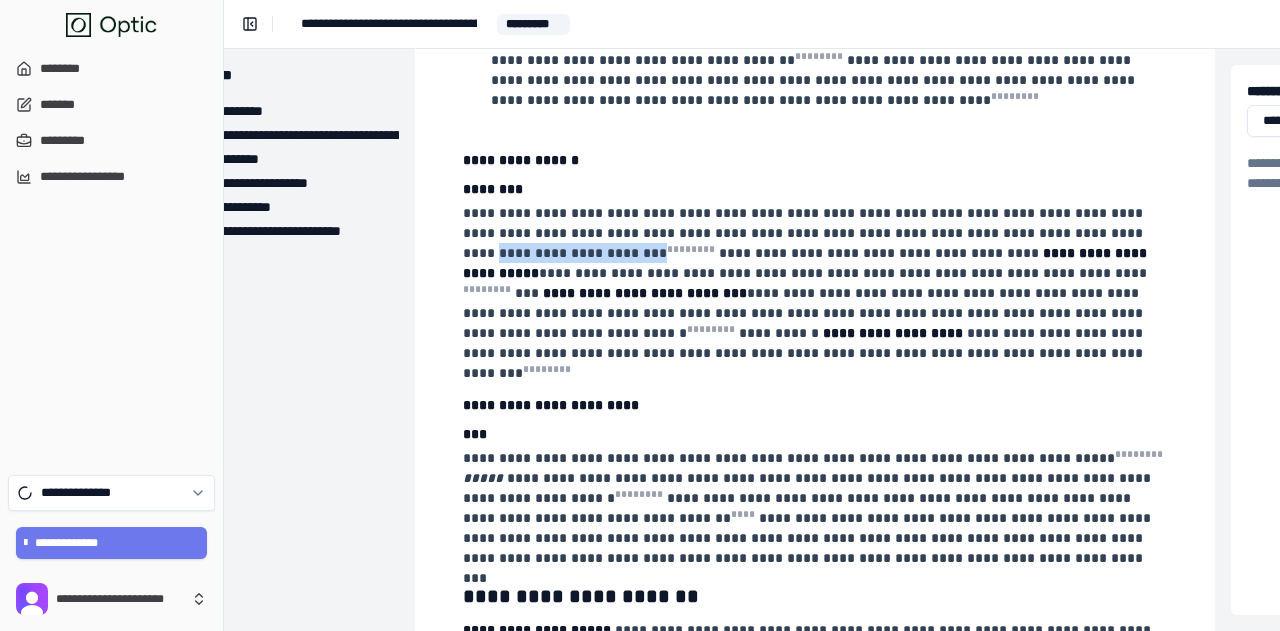 drag, startPoint x: 1017, startPoint y: 220, endPoint x: 1160, endPoint y: 231, distance: 143.42245 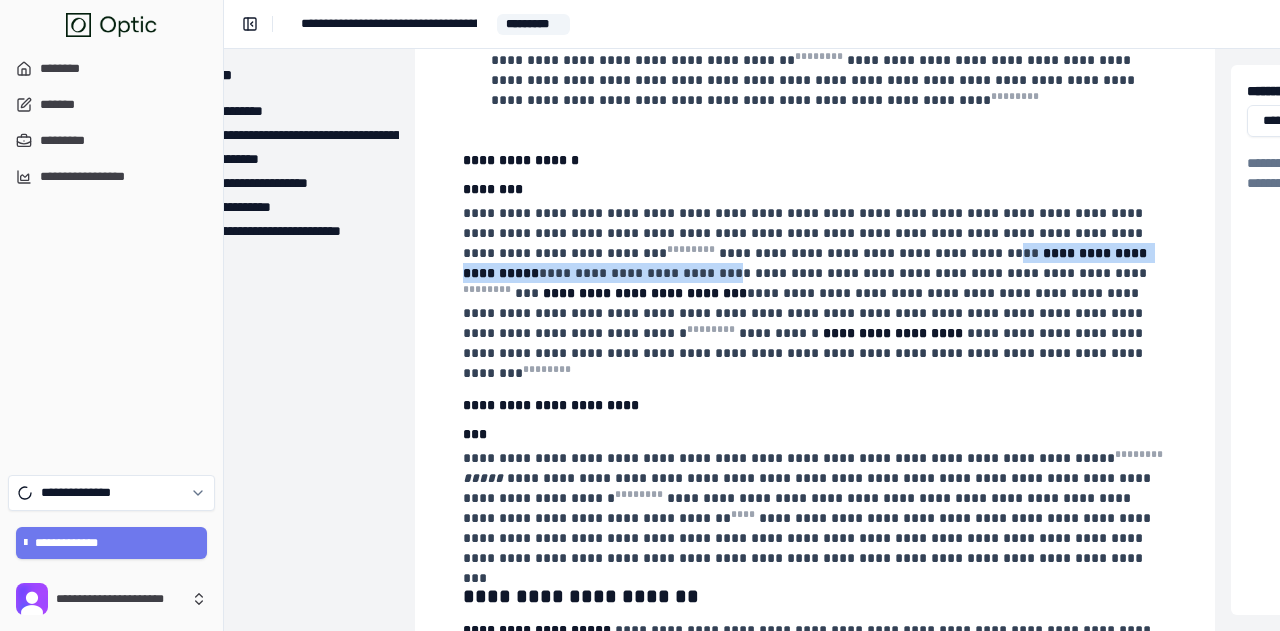 drag, startPoint x: 752, startPoint y: 235, endPoint x: 1118, endPoint y: 241, distance: 366.04916 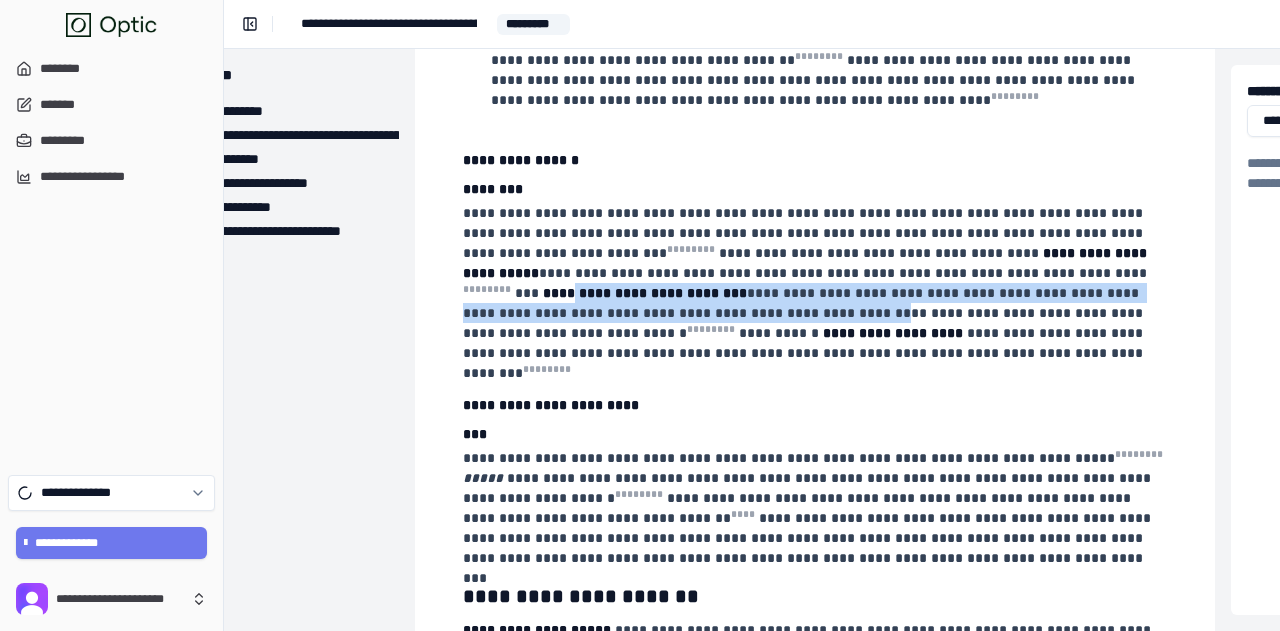 drag, startPoint x: 905, startPoint y: 259, endPoint x: 1100, endPoint y: 281, distance: 196.2371 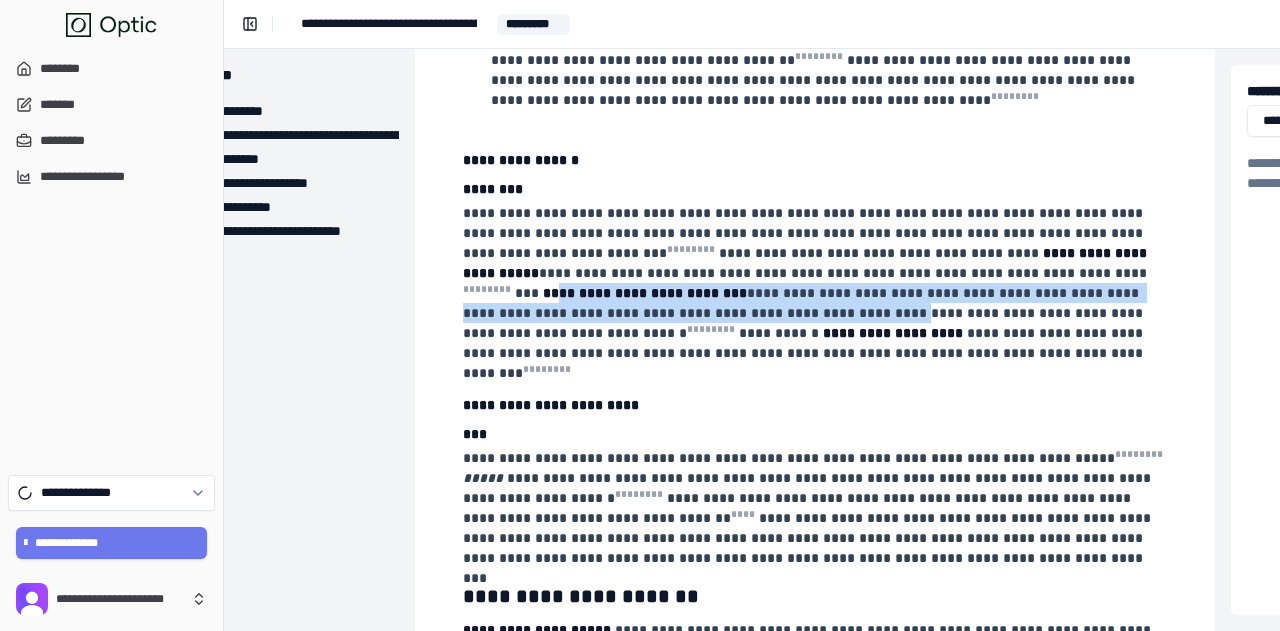 drag, startPoint x: 894, startPoint y: 259, endPoint x: 1118, endPoint y: 279, distance: 224.89108 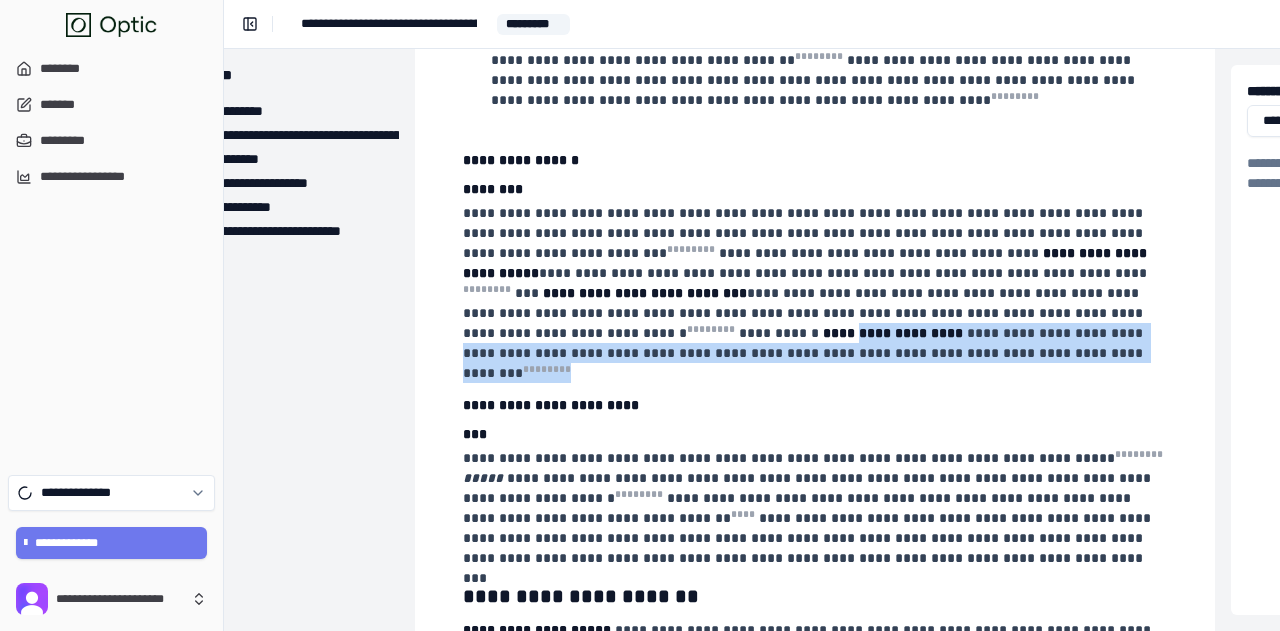 drag, startPoint x: 992, startPoint y: 307, endPoint x: 1060, endPoint y: 335, distance: 73.53911 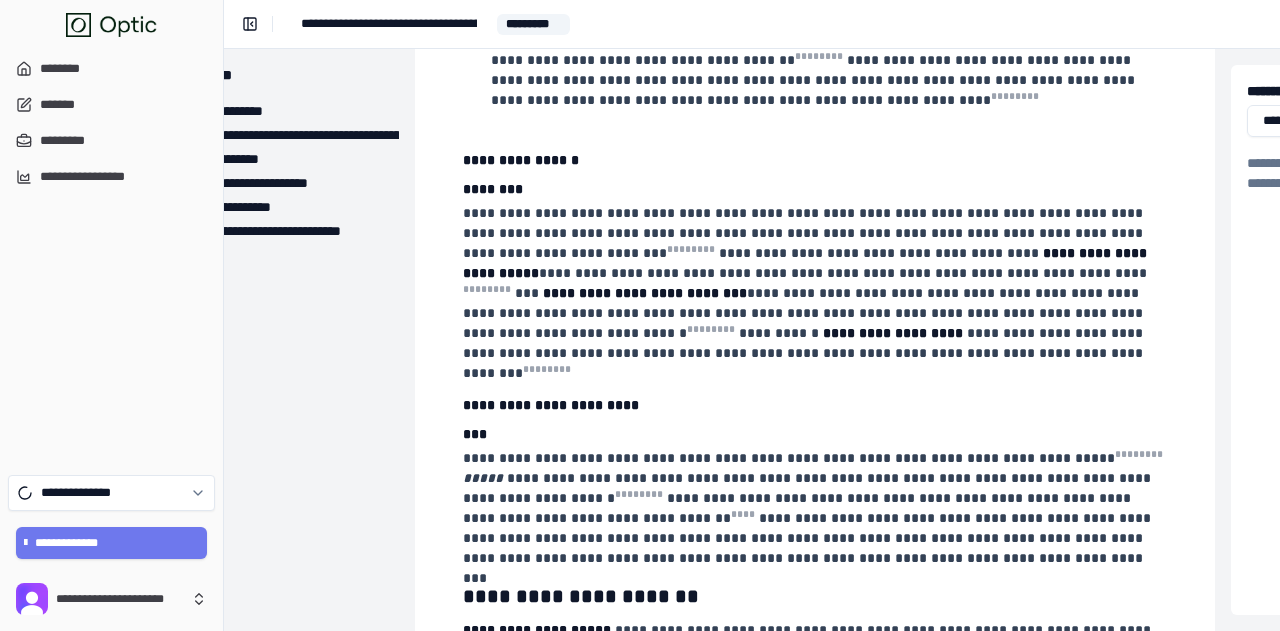 drag, startPoint x: 1060, startPoint y: 335, endPoint x: 1070, endPoint y: 330, distance: 11.18034 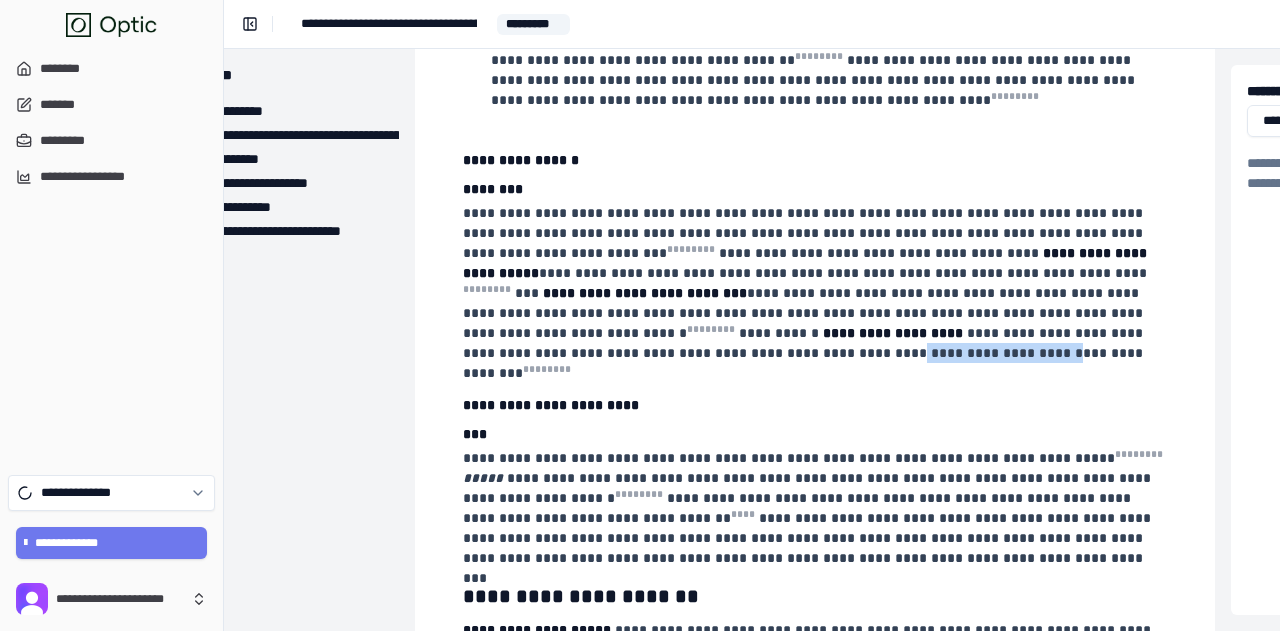 drag, startPoint x: 1088, startPoint y: 321, endPoint x: 956, endPoint y: 318, distance: 132.03409 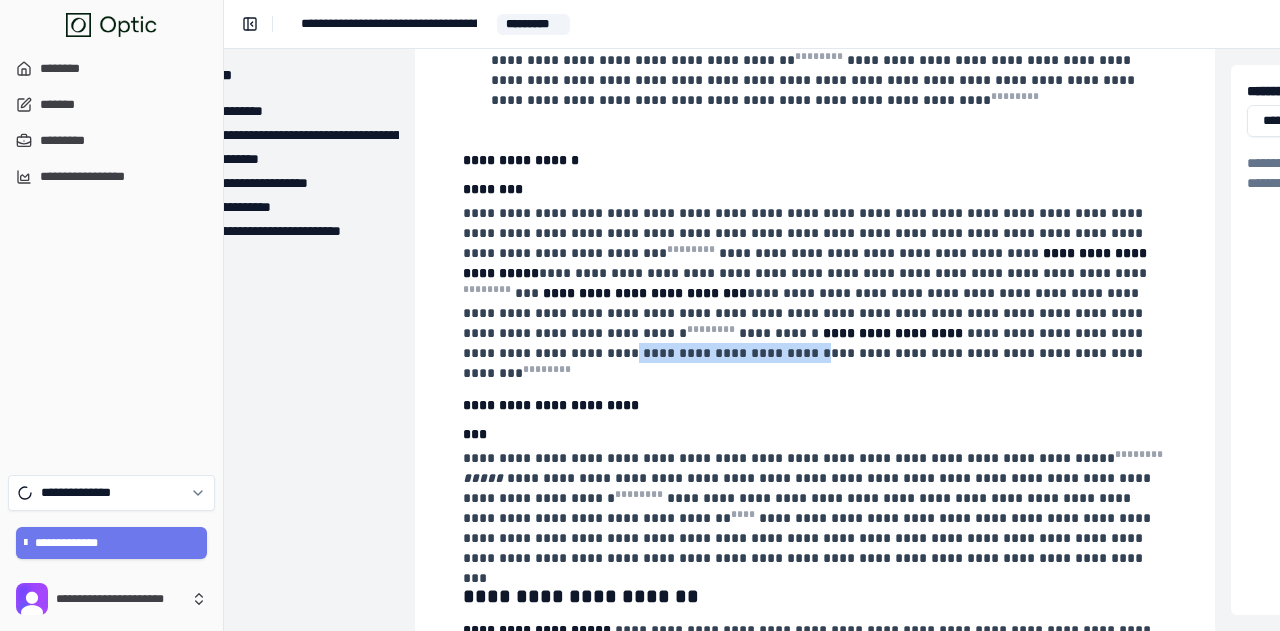 drag, startPoint x: 704, startPoint y: 316, endPoint x: 874, endPoint y: 329, distance: 170.49634 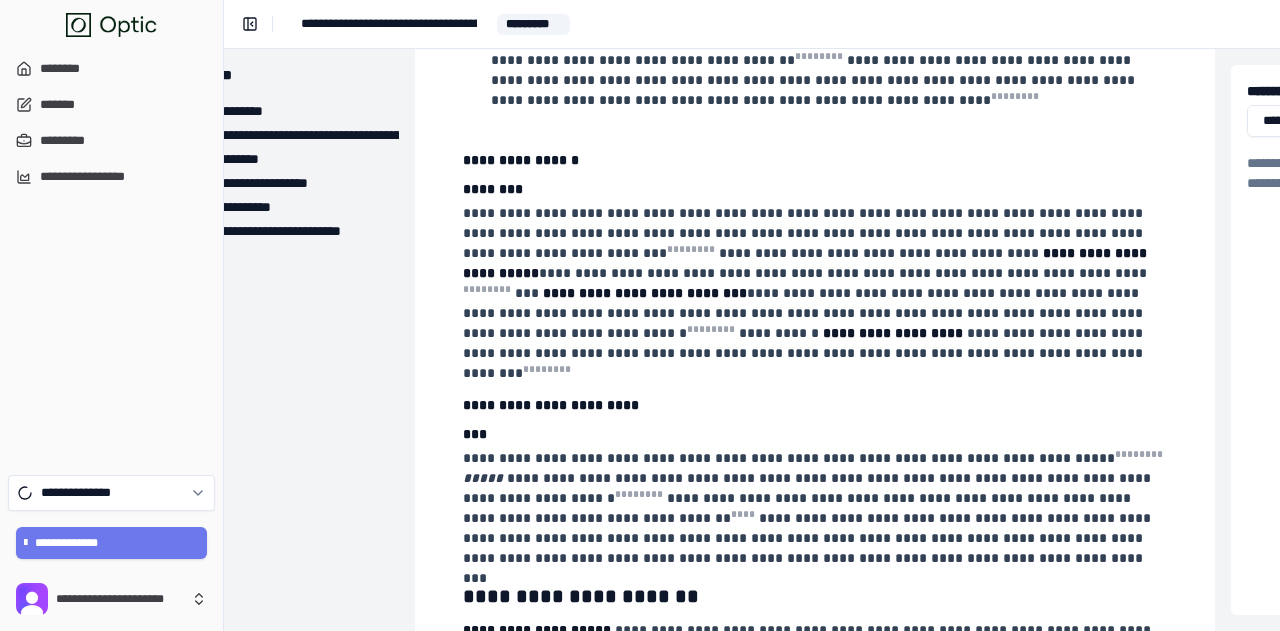 click on "**********" at bounding box center (813, 293) 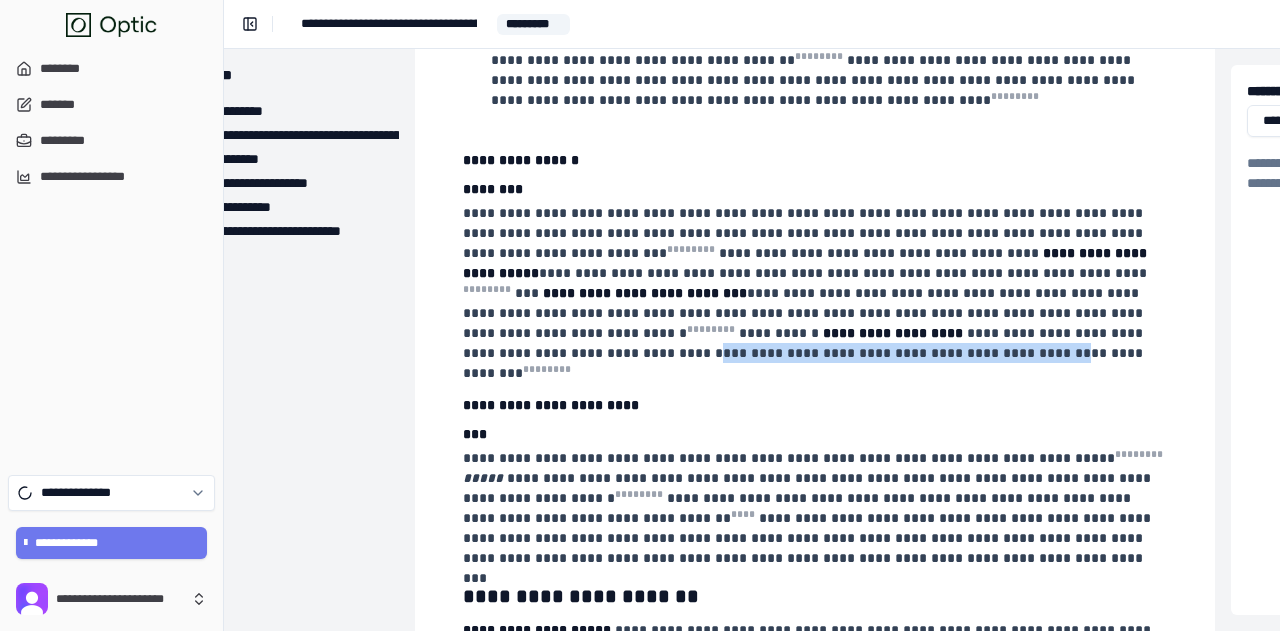 drag, startPoint x: 784, startPoint y: 319, endPoint x: 1094, endPoint y: 326, distance: 310.079 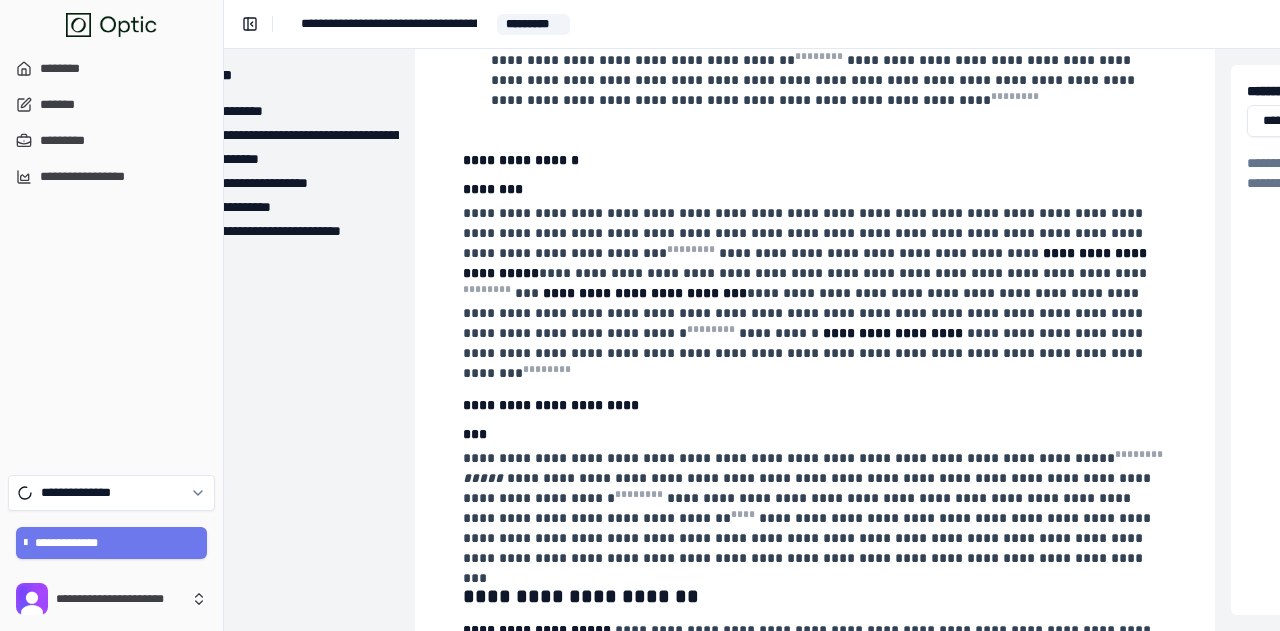 click on "**********" at bounding box center [805, 353] 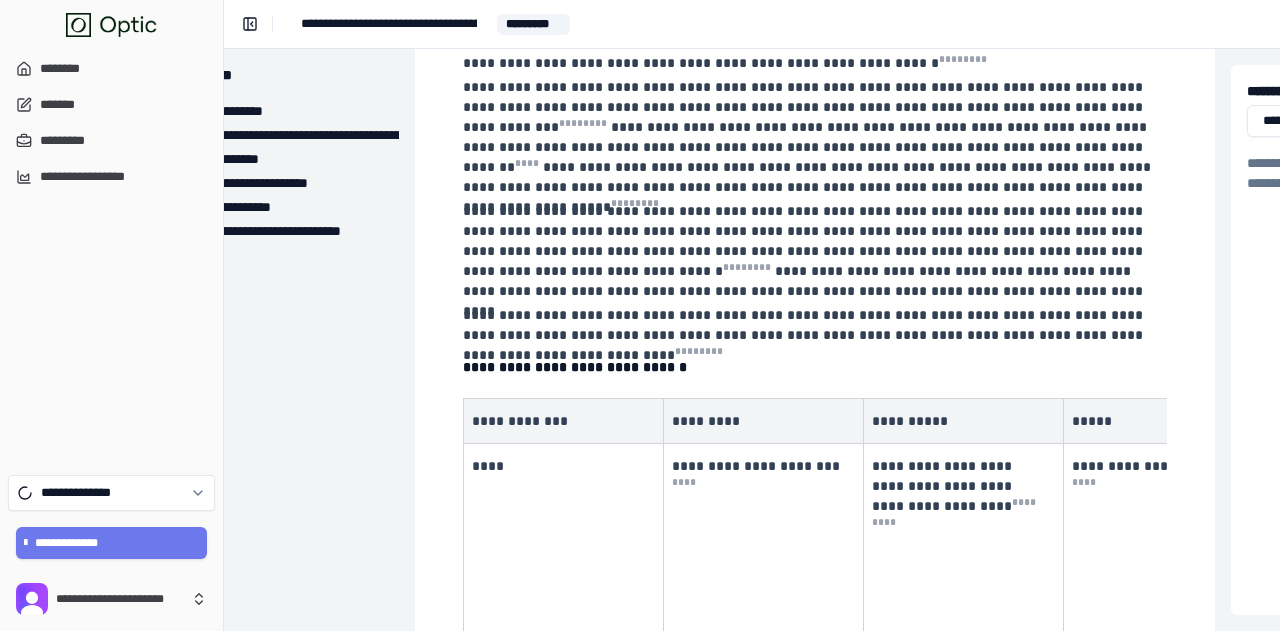 scroll, scrollTop: 2500, scrollLeft: 121, axis: both 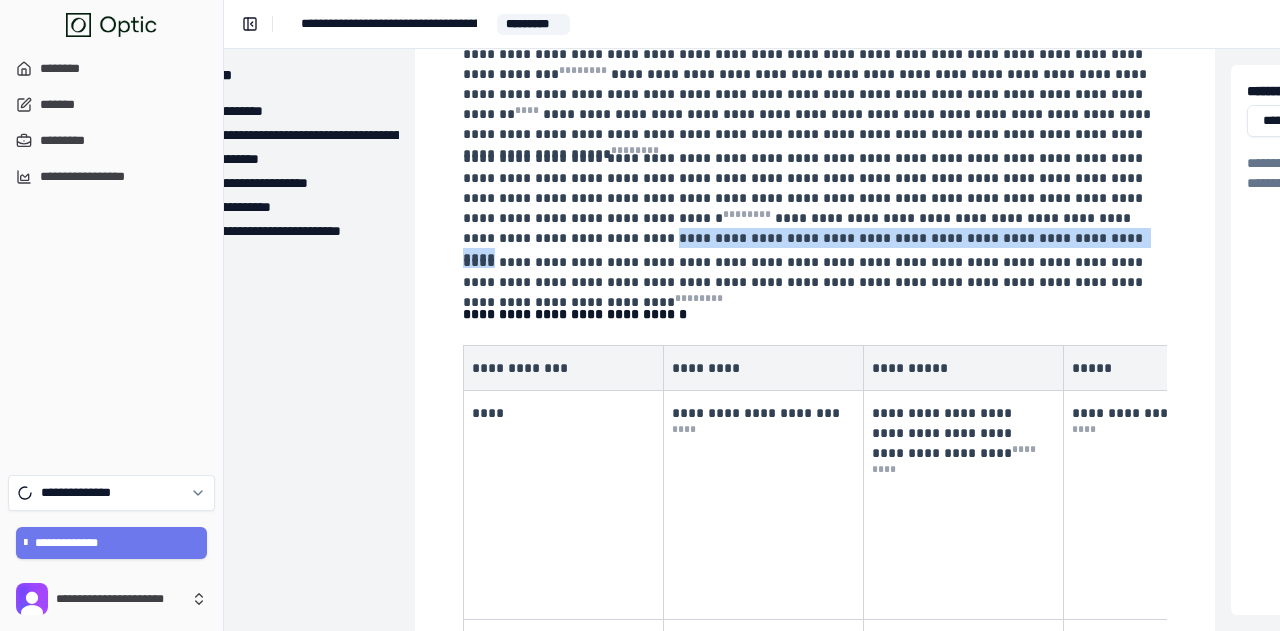 drag, startPoint x: 976, startPoint y: 207, endPoint x: 960, endPoint y: 193, distance: 21.260292 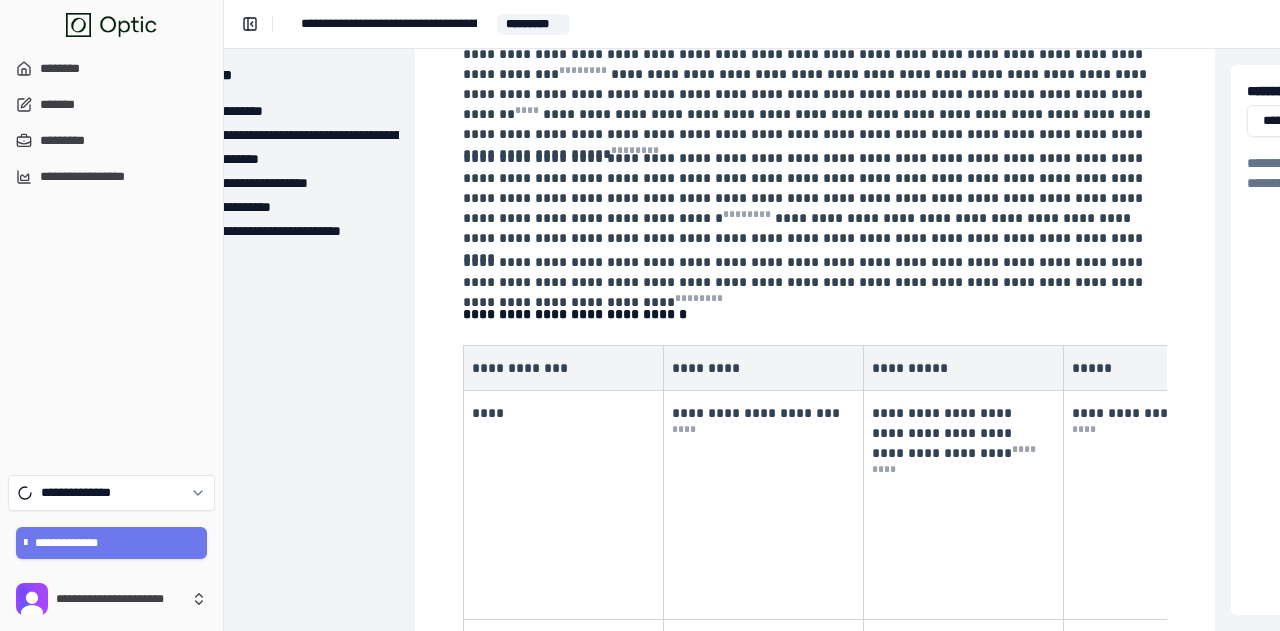click on "**********" at bounding box center (813, 198) 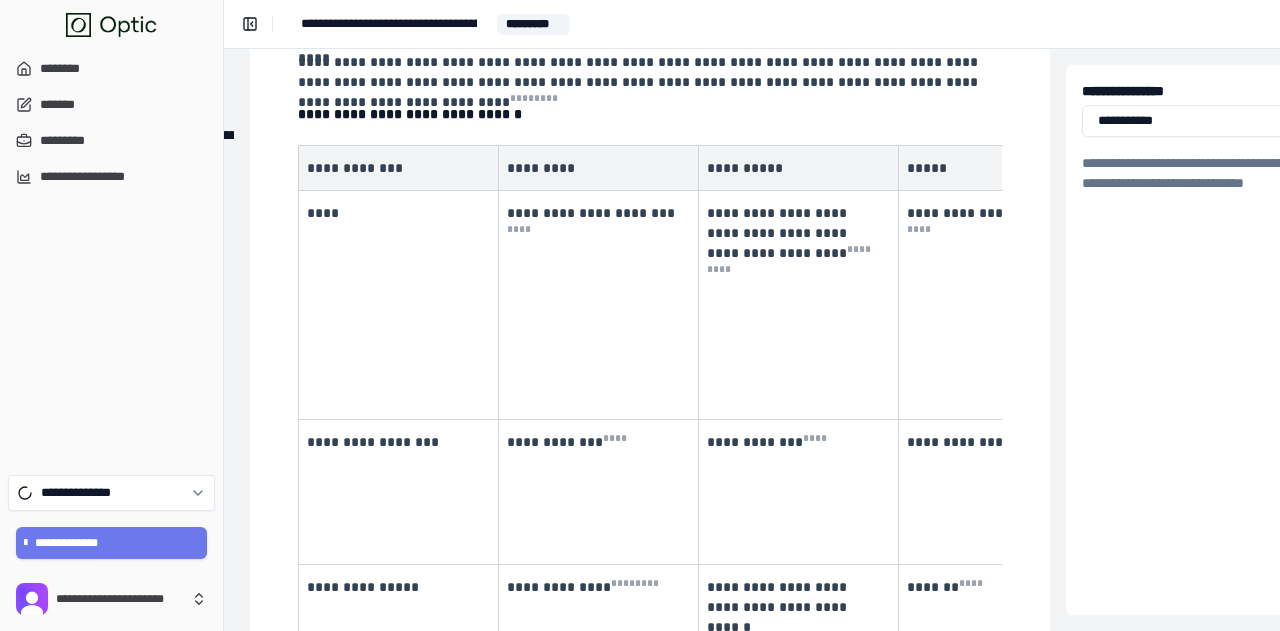 scroll, scrollTop: 2700, scrollLeft: 284, axis: both 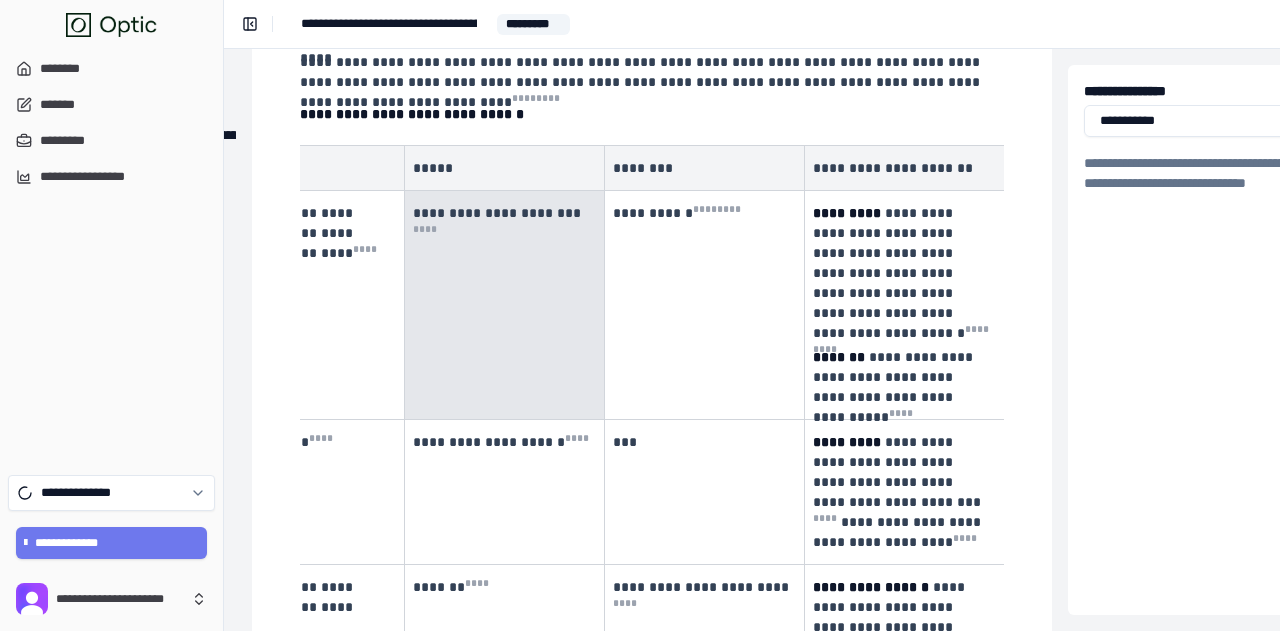 drag, startPoint x: 924, startPoint y: 381, endPoint x: 562, endPoint y: 303, distance: 370.30798 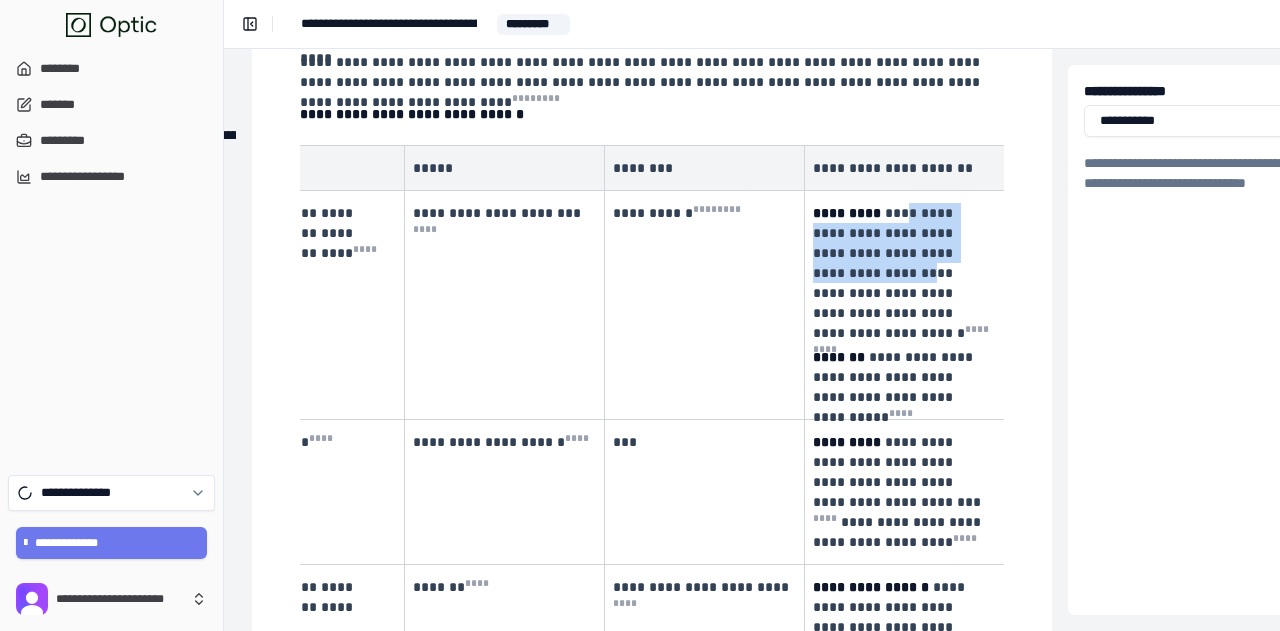 drag, startPoint x: 889, startPoint y: 181, endPoint x: 928, endPoint y: 238, distance: 69.065186 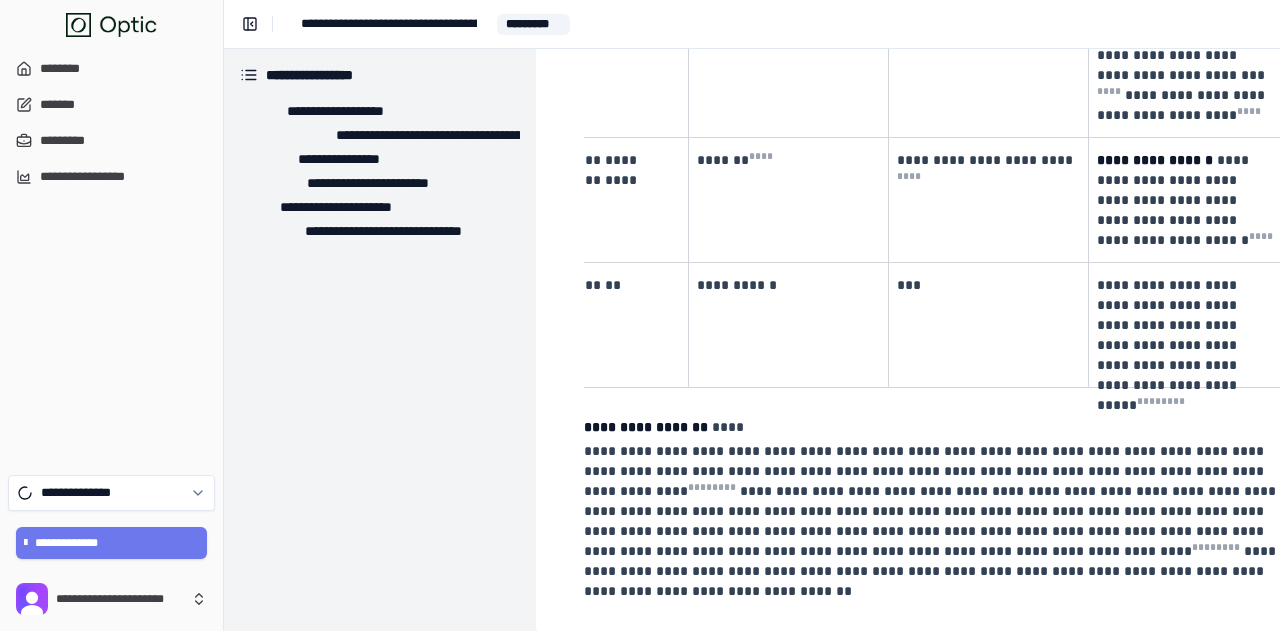 scroll, scrollTop: 3129, scrollLeft: 0, axis: vertical 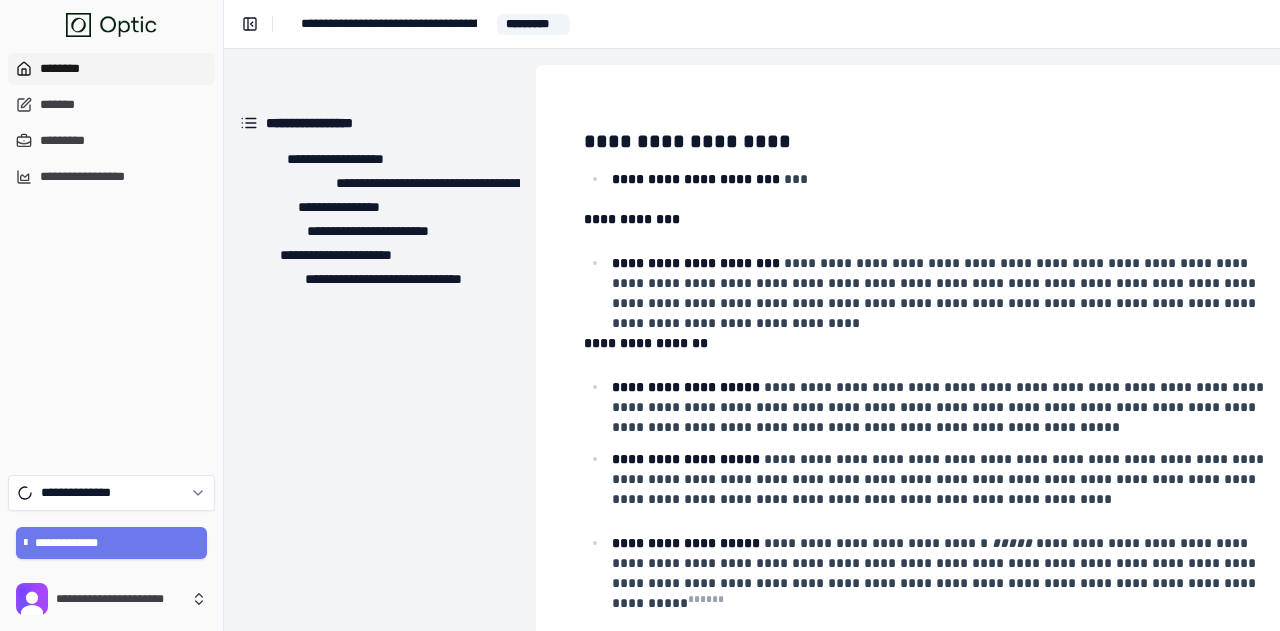 click on "********" at bounding box center [111, 69] 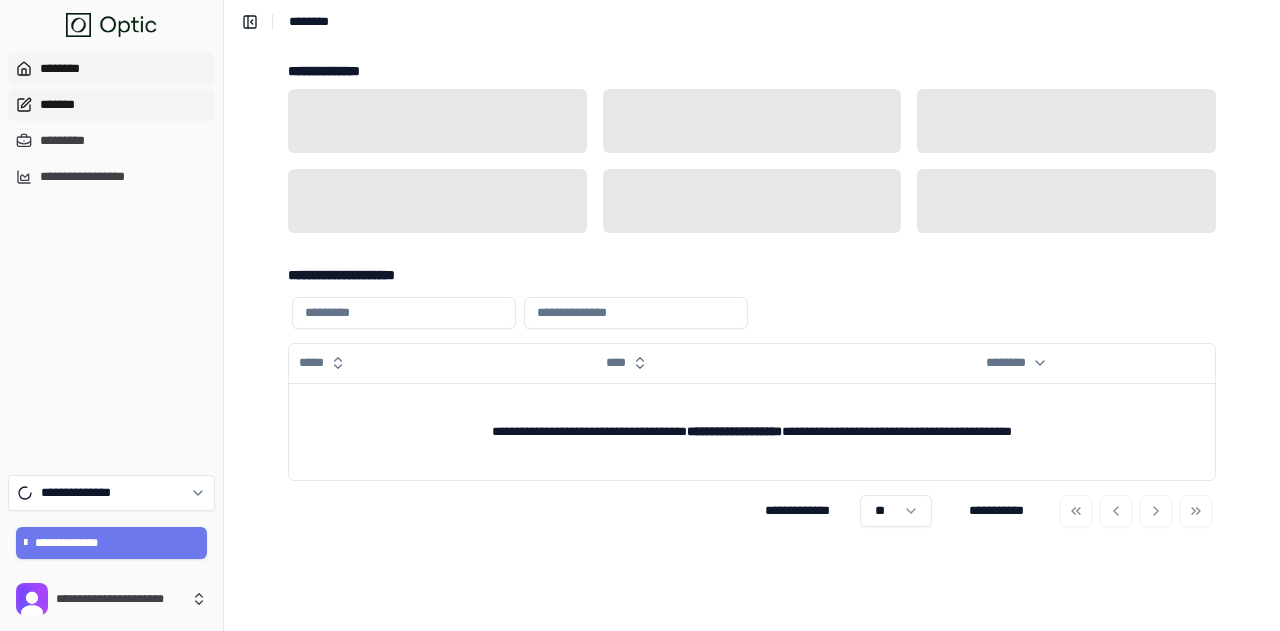 click on "*******" at bounding box center [111, 105] 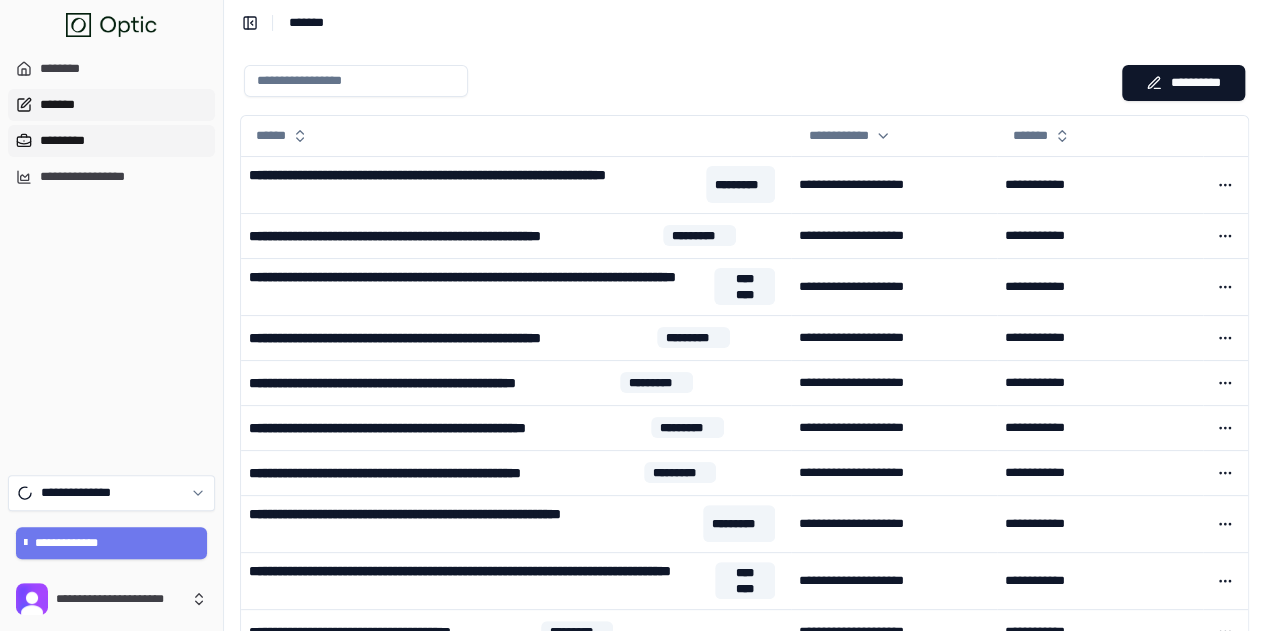 click on "*********" at bounding box center [111, 141] 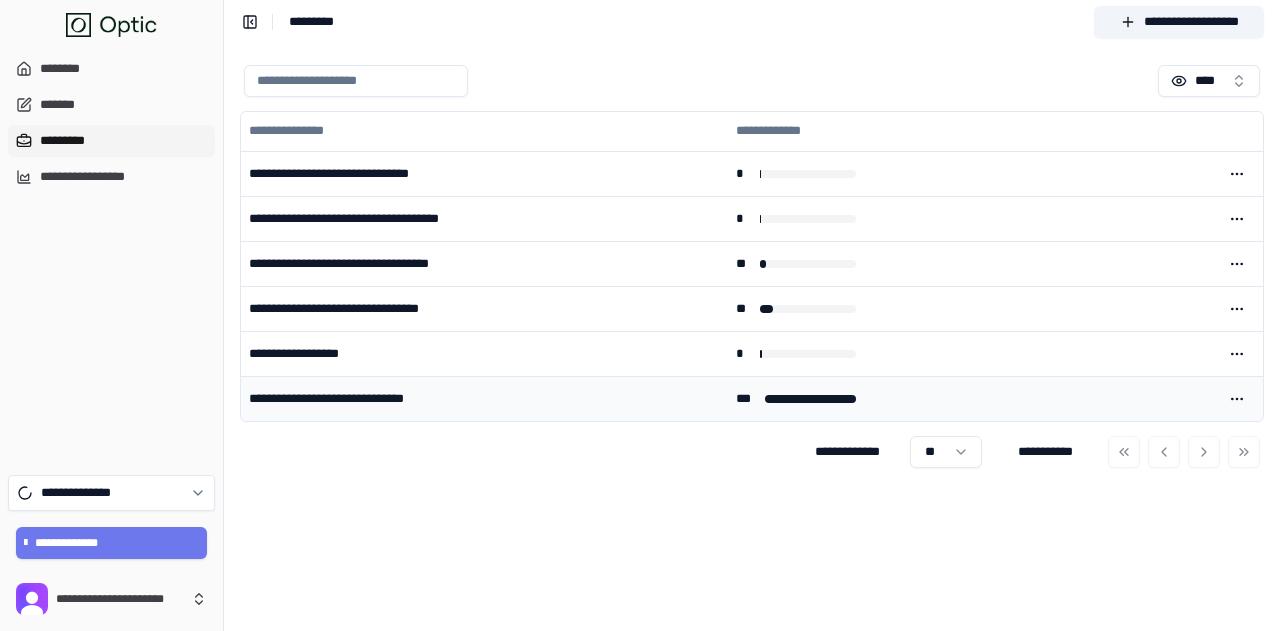 click on "***" at bounding box center [796, 399] 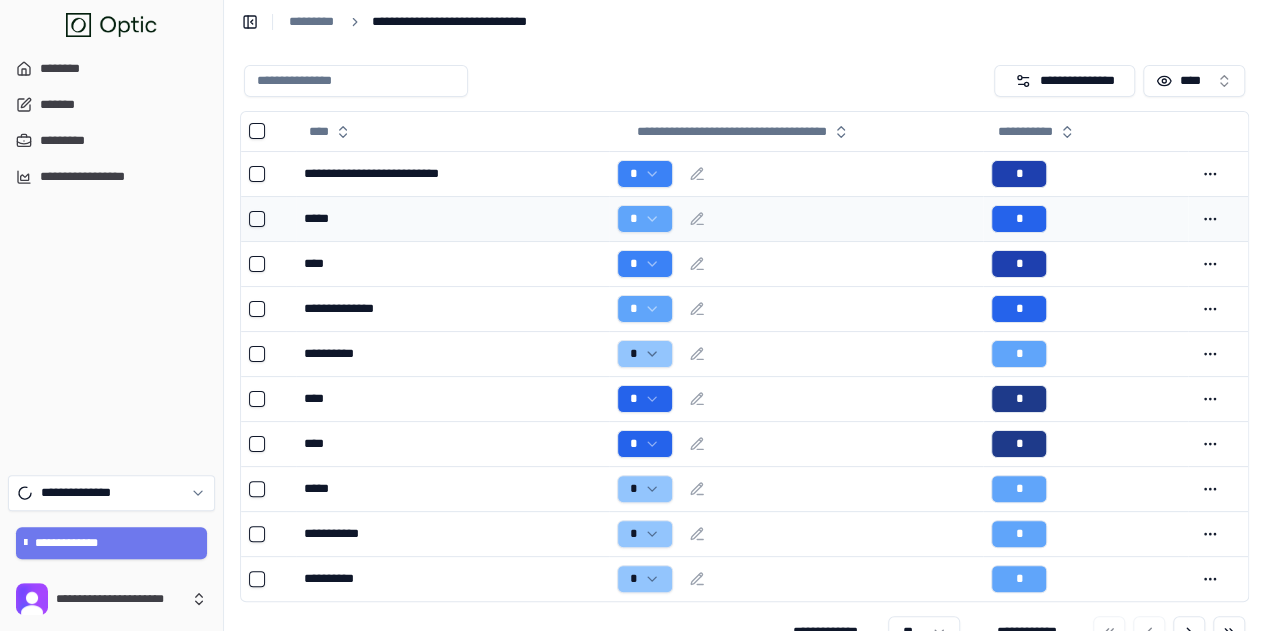 click on "*****" at bounding box center [452, 219] 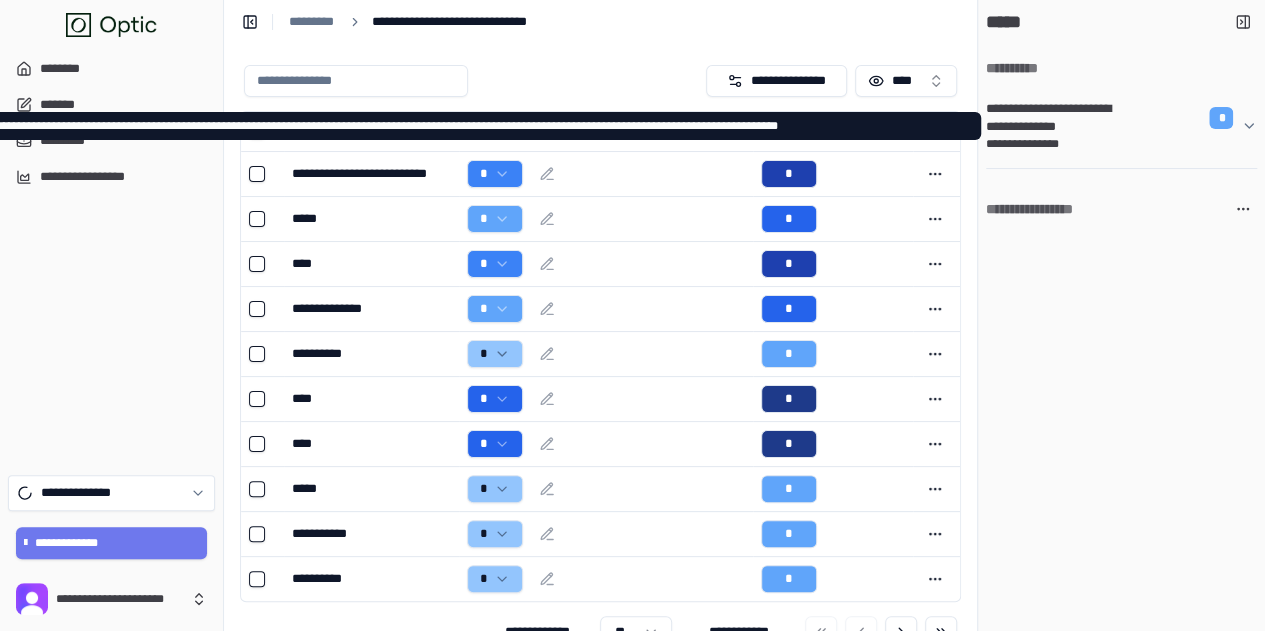click on "**********" at bounding box center [1058, 118] 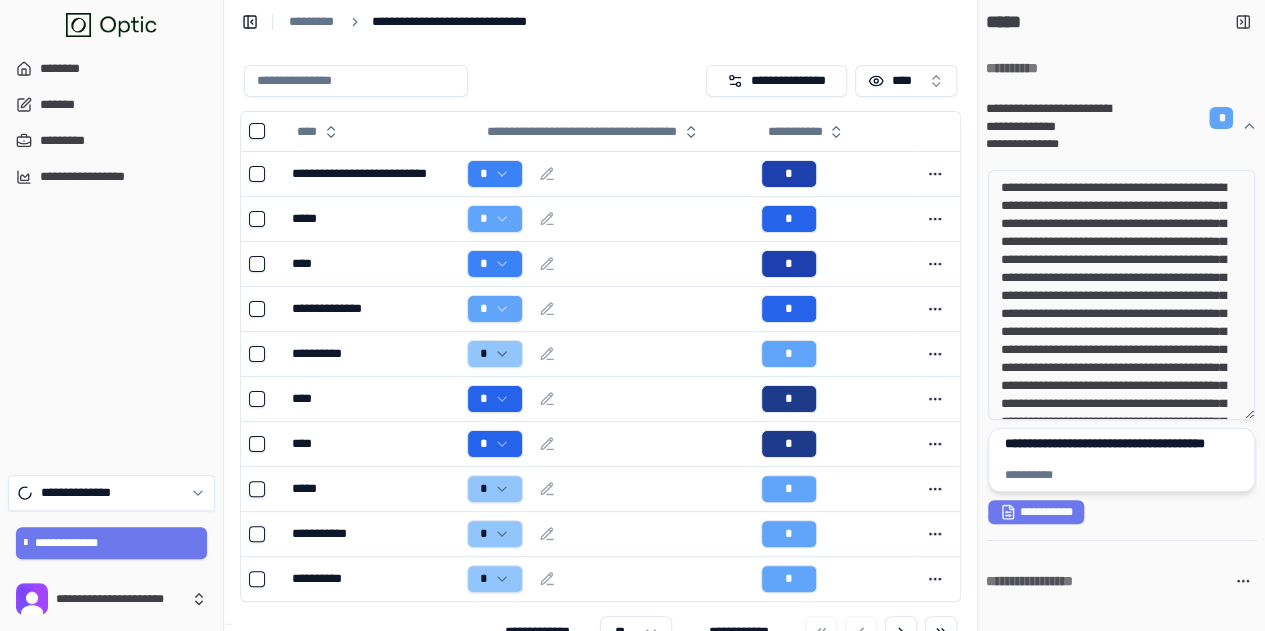 click on "**********" at bounding box center (1122, 450) 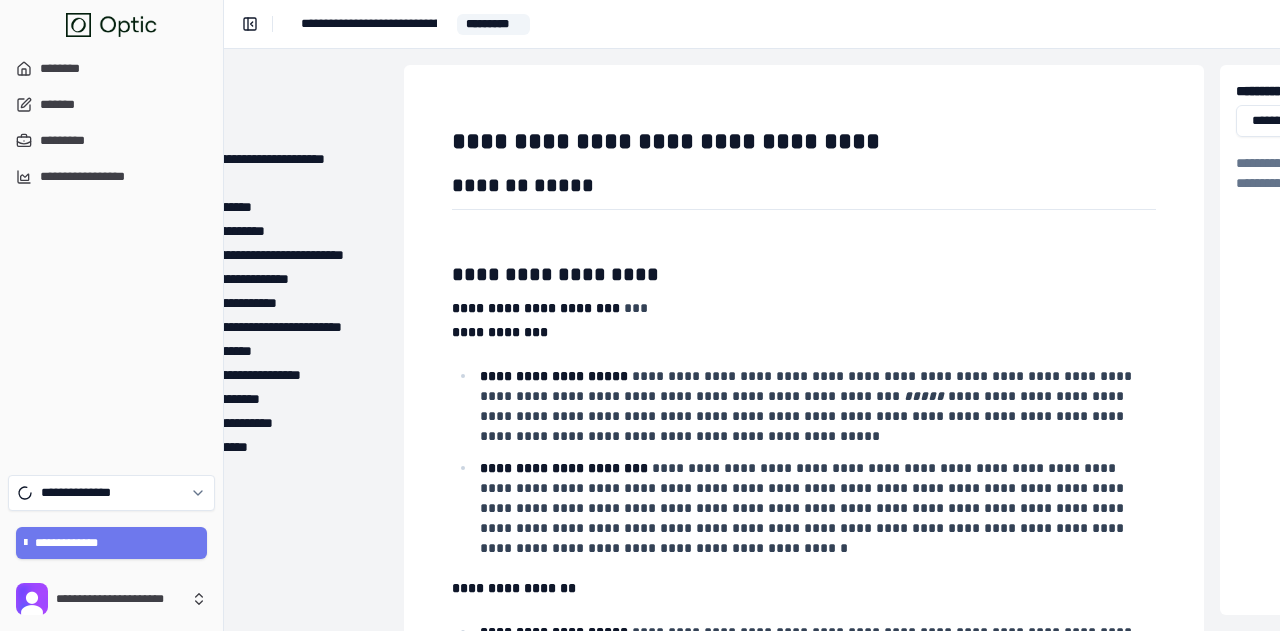 scroll, scrollTop: 0, scrollLeft: 192, axis: horizontal 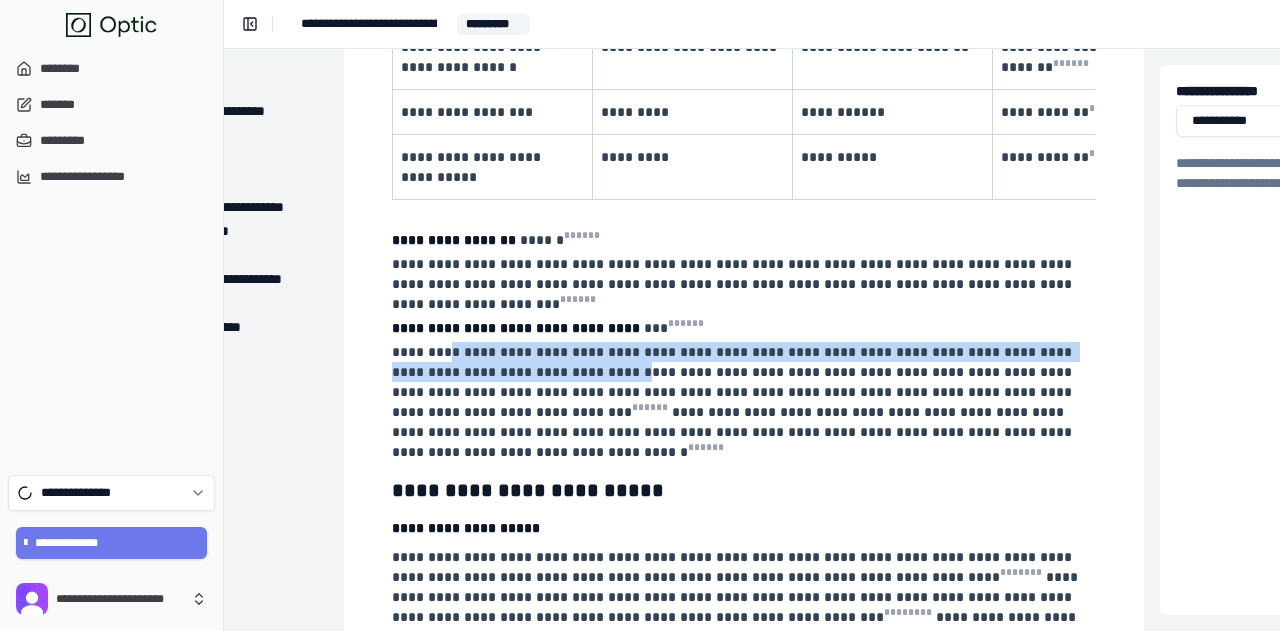drag, startPoint x: 442, startPoint y: 315, endPoint x: 518, endPoint y: 334, distance: 78.339005 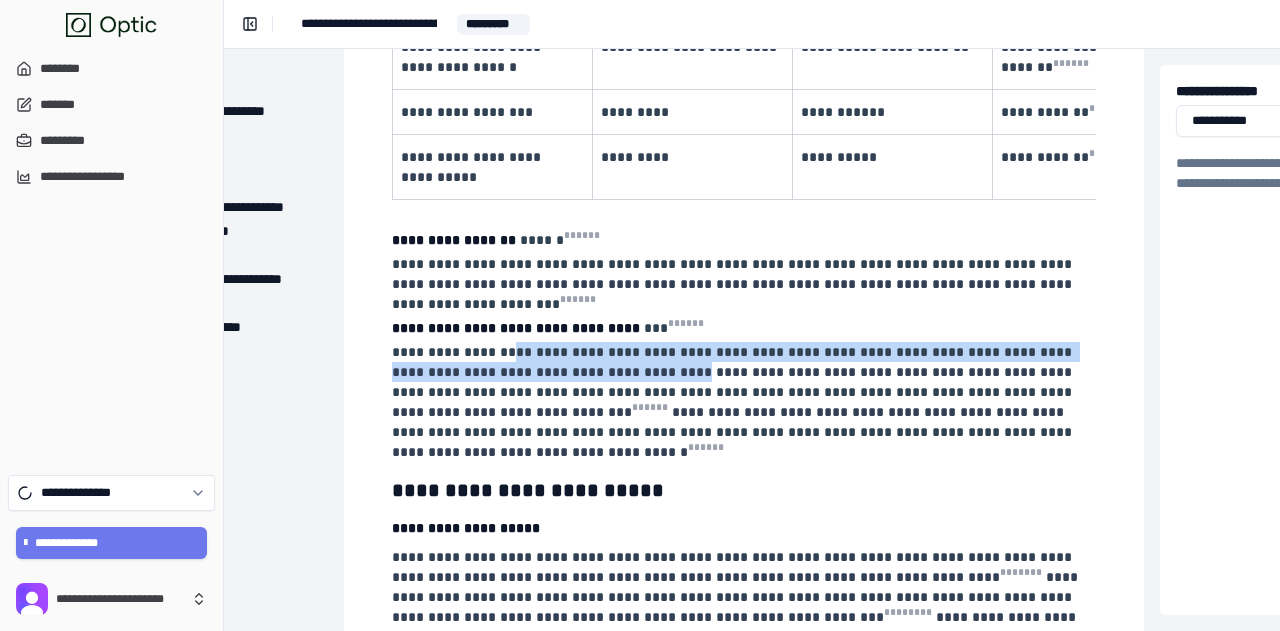 drag, startPoint x: 500, startPoint y: 313, endPoint x: 575, endPoint y: 335, distance: 78.160095 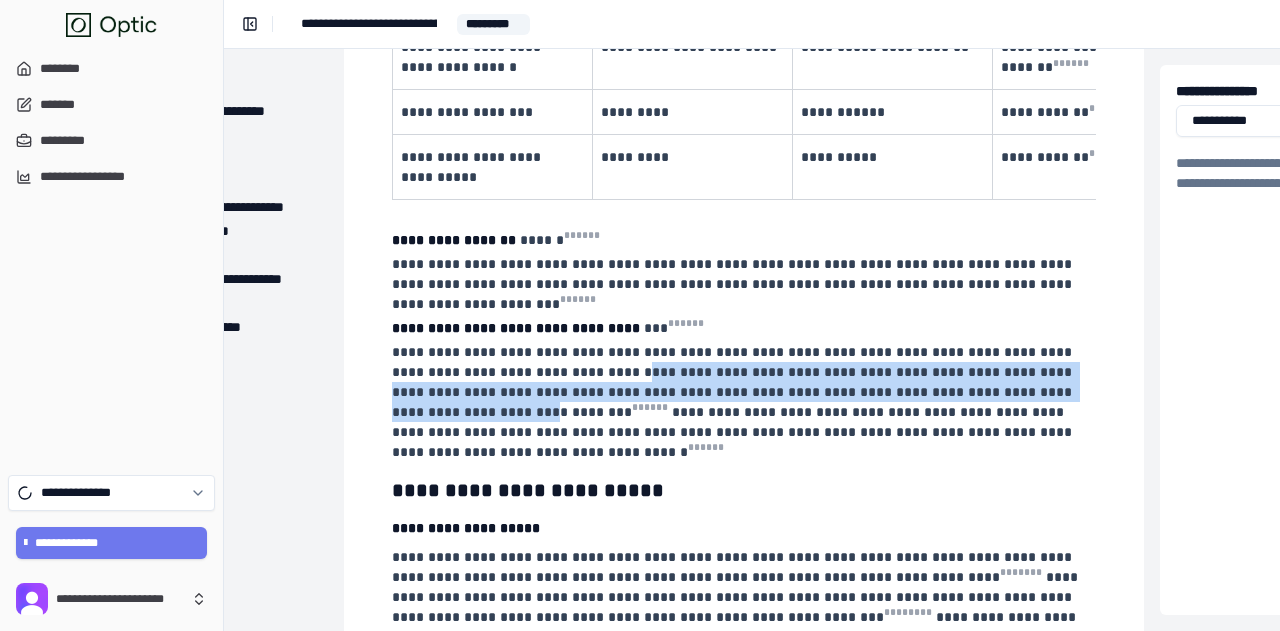 drag, startPoint x: 519, startPoint y: 333, endPoint x: 912, endPoint y: 346, distance: 393.21497 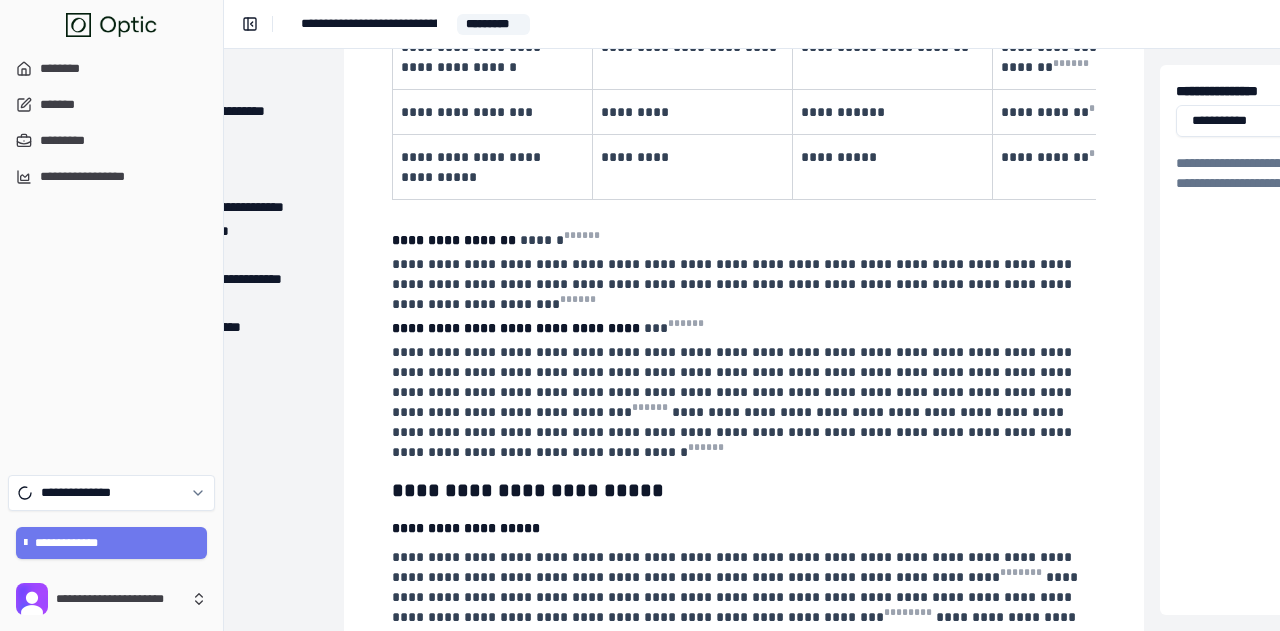 click on "**********" at bounding box center (742, 402) 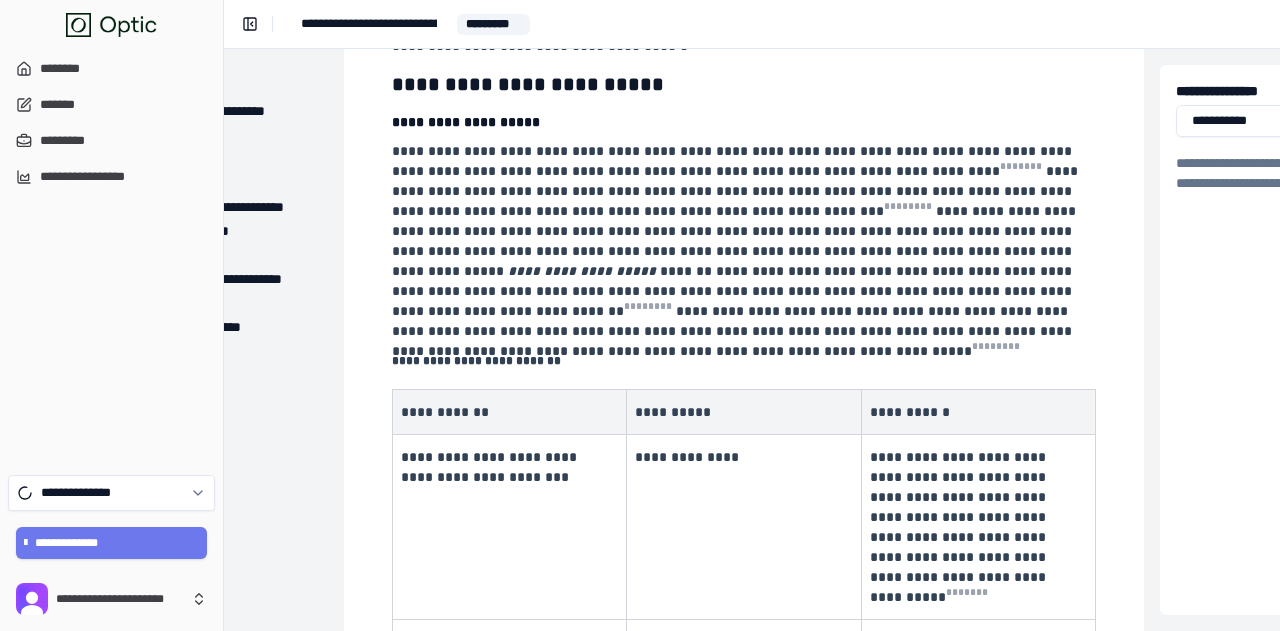 scroll, scrollTop: 1600, scrollLeft: 192, axis: both 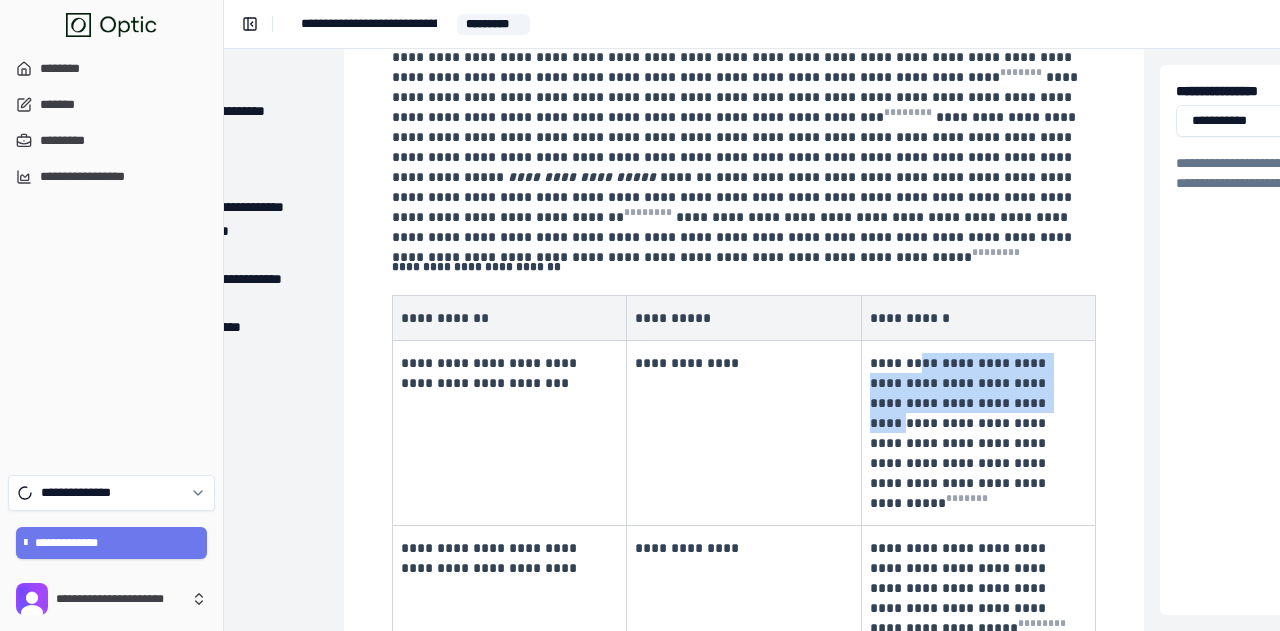 drag, startPoint x: 914, startPoint y: 307, endPoint x: 948, endPoint y: 335, distance: 44.04543 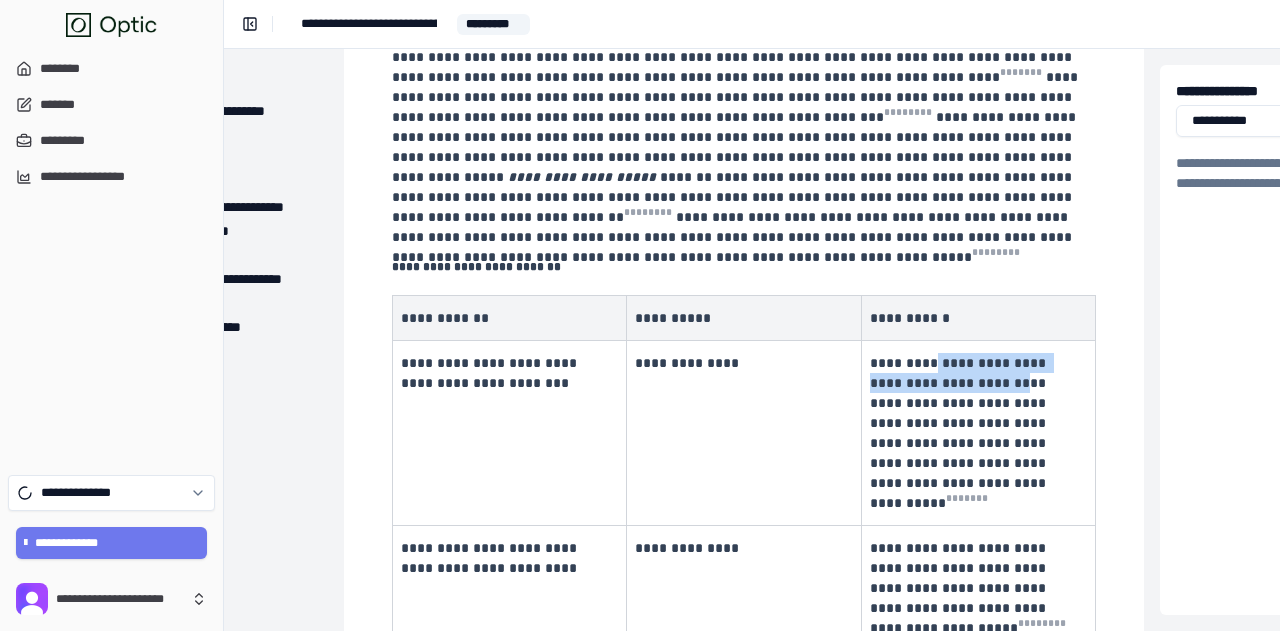 drag, startPoint x: 926, startPoint y: 303, endPoint x: 944, endPoint y: 326, distance: 29.206163 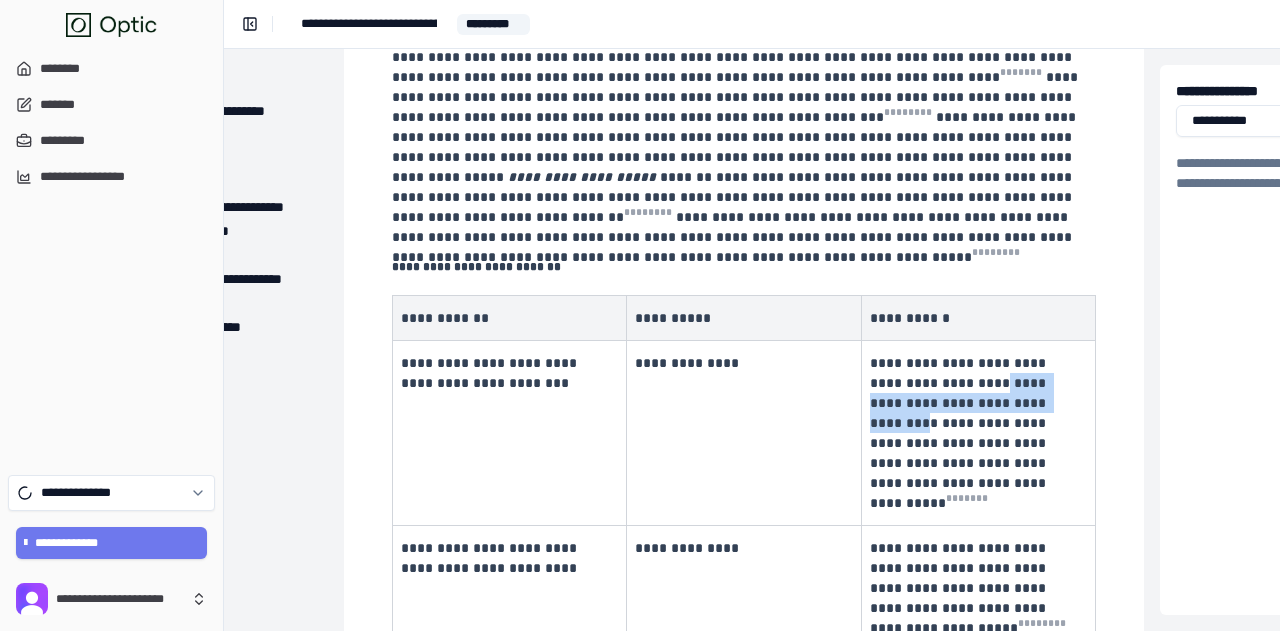 drag, startPoint x: 927, startPoint y: 323, endPoint x: 960, endPoint y: 345, distance: 39.661064 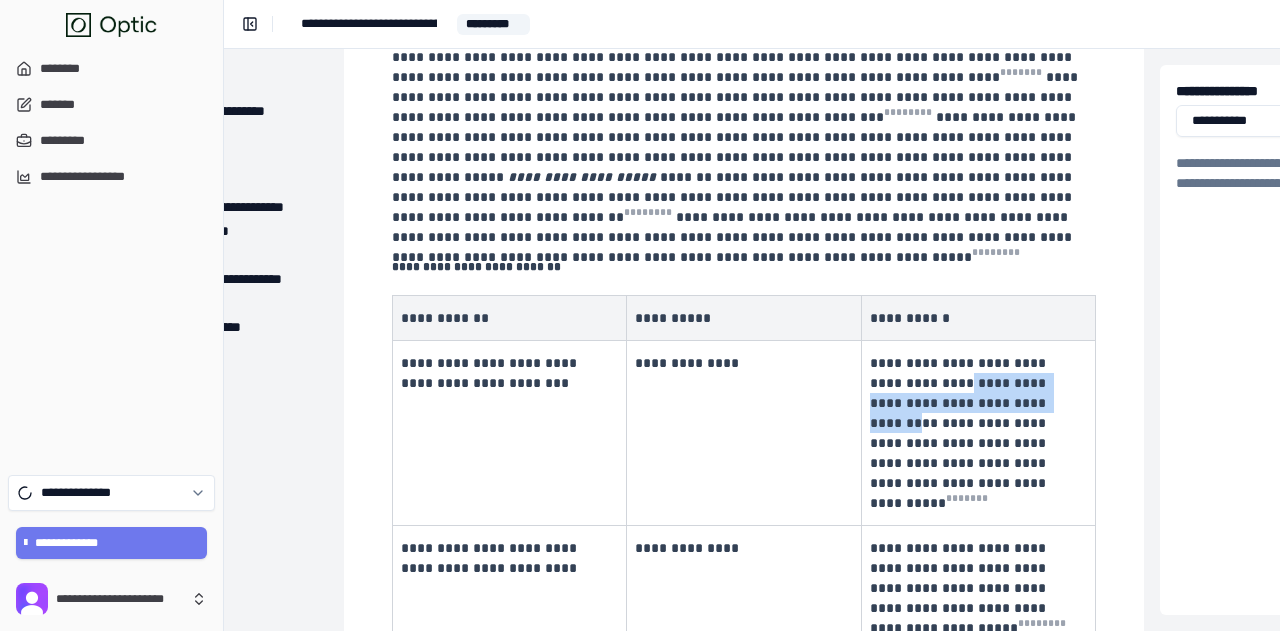 drag, startPoint x: 894, startPoint y: 329, endPoint x: 956, endPoint y: 351, distance: 65.78754 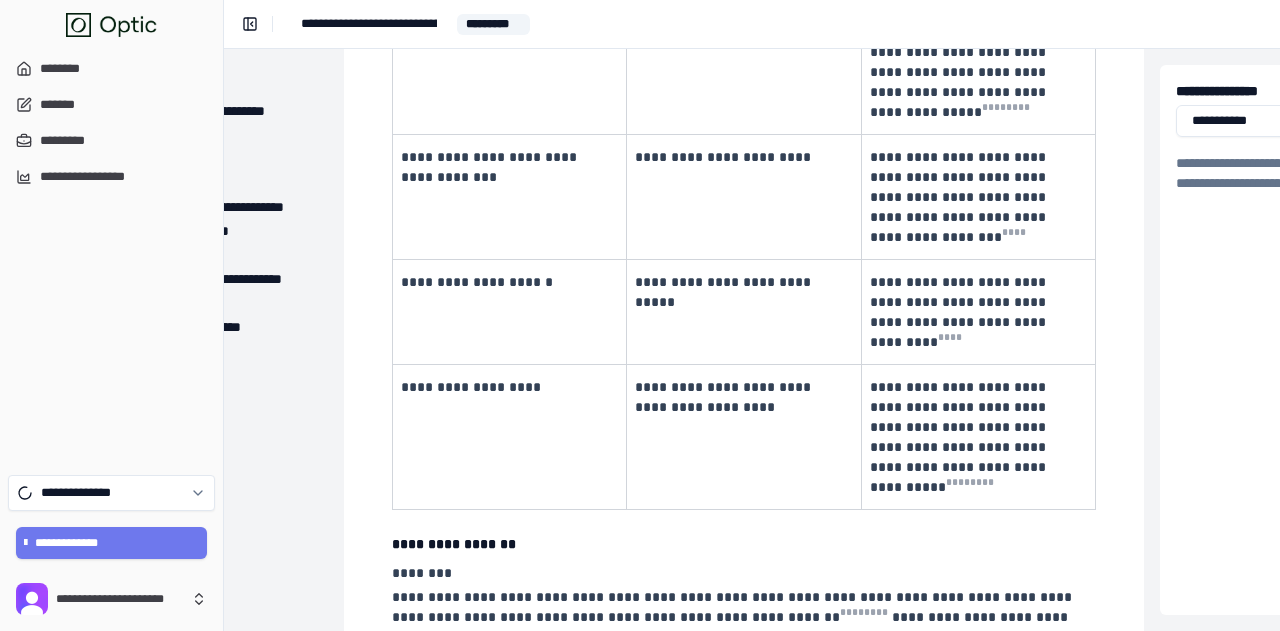 scroll, scrollTop: 2400, scrollLeft: 192, axis: both 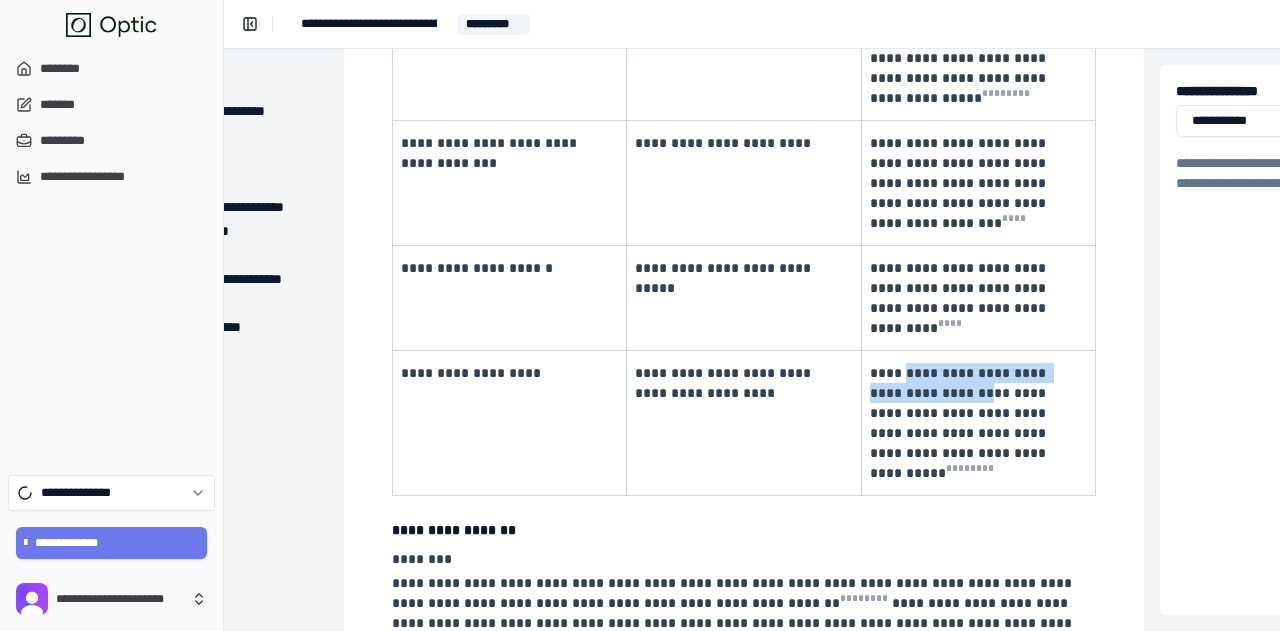 drag, startPoint x: 904, startPoint y: 190, endPoint x: 940, endPoint y: 209, distance: 40.706264 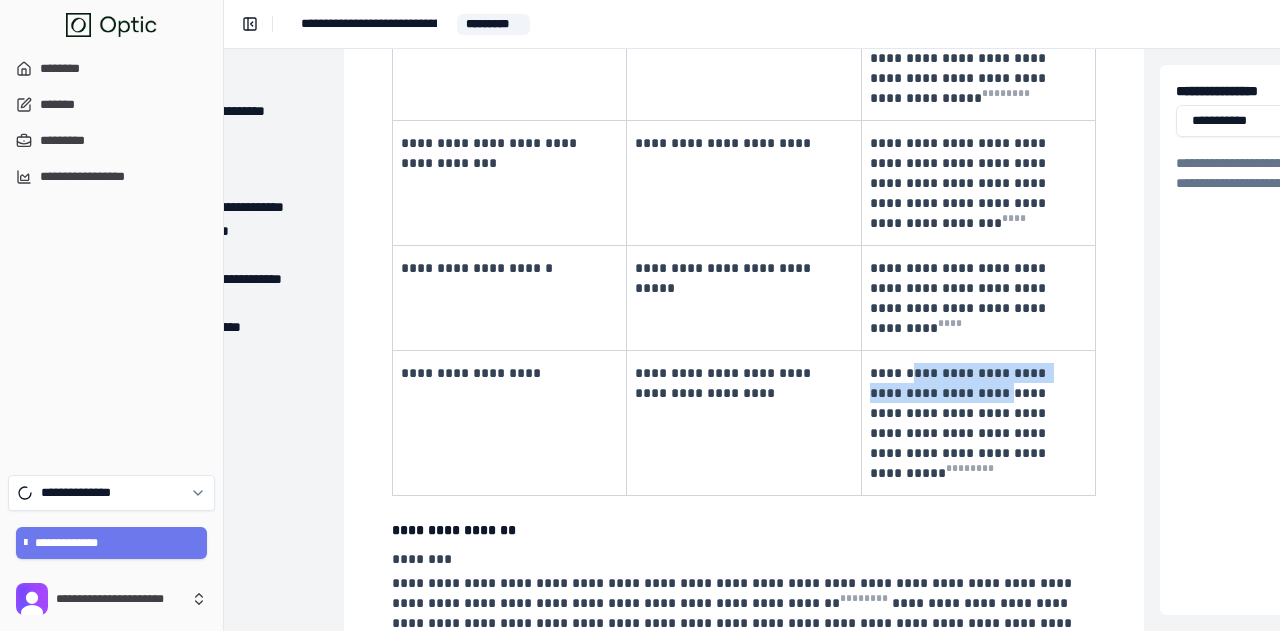 drag, startPoint x: 916, startPoint y: 189, endPoint x: 954, endPoint y: 208, distance: 42.48529 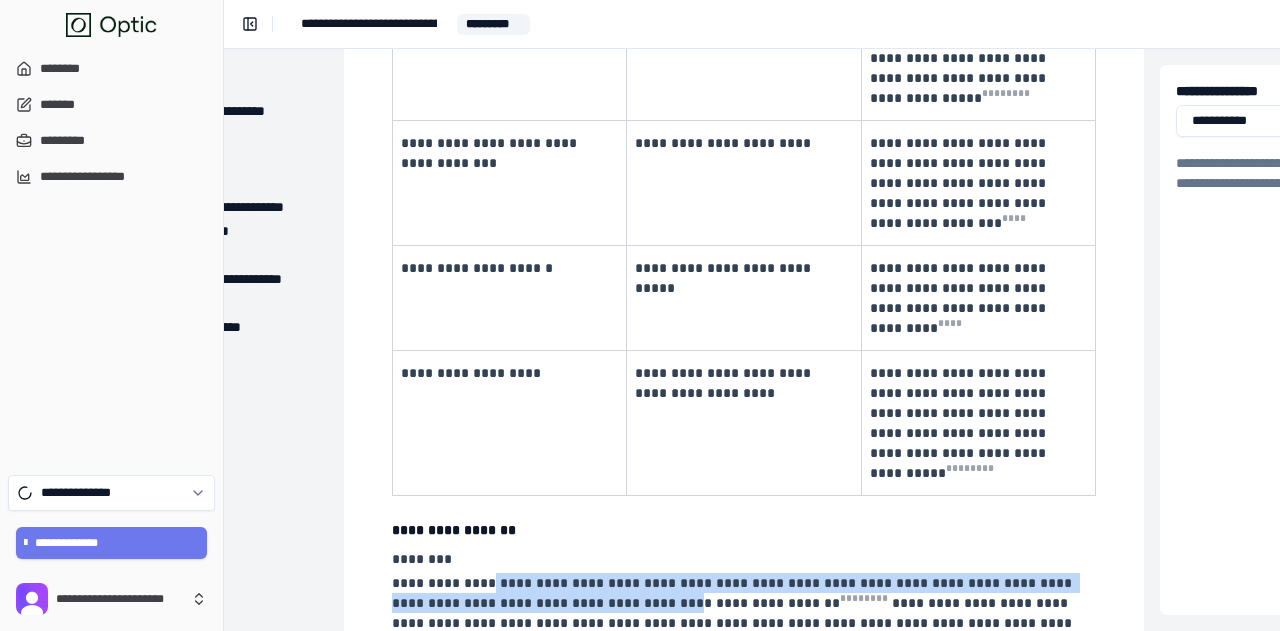 drag, startPoint x: 470, startPoint y: 404, endPoint x: 622, endPoint y: 420, distance: 152.83978 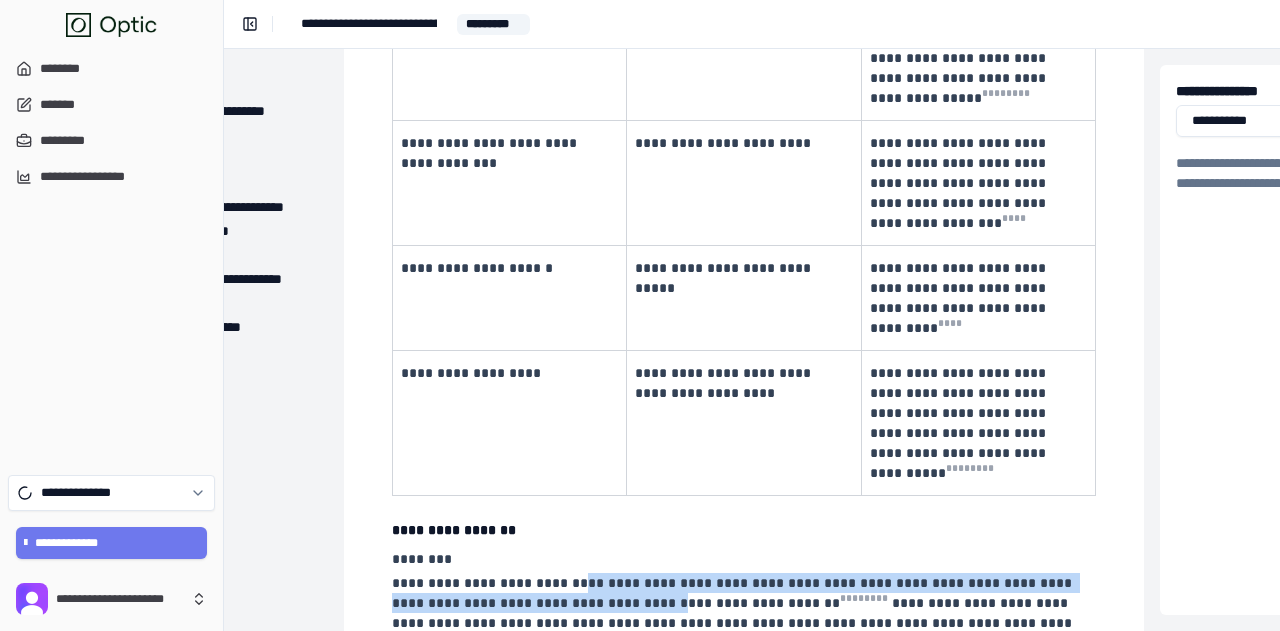 drag, startPoint x: 560, startPoint y: 401, endPoint x: 606, endPoint y: 420, distance: 49.76947 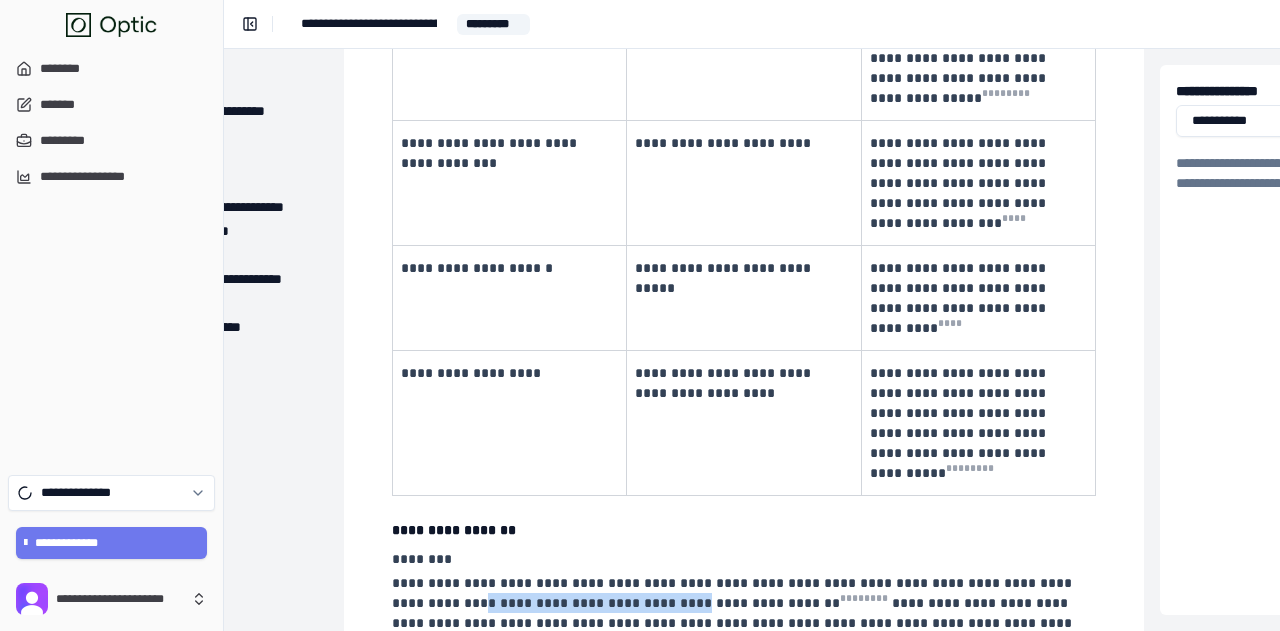 drag, startPoint x: 426, startPoint y: 417, endPoint x: 628, endPoint y: 422, distance: 202.06187 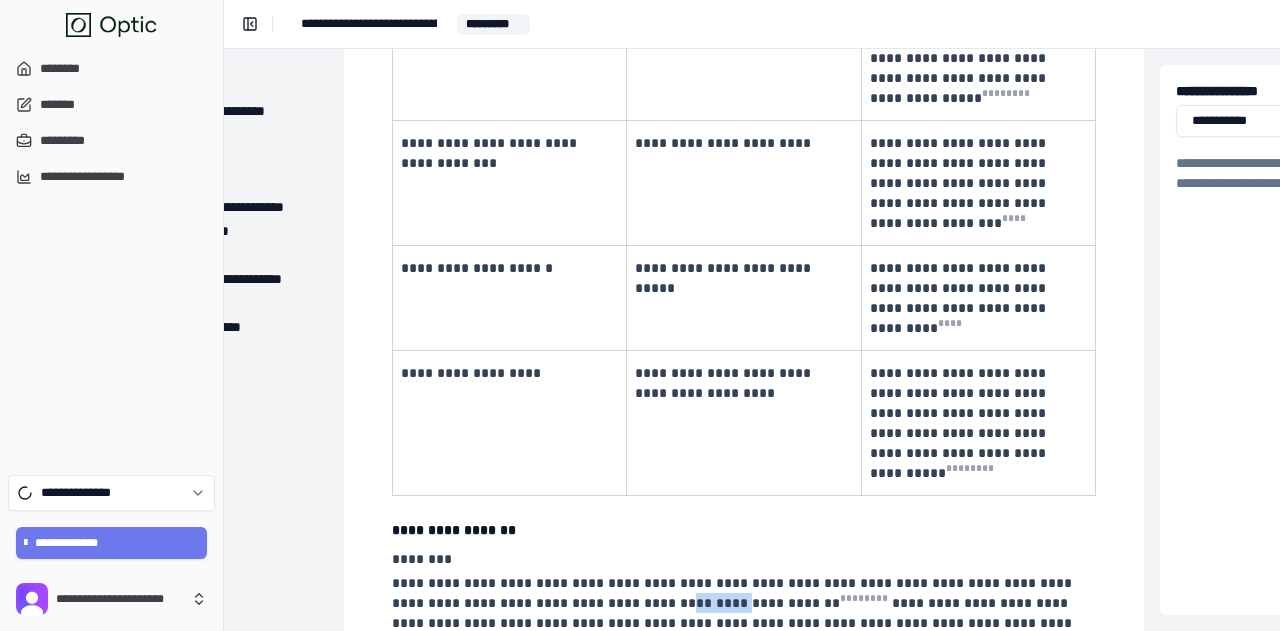 drag, startPoint x: 609, startPoint y: 411, endPoint x: 657, endPoint y: 425, distance: 50 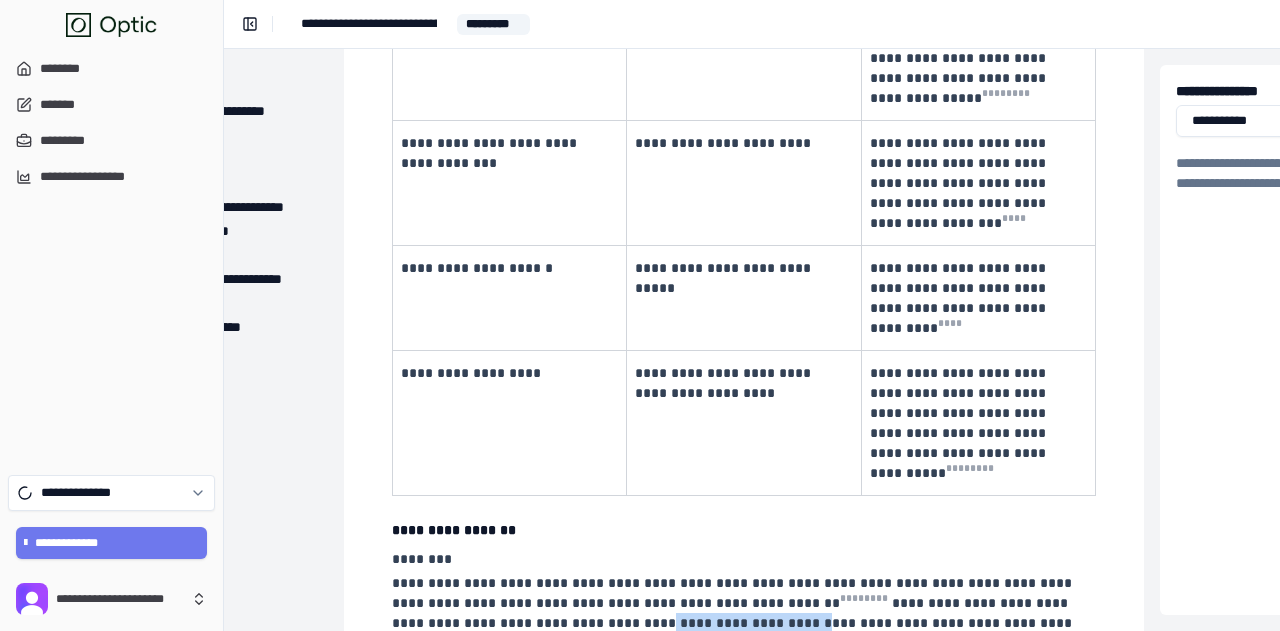 drag, startPoint x: 487, startPoint y: 437, endPoint x: 626, endPoint y: 439, distance: 139.01439 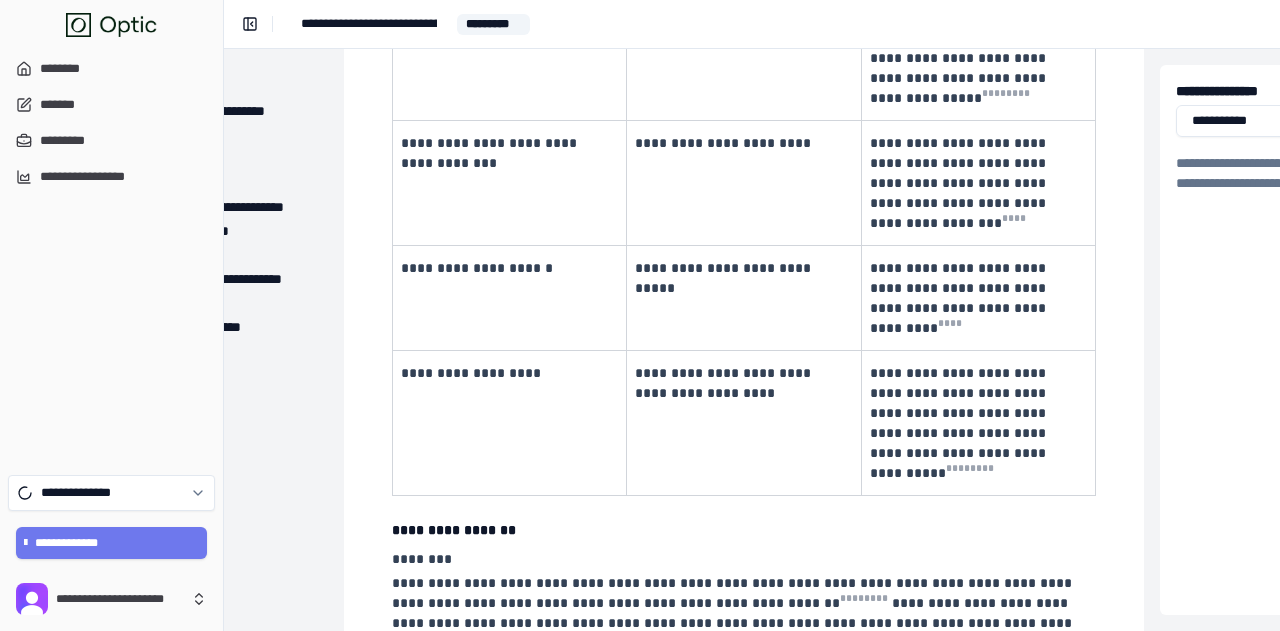 click on "**********" at bounding box center (734, 633) 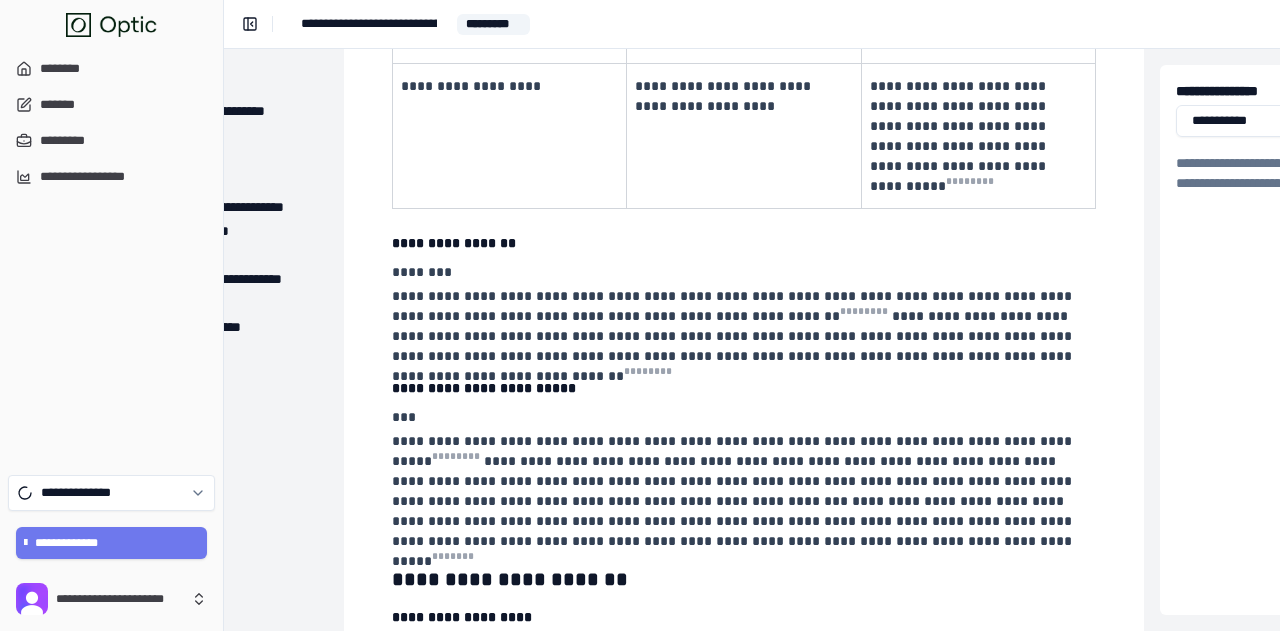 scroll, scrollTop: 2800, scrollLeft: 192, axis: both 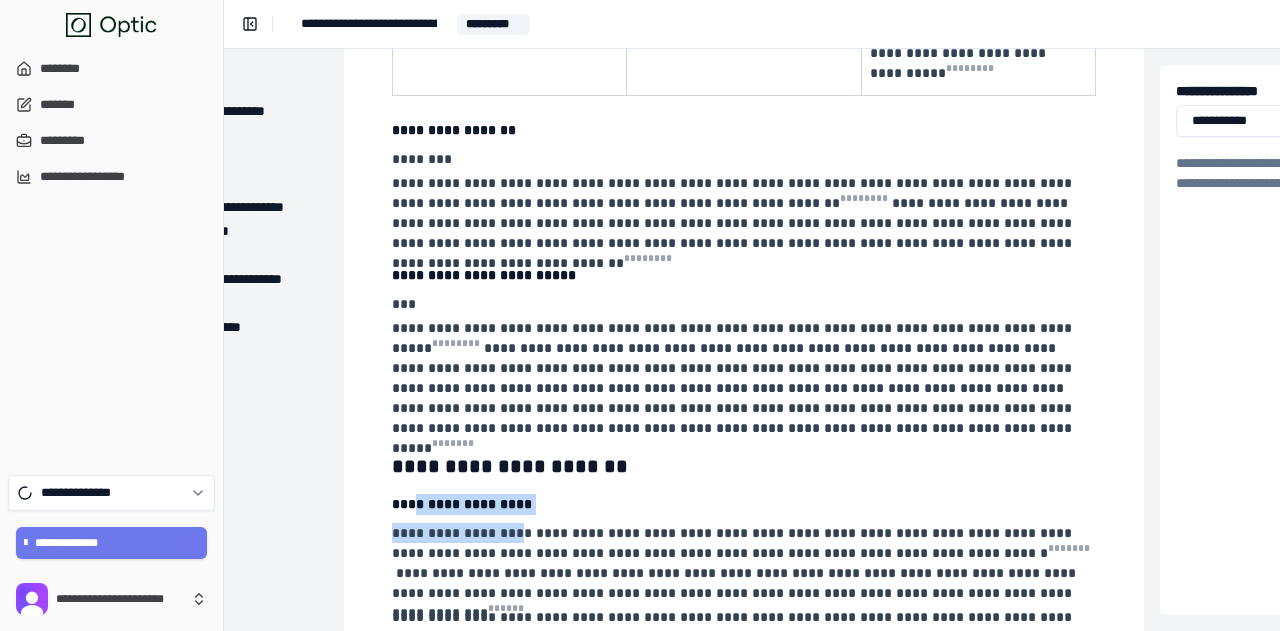 drag, startPoint x: 420, startPoint y: 315, endPoint x: 499, endPoint y: 333, distance: 81.02469 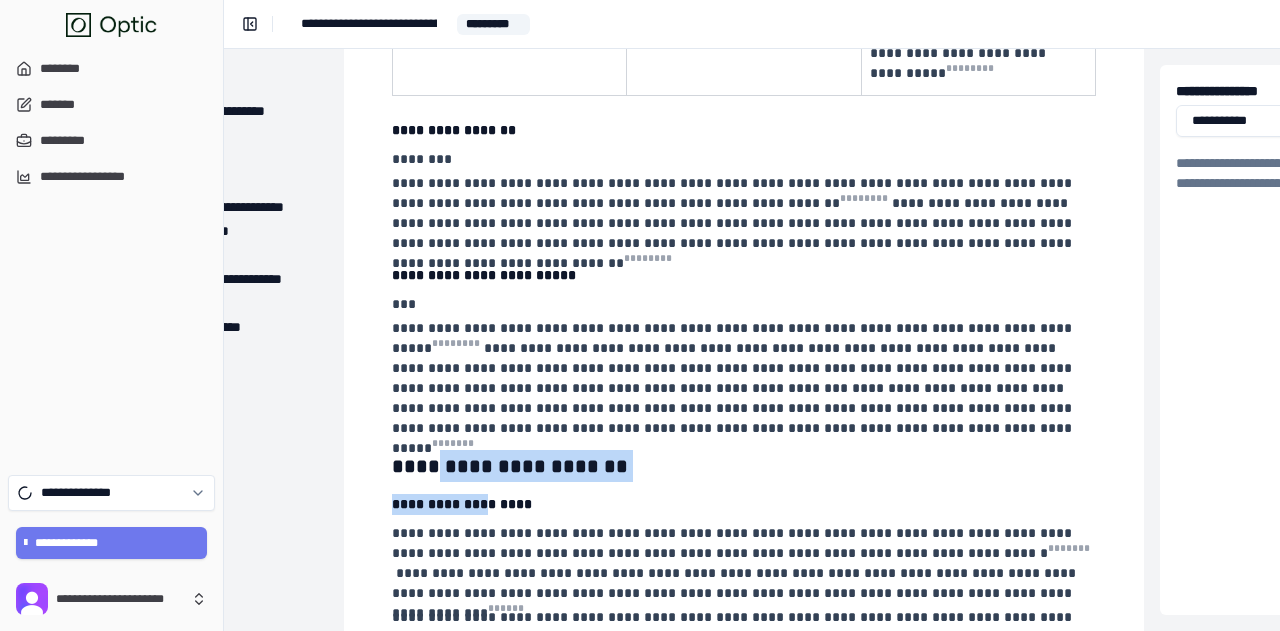 drag, startPoint x: 423, startPoint y: 272, endPoint x: 484, endPoint y: 305, distance: 69.354164 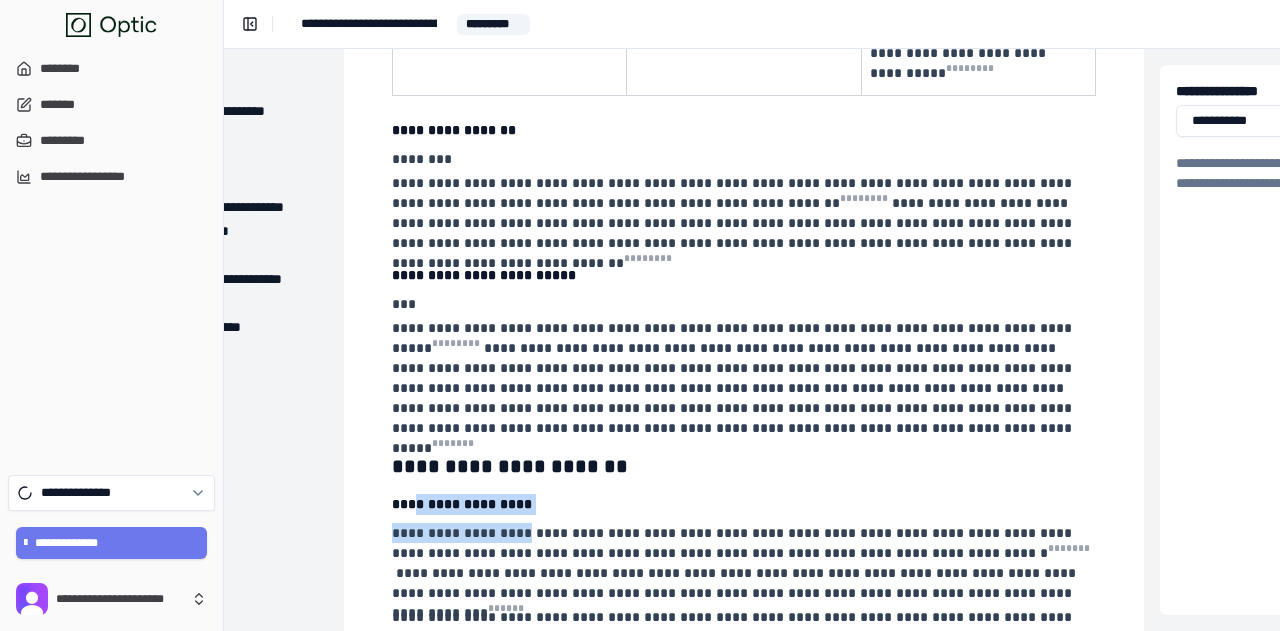drag, startPoint x: 423, startPoint y: 309, endPoint x: 502, endPoint y: 329, distance: 81.49233 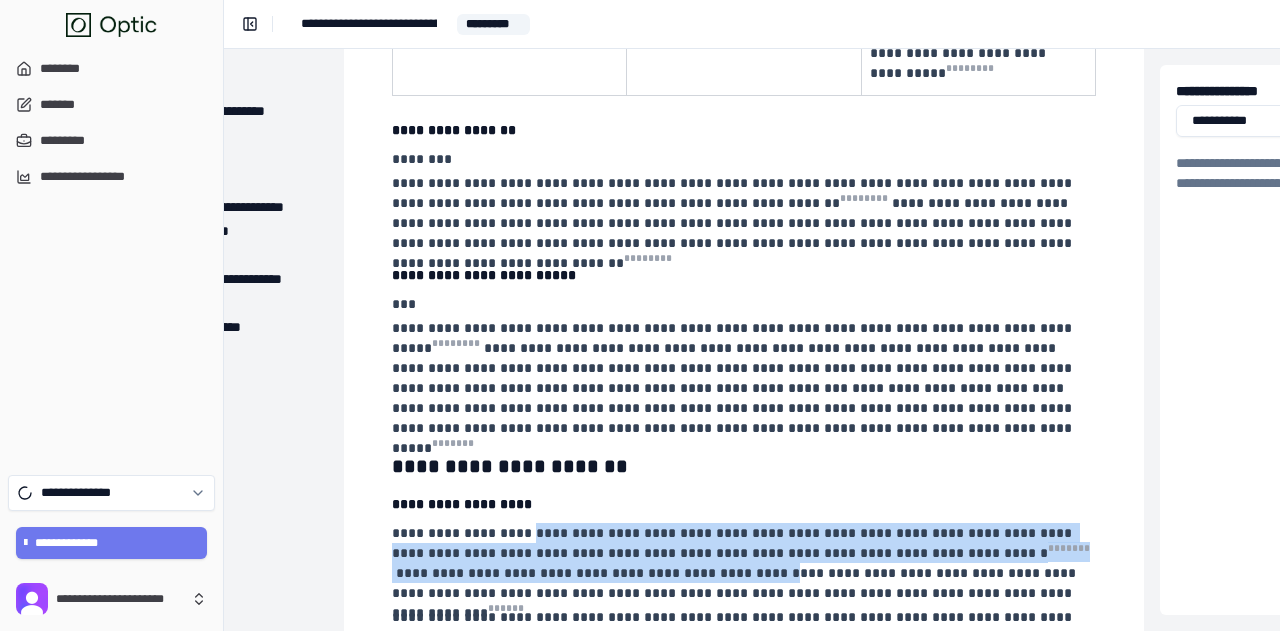 drag, startPoint x: 533, startPoint y: 361, endPoint x: 578, endPoint y: 381, distance: 49.24429 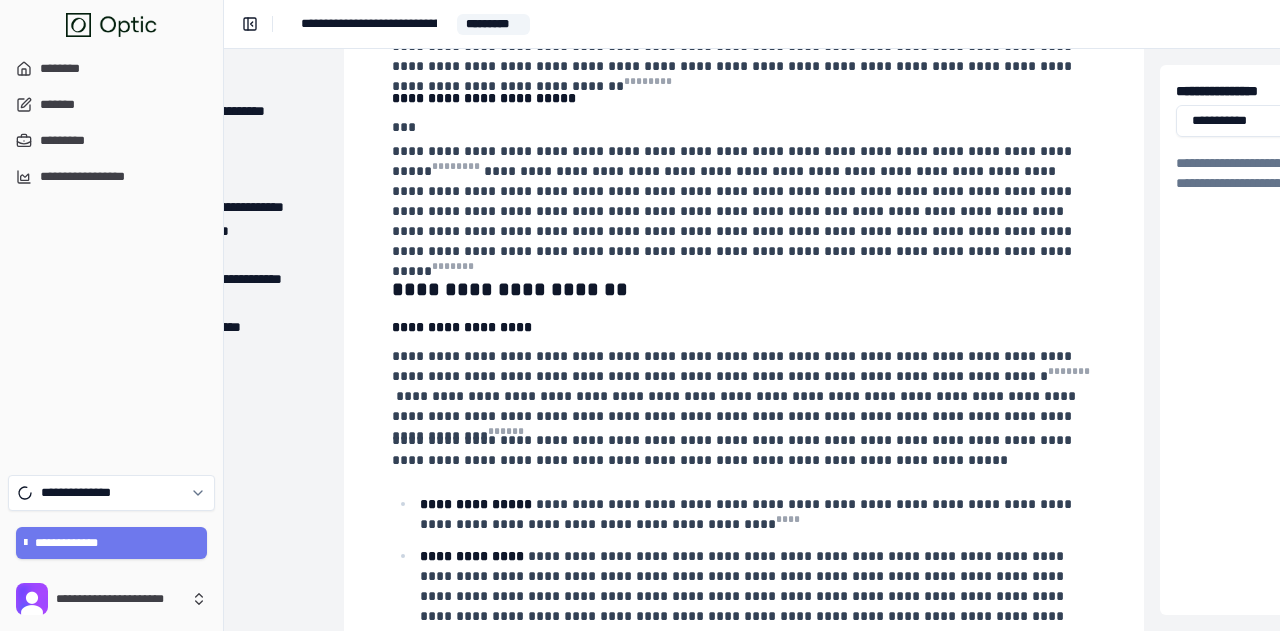 scroll, scrollTop: 3000, scrollLeft: 192, axis: both 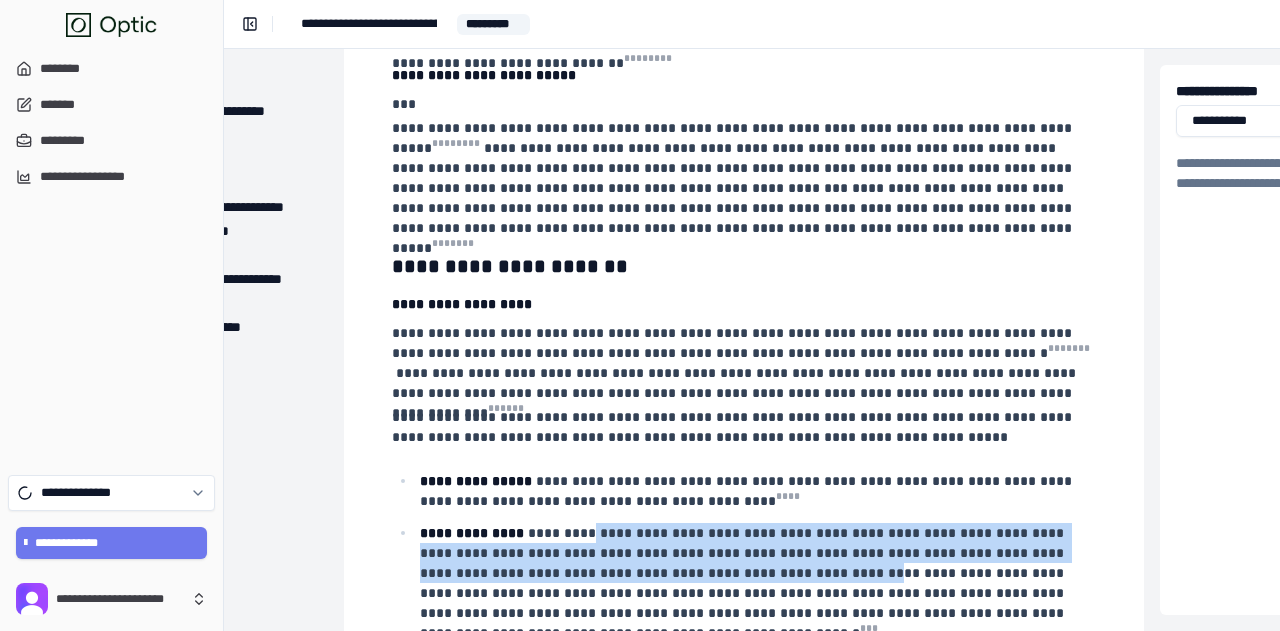 drag, startPoint x: 566, startPoint y: 345, endPoint x: 616, endPoint y: 383, distance: 62.801273 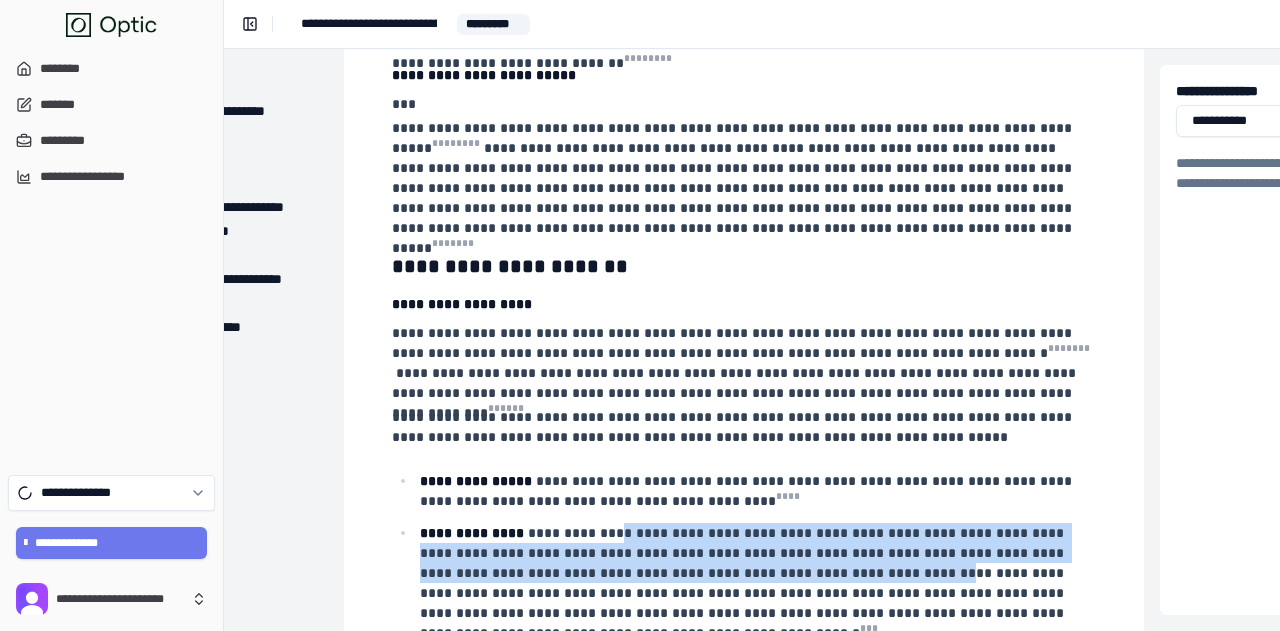 drag, startPoint x: 591, startPoint y: 351, endPoint x: 678, endPoint y: 389, distance: 94.93682 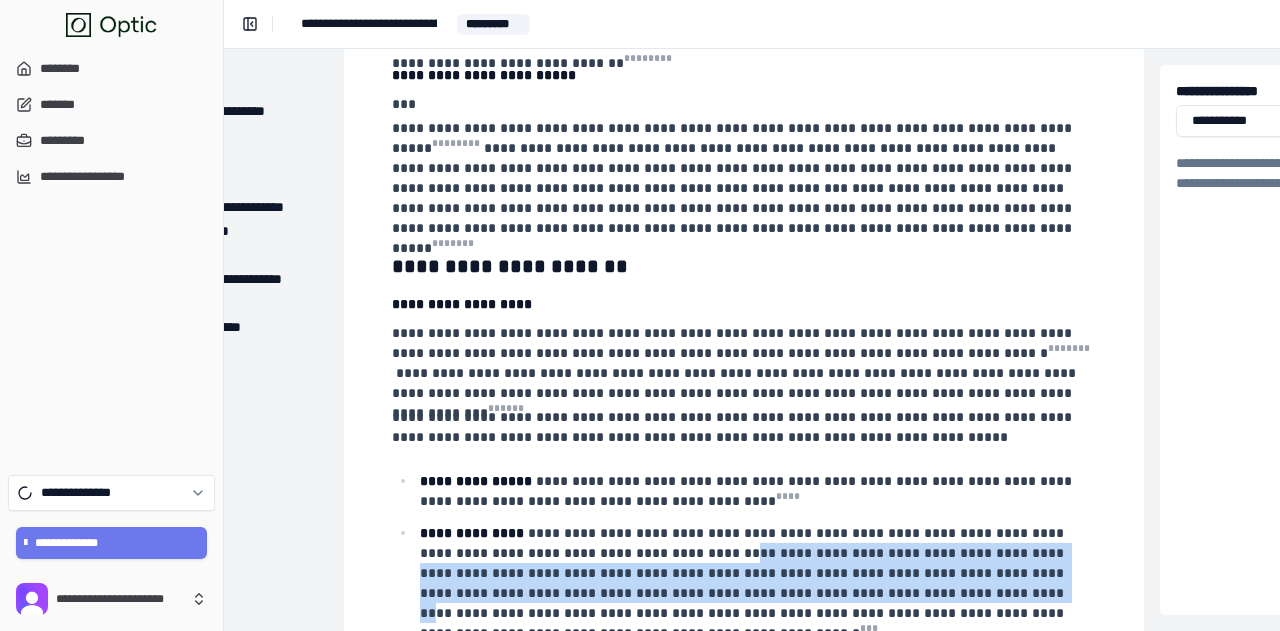 drag, startPoint x: 618, startPoint y: 372, endPoint x: 677, endPoint y: 409, distance: 69.641945 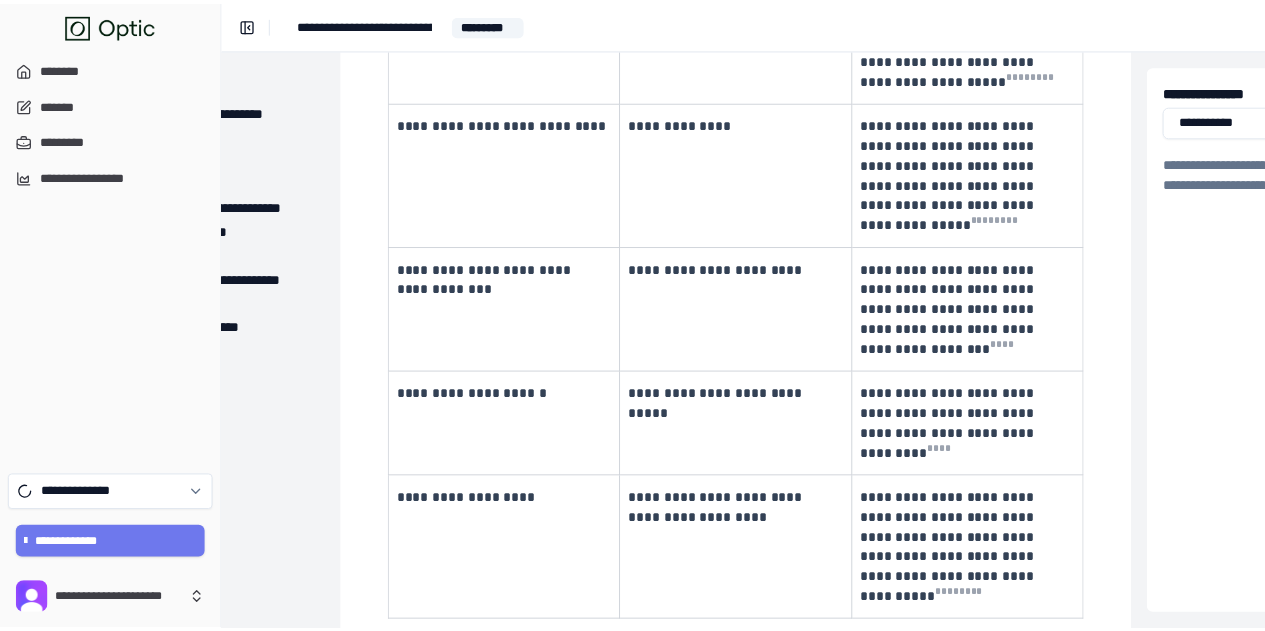 scroll, scrollTop: 1674, scrollLeft: 192, axis: both 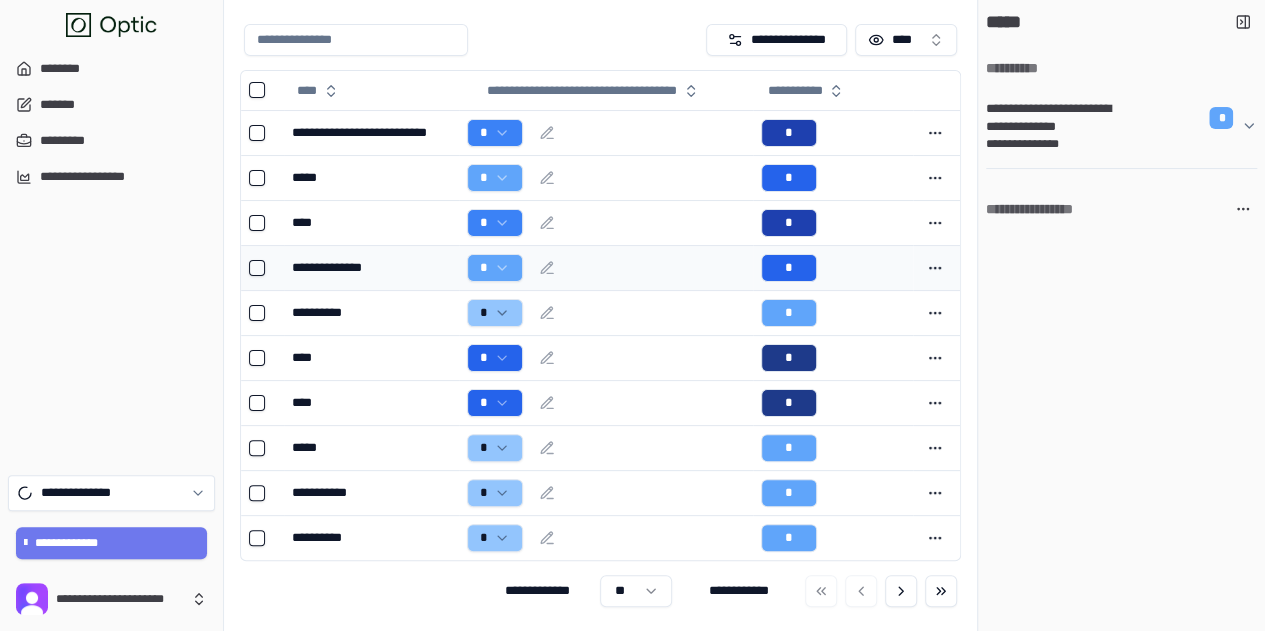 click on "**********" at bounding box center [371, 268] 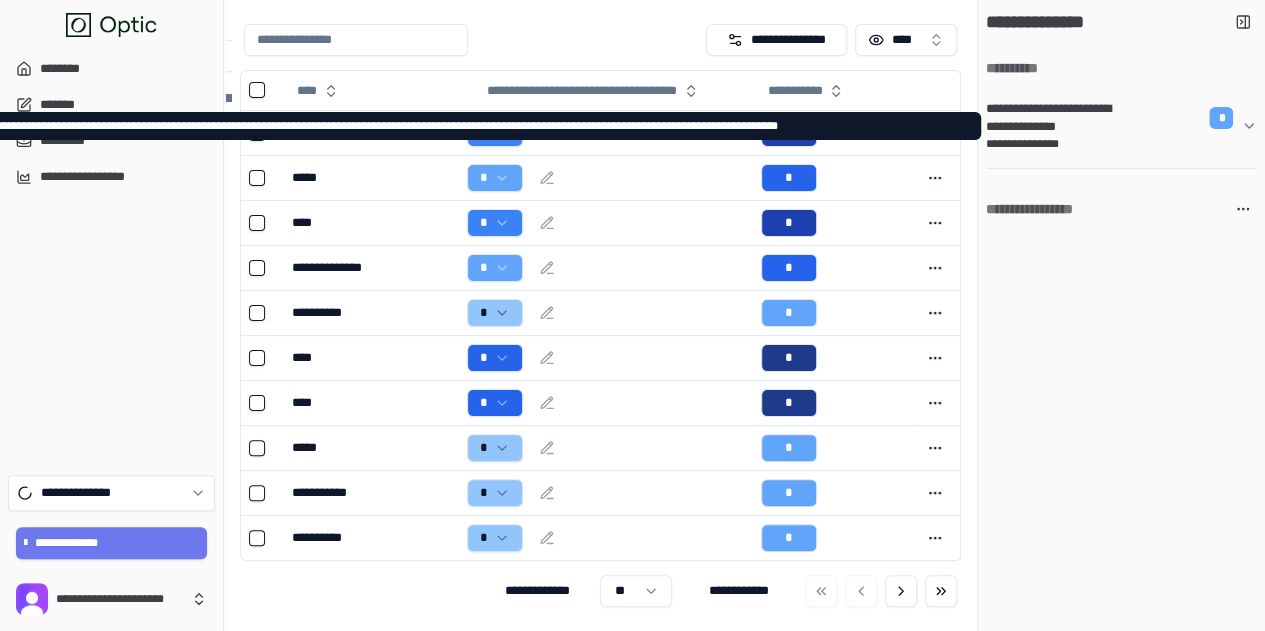 click on "**********" at bounding box center [1058, 118] 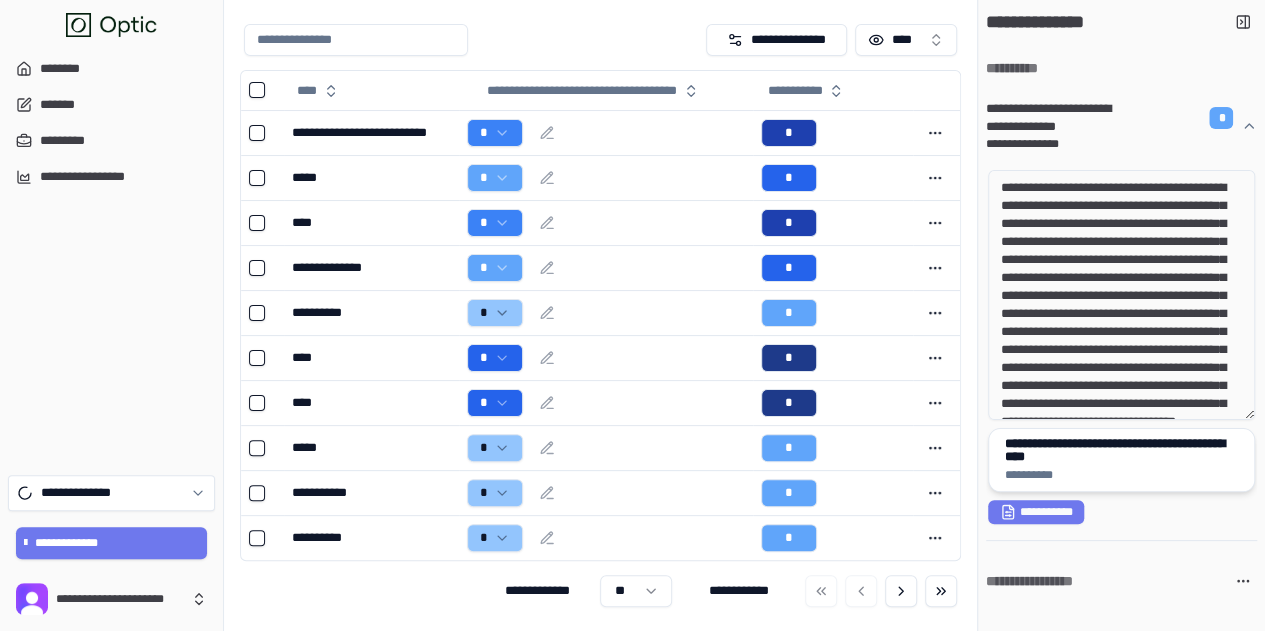 click on "**********" at bounding box center (1122, 450) 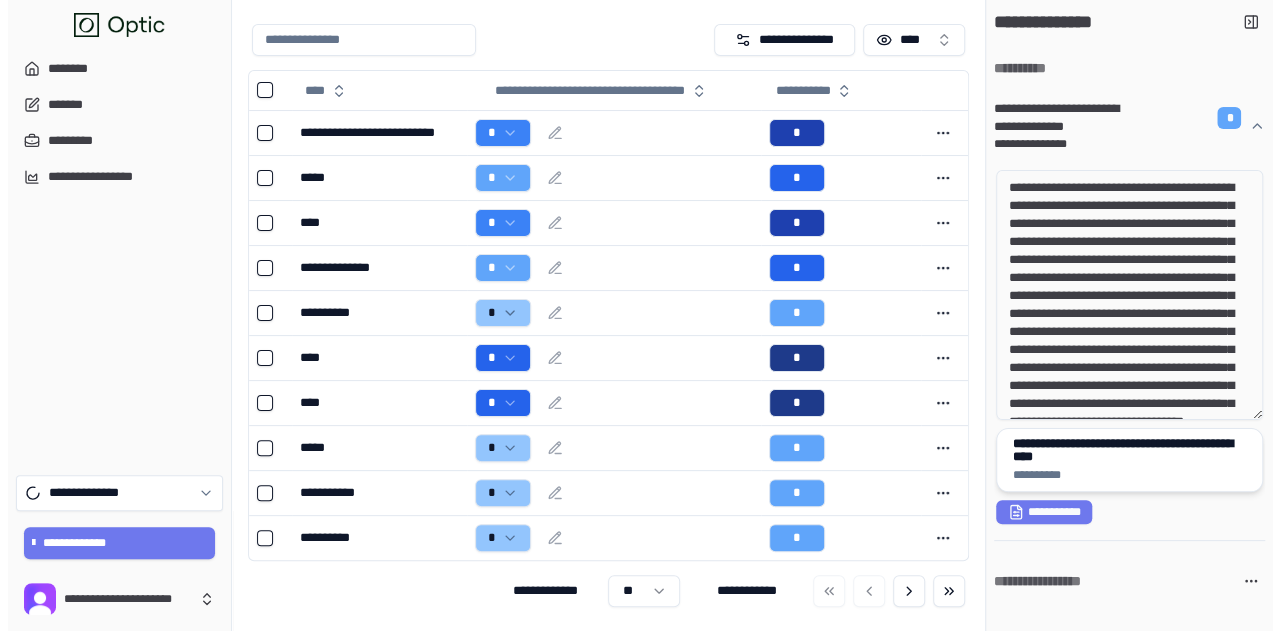 scroll, scrollTop: 0, scrollLeft: 0, axis: both 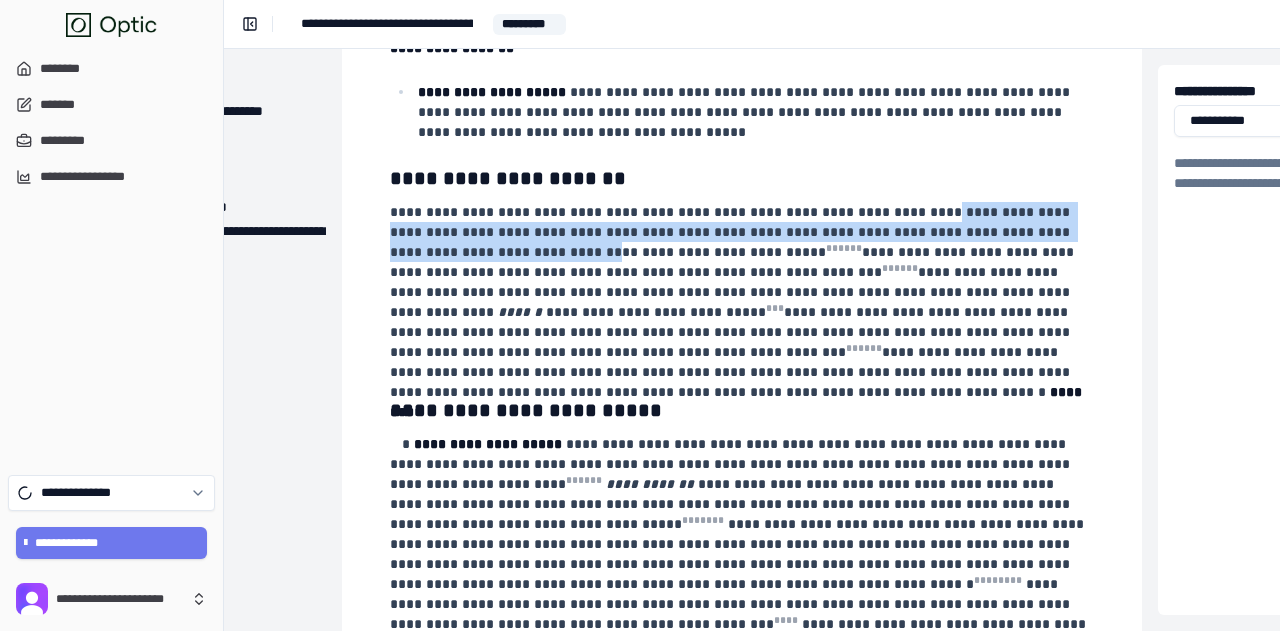 drag, startPoint x: 874, startPoint y: 216, endPoint x: 1031, endPoint y: 237, distance: 158.39824 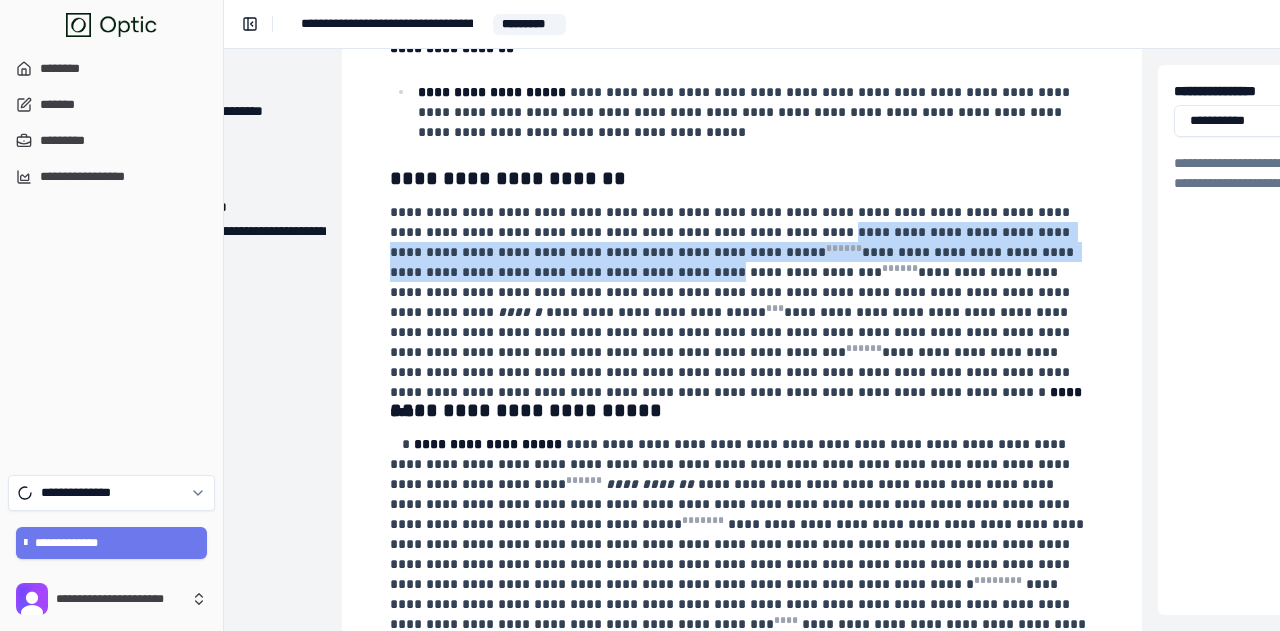drag, startPoint x: 665, startPoint y: 233, endPoint x: 1021, endPoint y: 251, distance: 356.45477 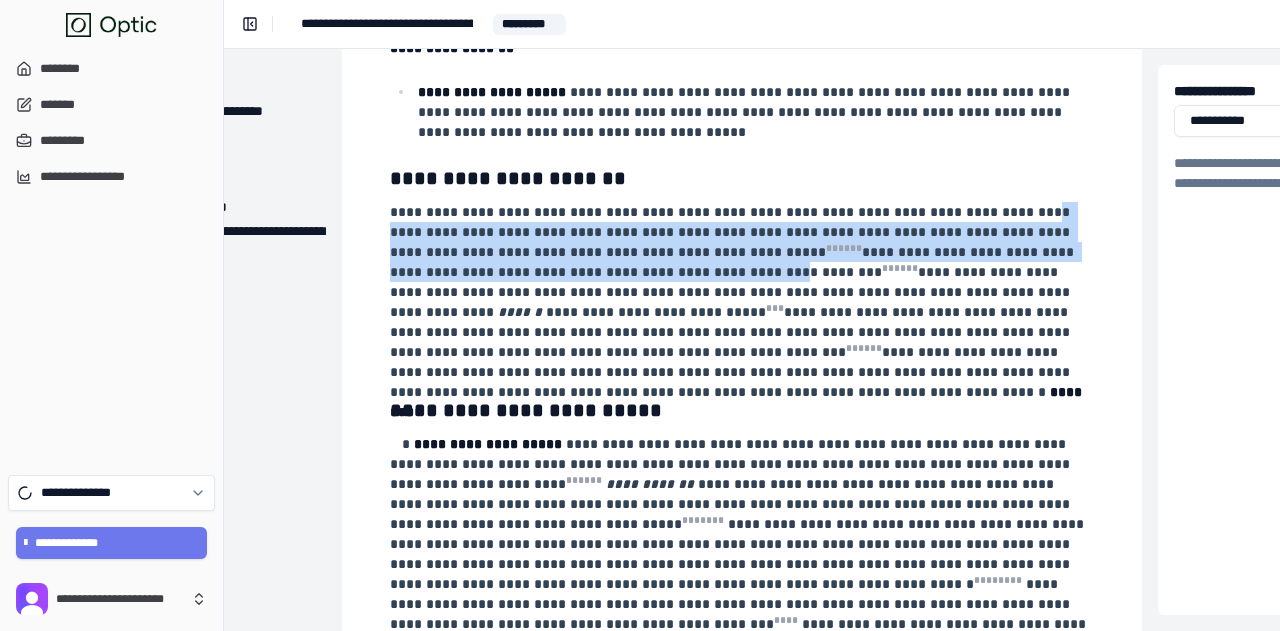 drag, startPoint x: 958, startPoint y: 223, endPoint x: 1082, endPoint y: 258, distance: 128.84486 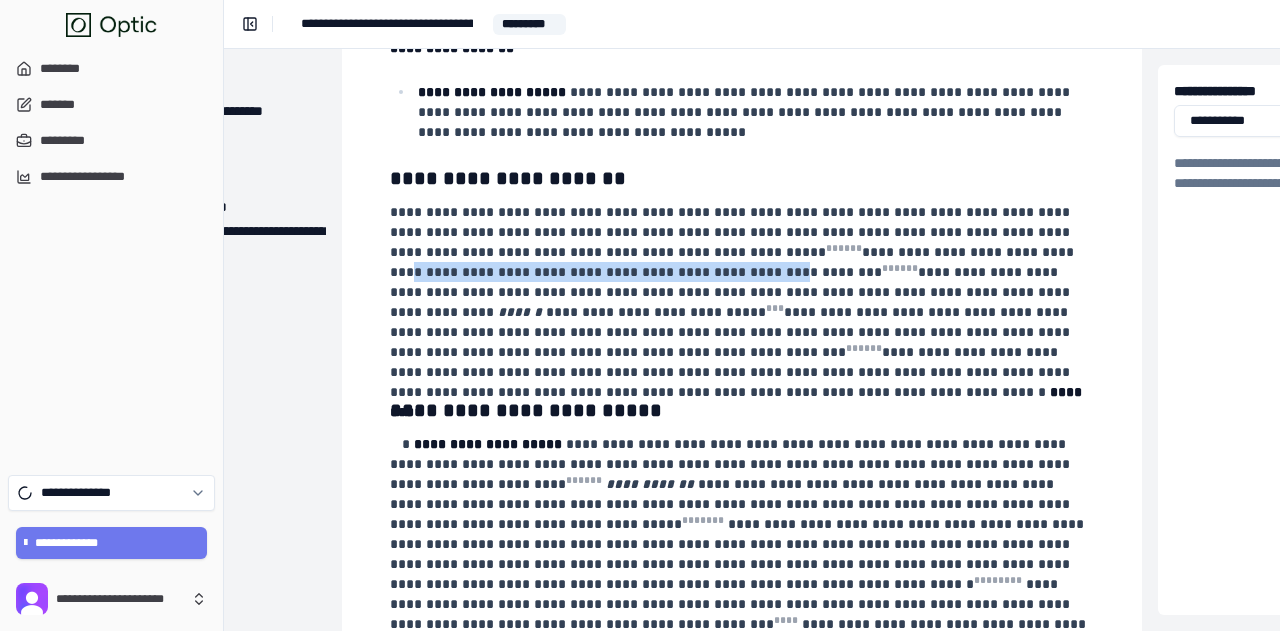 drag, startPoint x: 732, startPoint y: 258, endPoint x: 1086, endPoint y: 255, distance: 354.01273 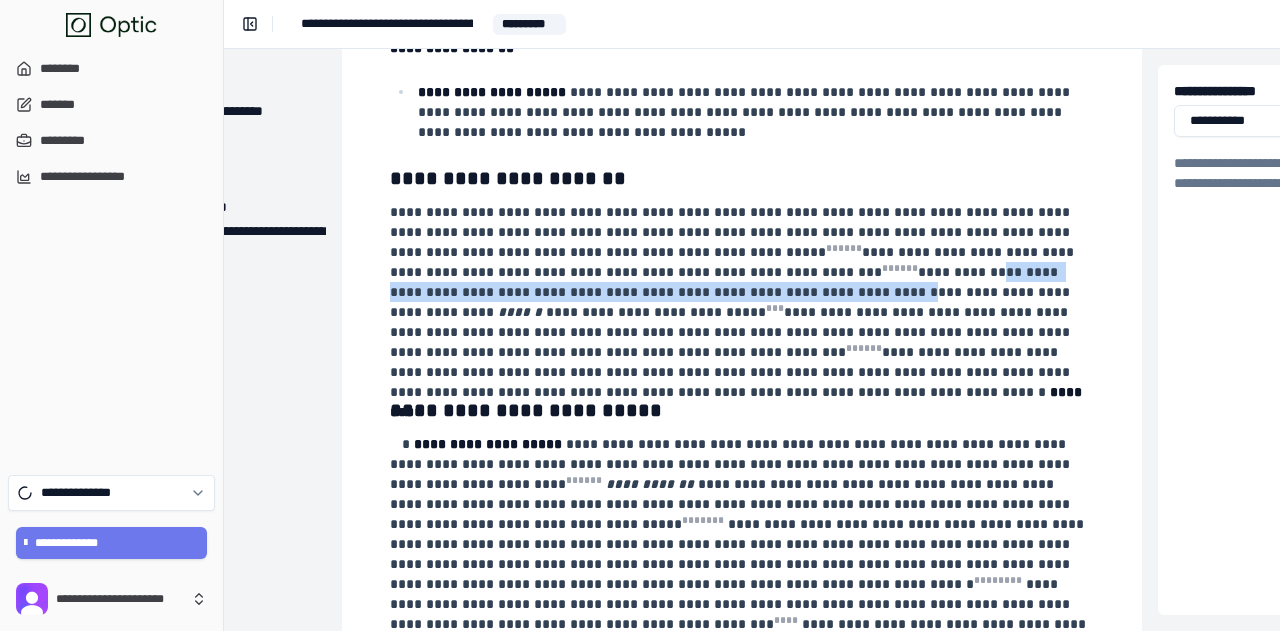 drag, startPoint x: 548, startPoint y: 277, endPoint x: 1062, endPoint y: 278, distance: 514.001 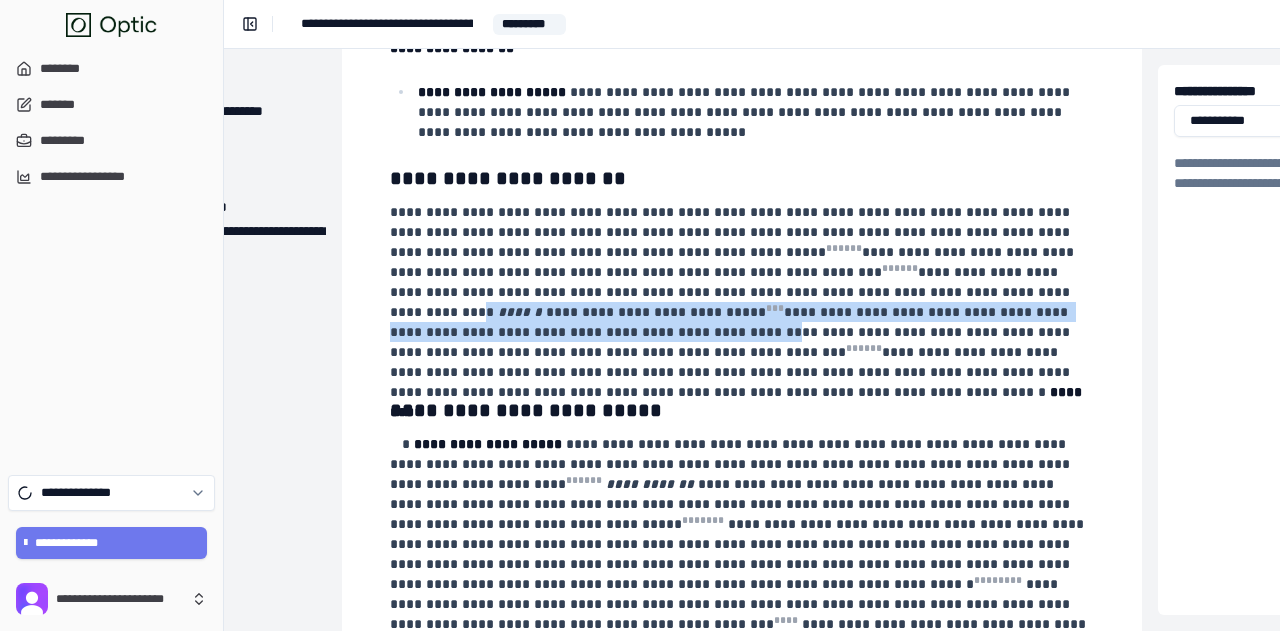 drag, startPoint x: 582, startPoint y: 301, endPoint x: 758, endPoint y: 311, distance: 176.28386 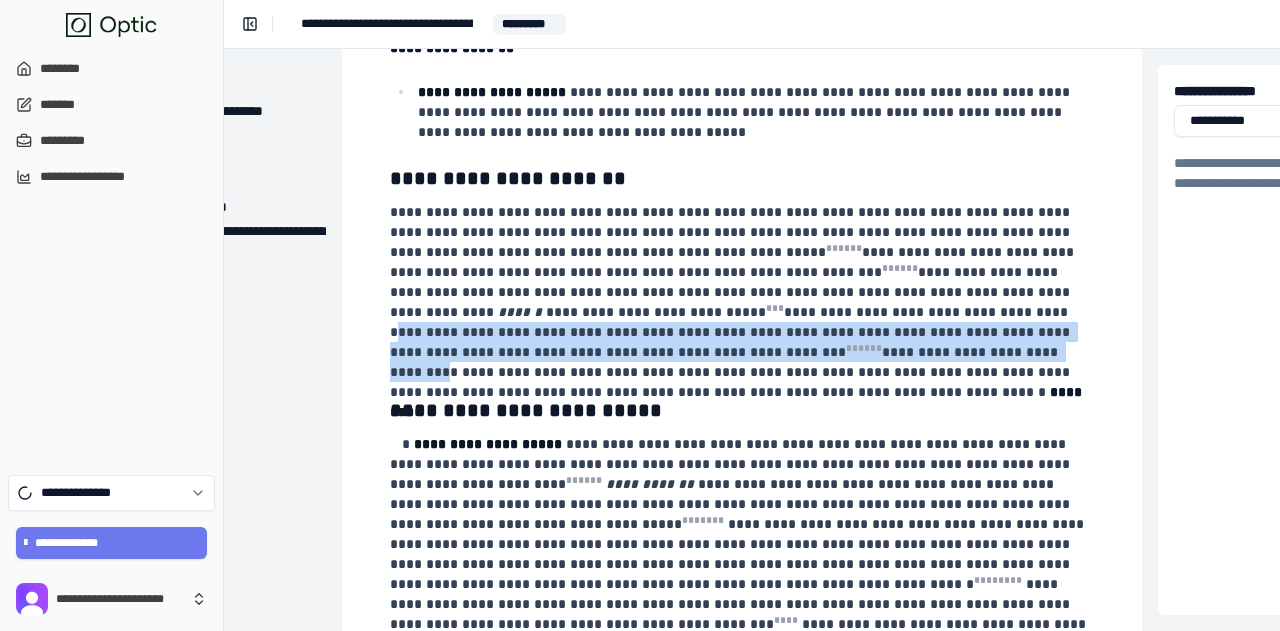 drag, startPoint x: 443, startPoint y: 322, endPoint x: 916, endPoint y: 339, distance: 473.3054 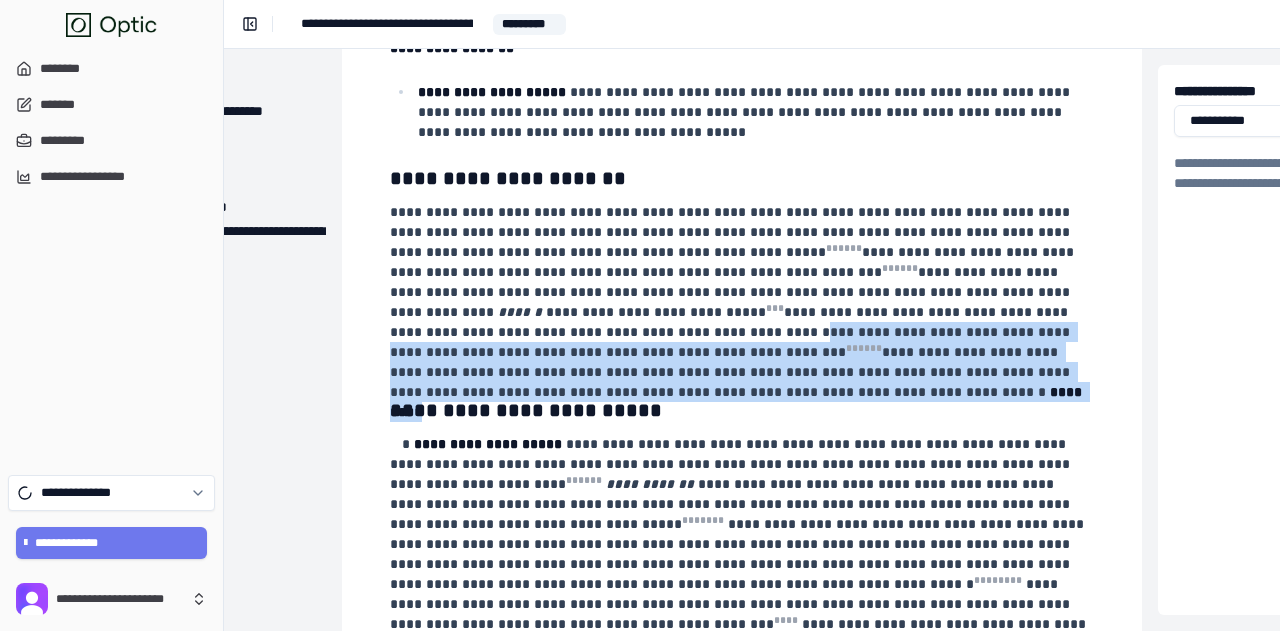drag, startPoint x: 780, startPoint y: 323, endPoint x: 967, endPoint y: 377, distance: 194.6407 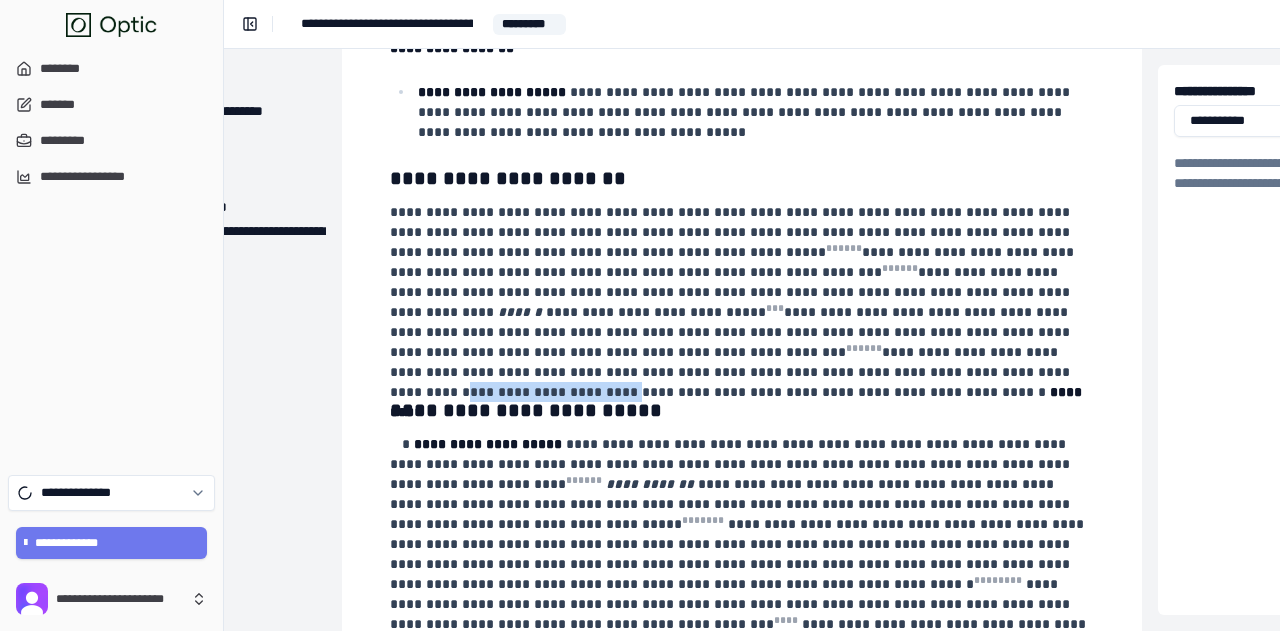 drag, startPoint x: 987, startPoint y: 360, endPoint x: 850, endPoint y: 359, distance: 137.00365 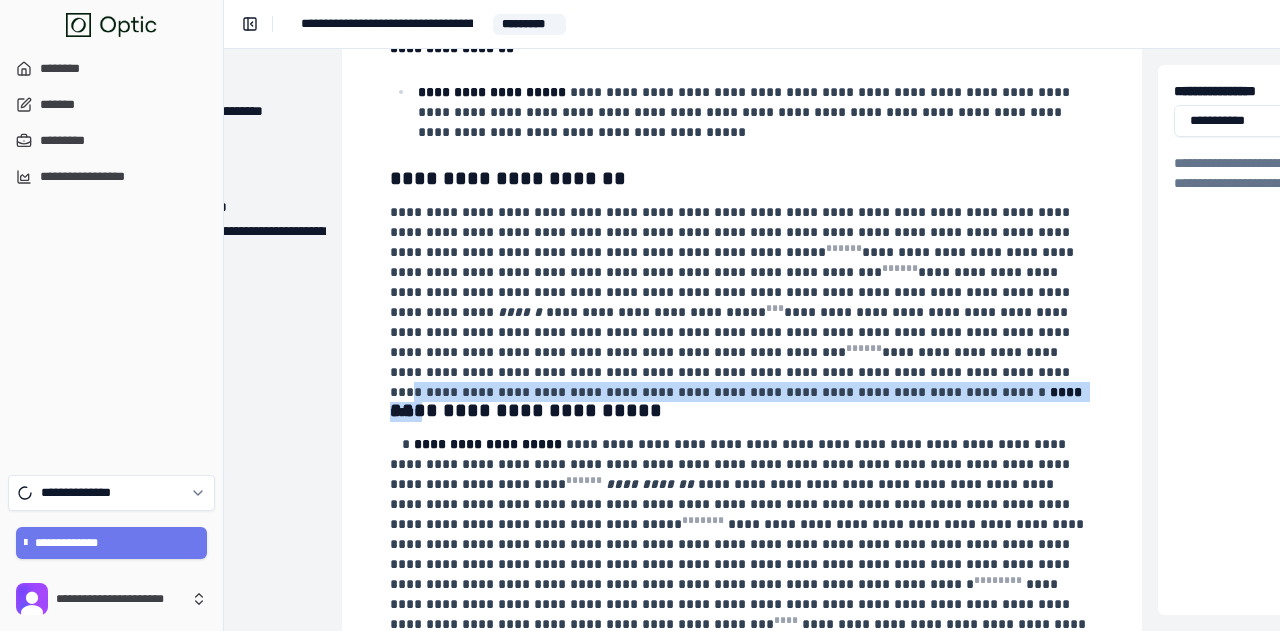 drag, startPoint x: 796, startPoint y: 355, endPoint x: 1009, endPoint y: 365, distance: 213.23462 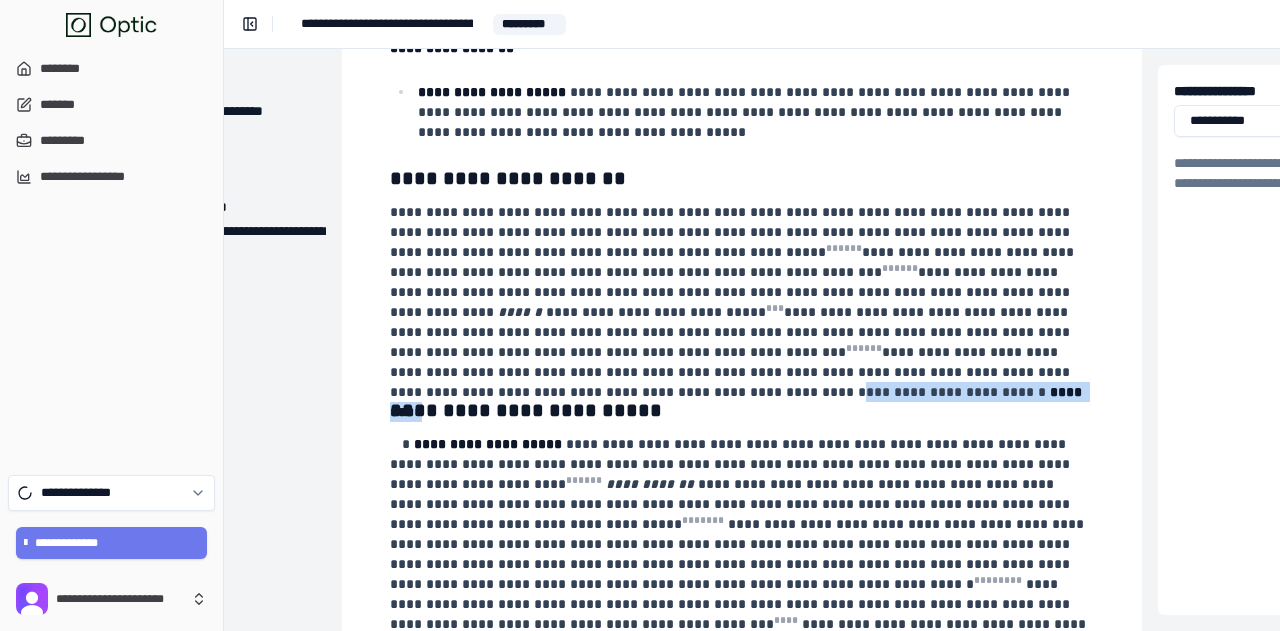 drag, startPoint x: 528, startPoint y: 381, endPoint x: 746, endPoint y: 383, distance: 218.00917 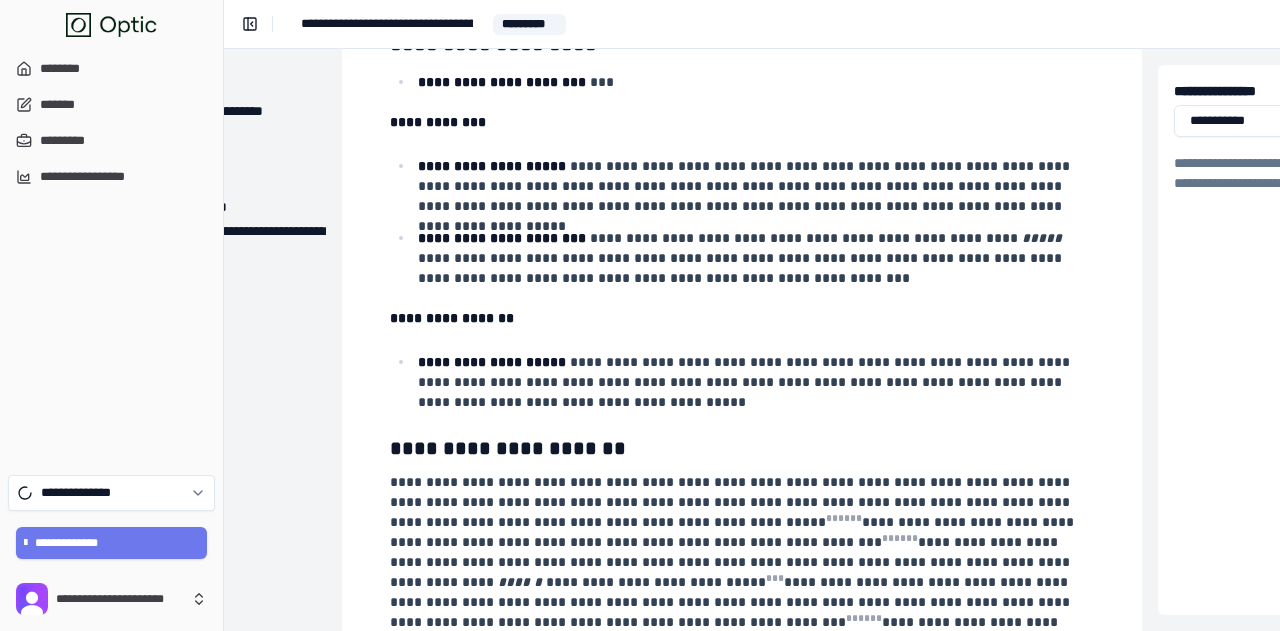 scroll, scrollTop: 200, scrollLeft: 194, axis: both 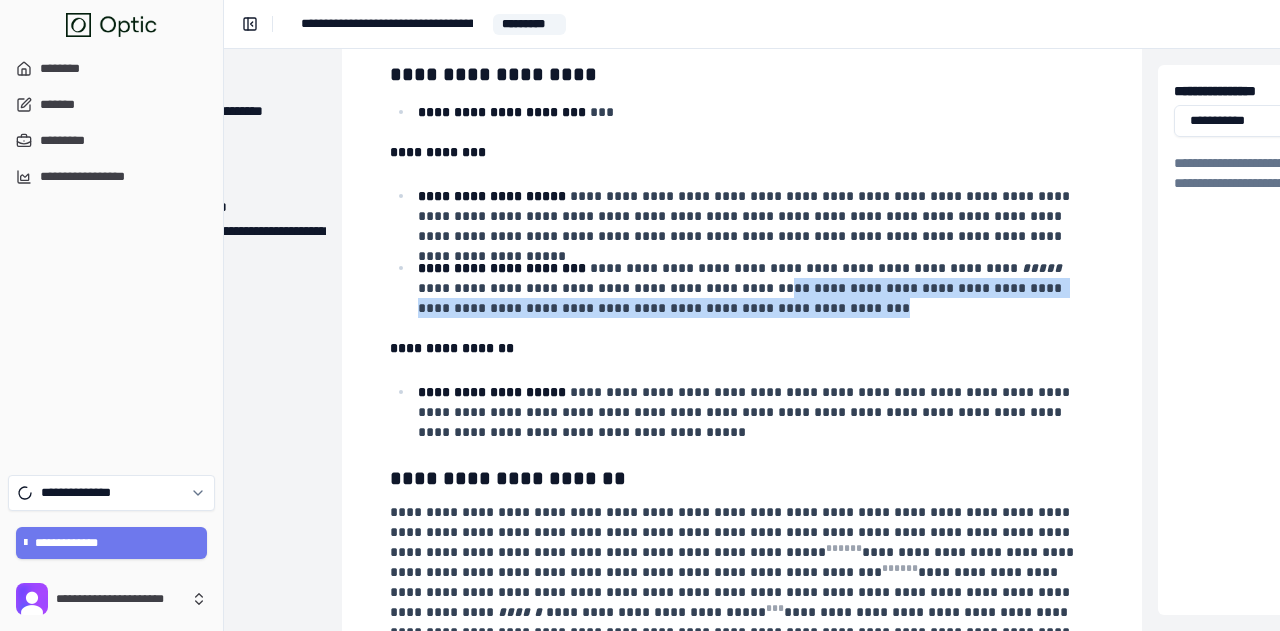 drag, startPoint x: 643, startPoint y: 285, endPoint x: 698, endPoint y: 311, distance: 60.835846 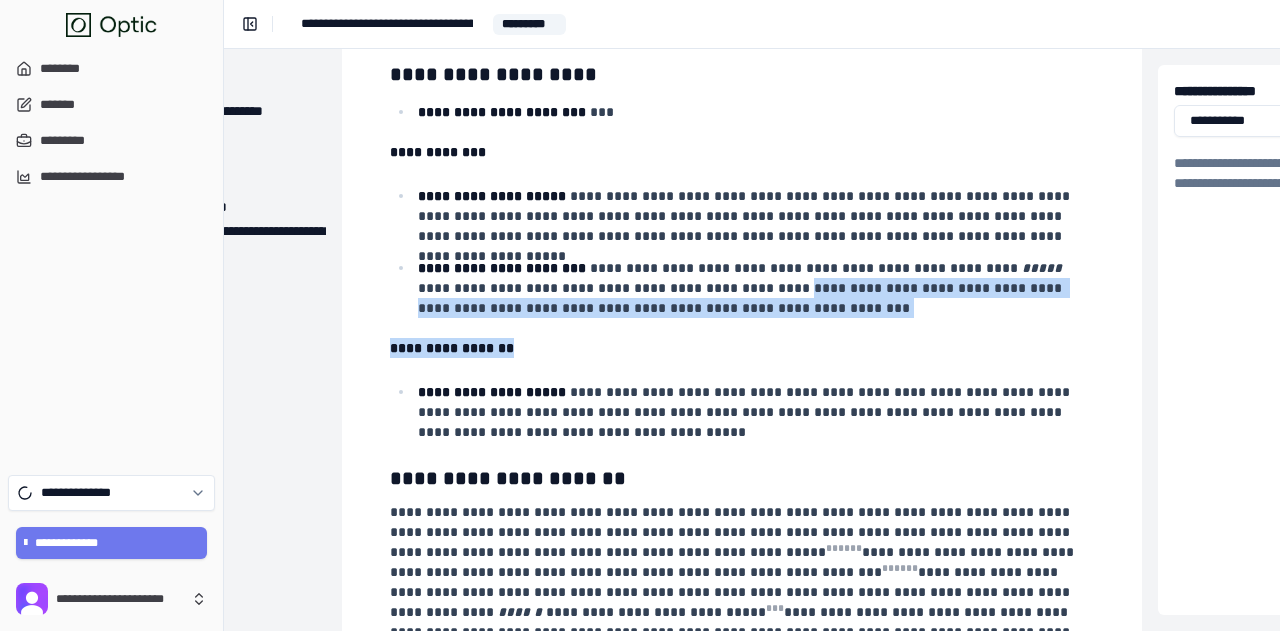 drag, startPoint x: 661, startPoint y: 289, endPoint x: 696, endPoint y: 321, distance: 47.423622 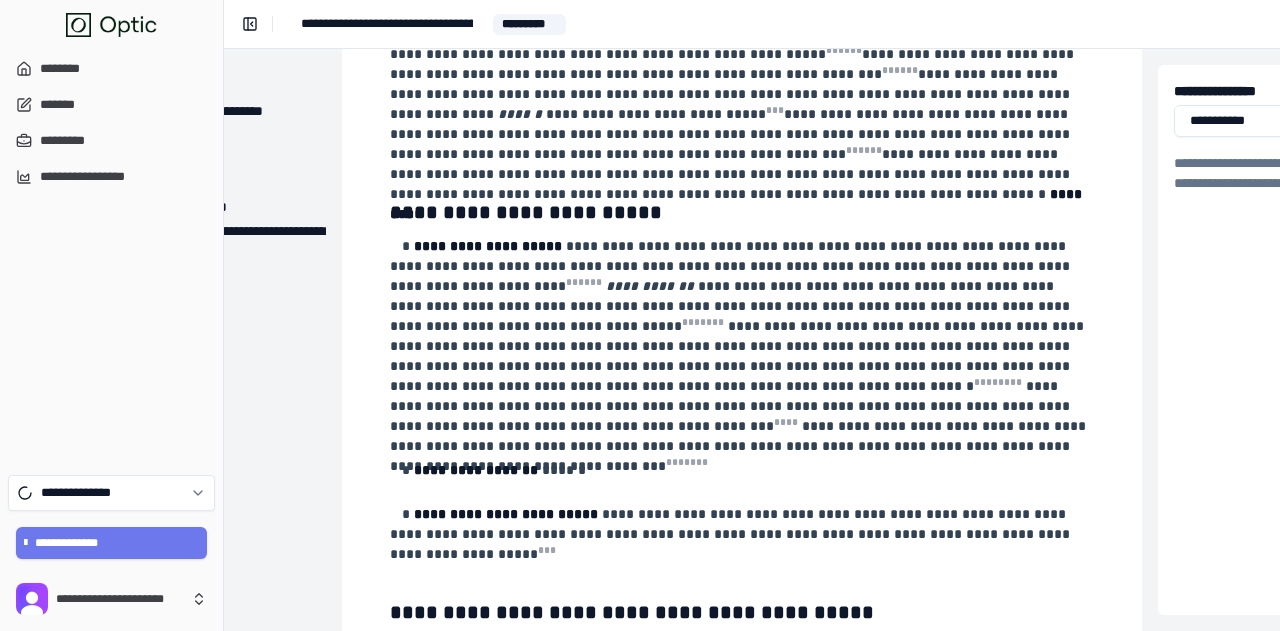 scroll, scrollTop: 700, scrollLeft: 194, axis: both 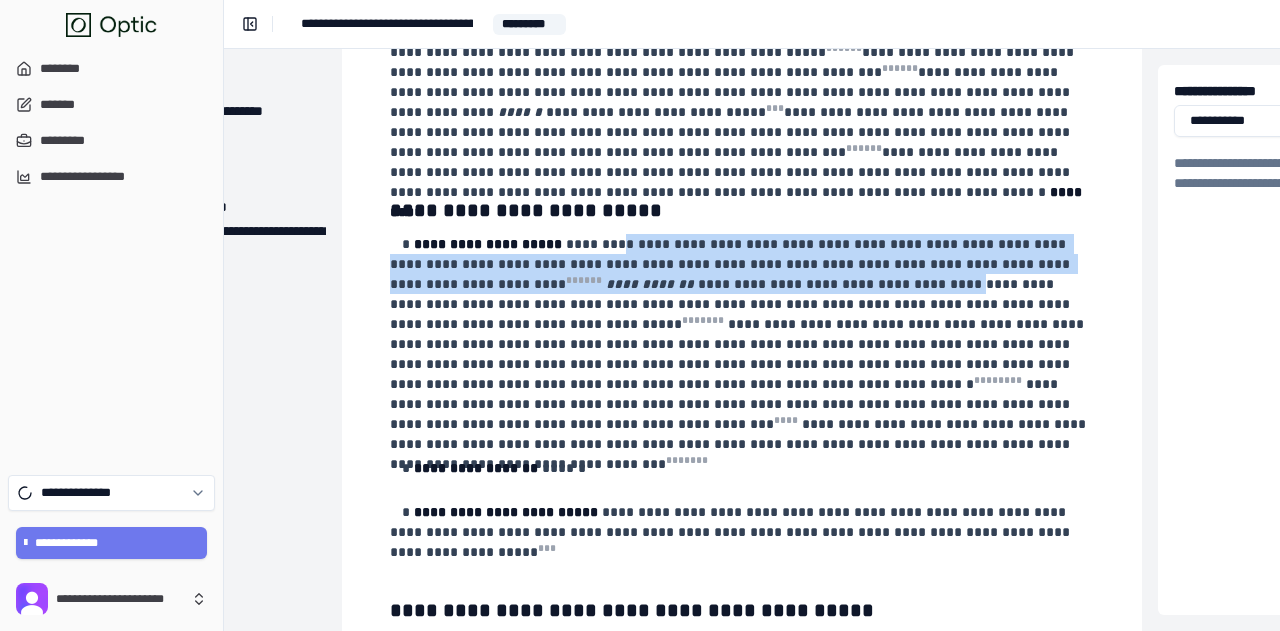 drag, startPoint x: 610, startPoint y: 275, endPoint x: 720, endPoint y: 299, distance: 112.587746 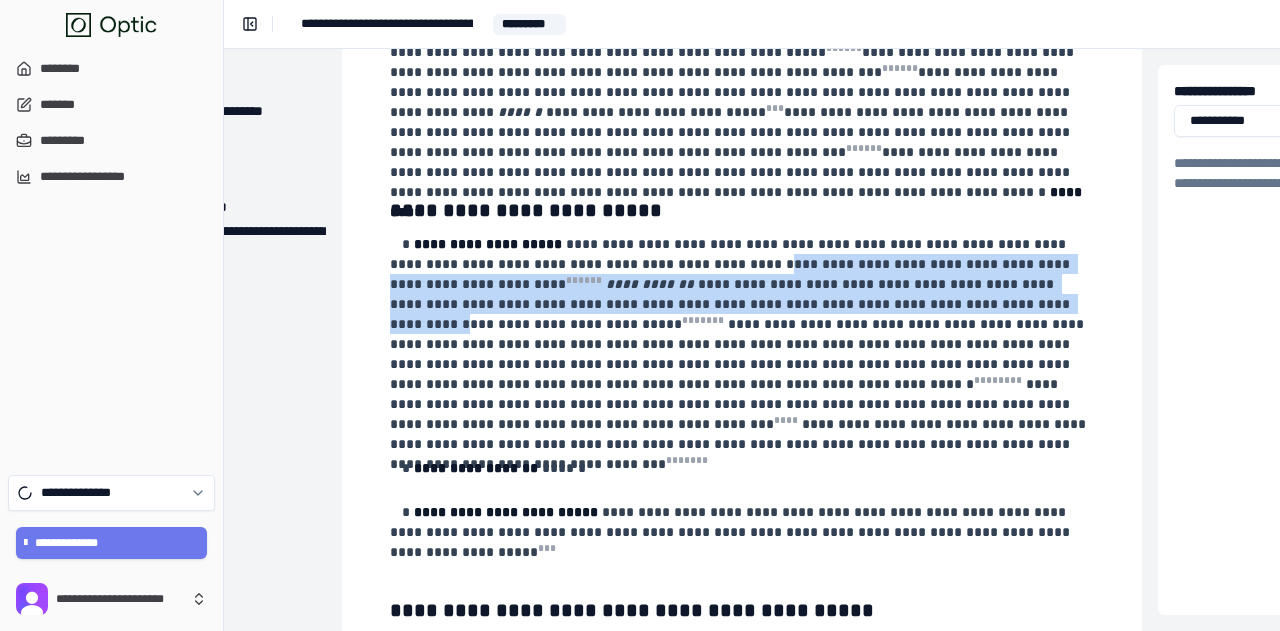 drag, startPoint x: 642, startPoint y: 289, endPoint x: 698, endPoint y: 316, distance: 62.169125 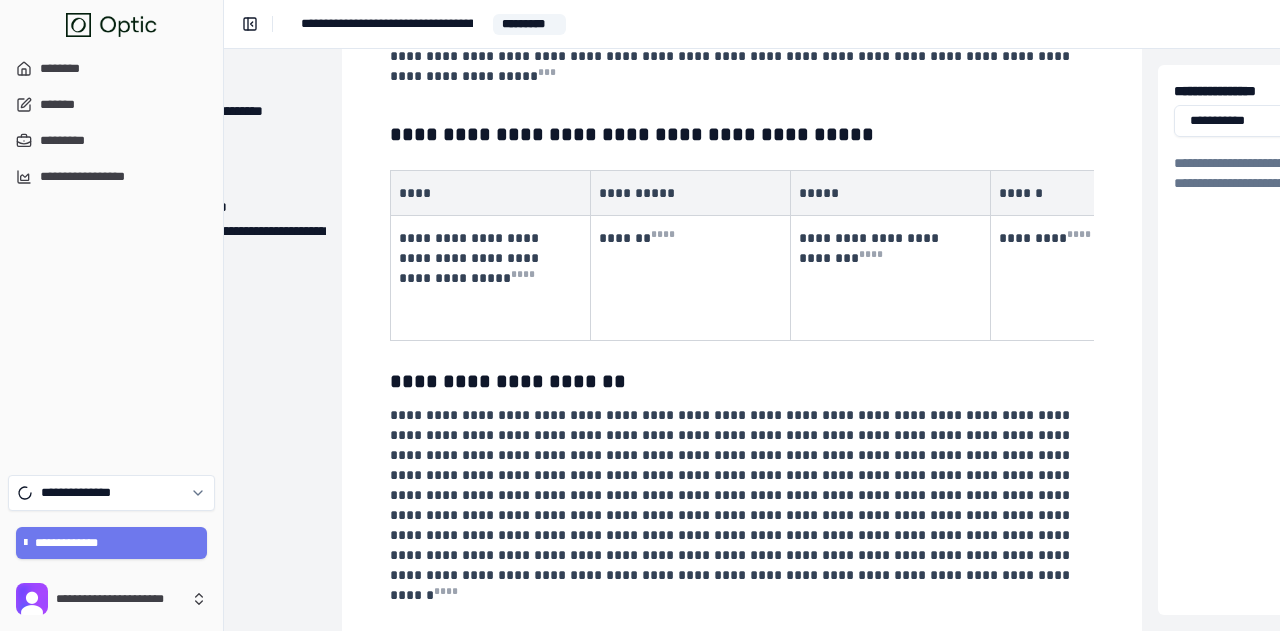 scroll, scrollTop: 1089, scrollLeft: 194, axis: both 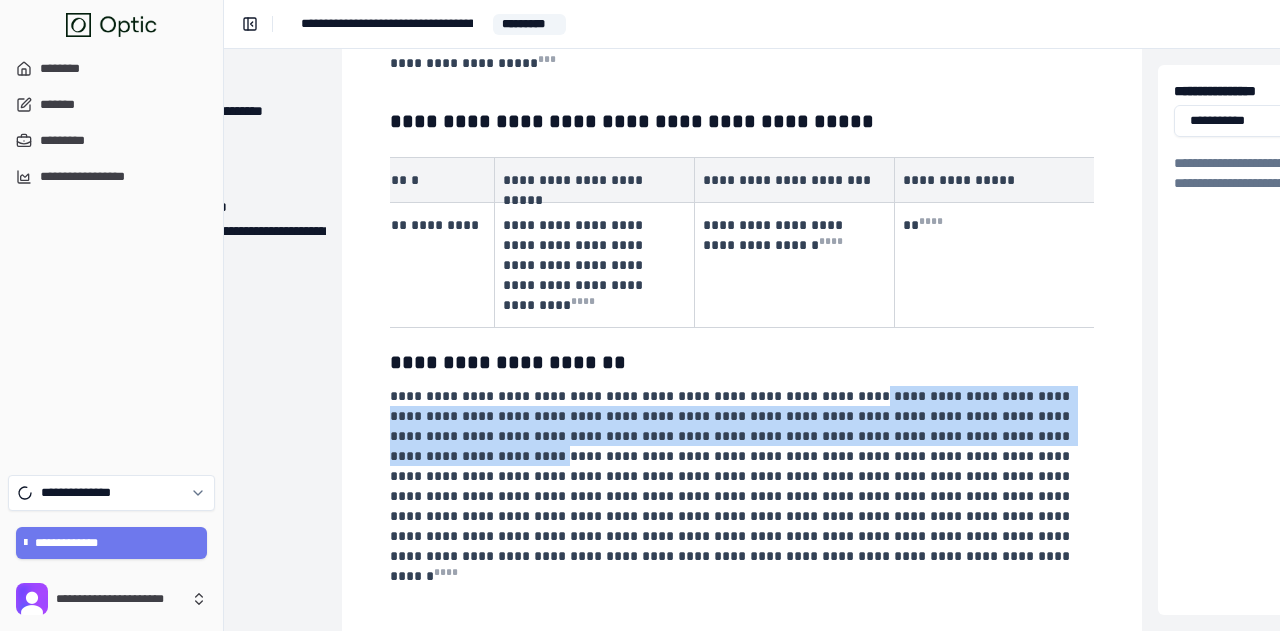 drag, startPoint x: 807, startPoint y: 403, endPoint x: 894, endPoint y: 442, distance: 95.34149 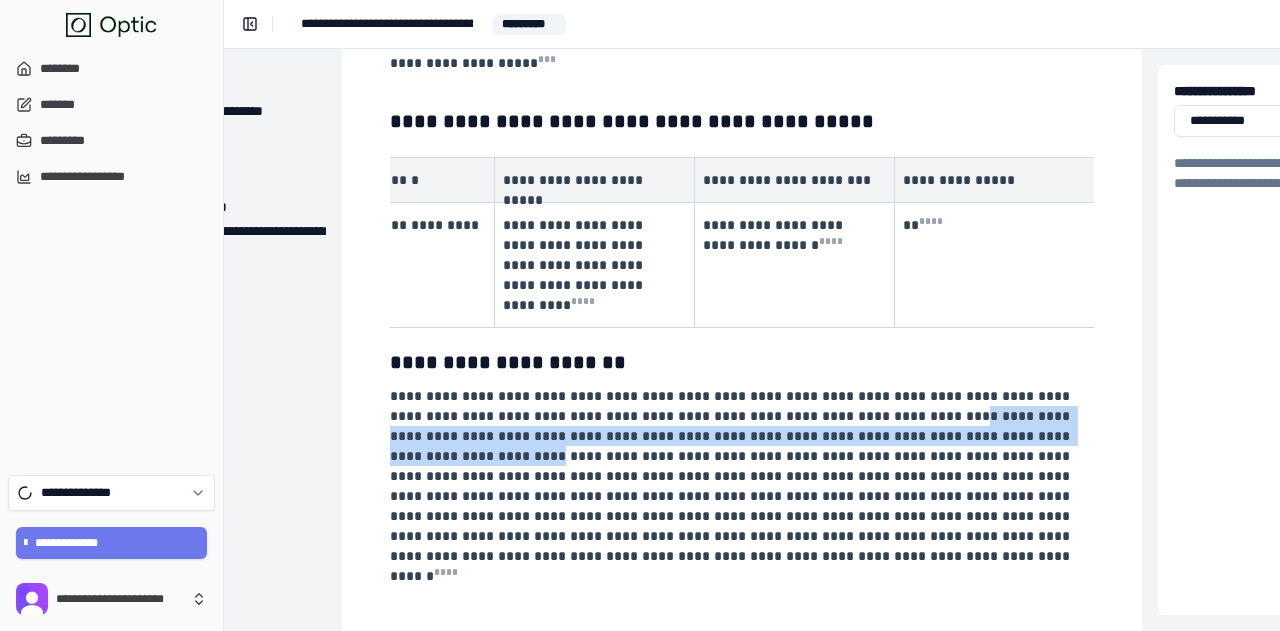 drag, startPoint x: 786, startPoint y: 412, endPoint x: 885, endPoint y: 440, distance: 102.88343 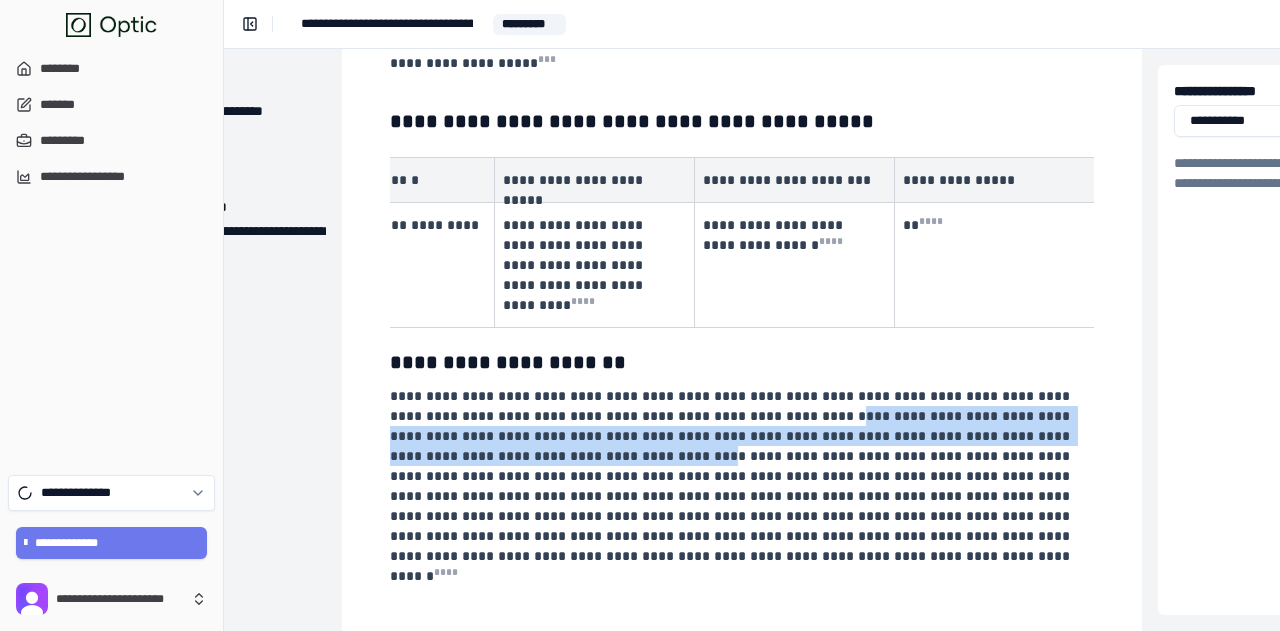 drag, startPoint x: 682, startPoint y: 413, endPoint x: 1042, endPoint y: 432, distance: 360.50104 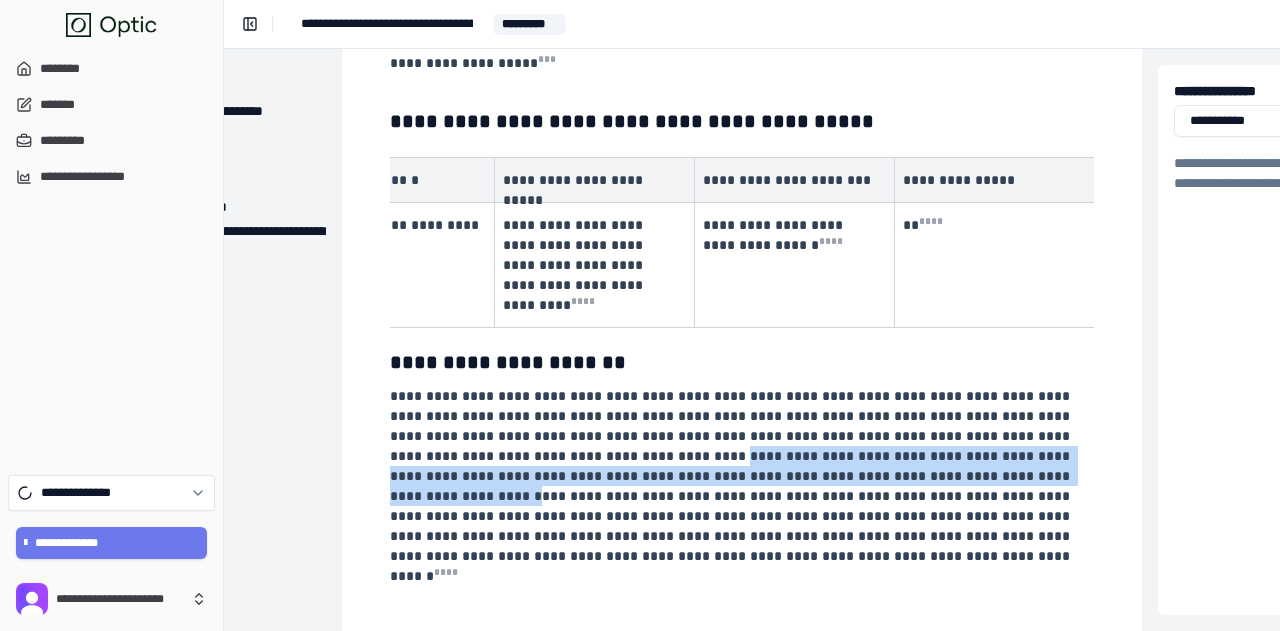 drag, startPoint x: 1052, startPoint y: 430, endPoint x: 679, endPoint y: 459, distance: 374.12564 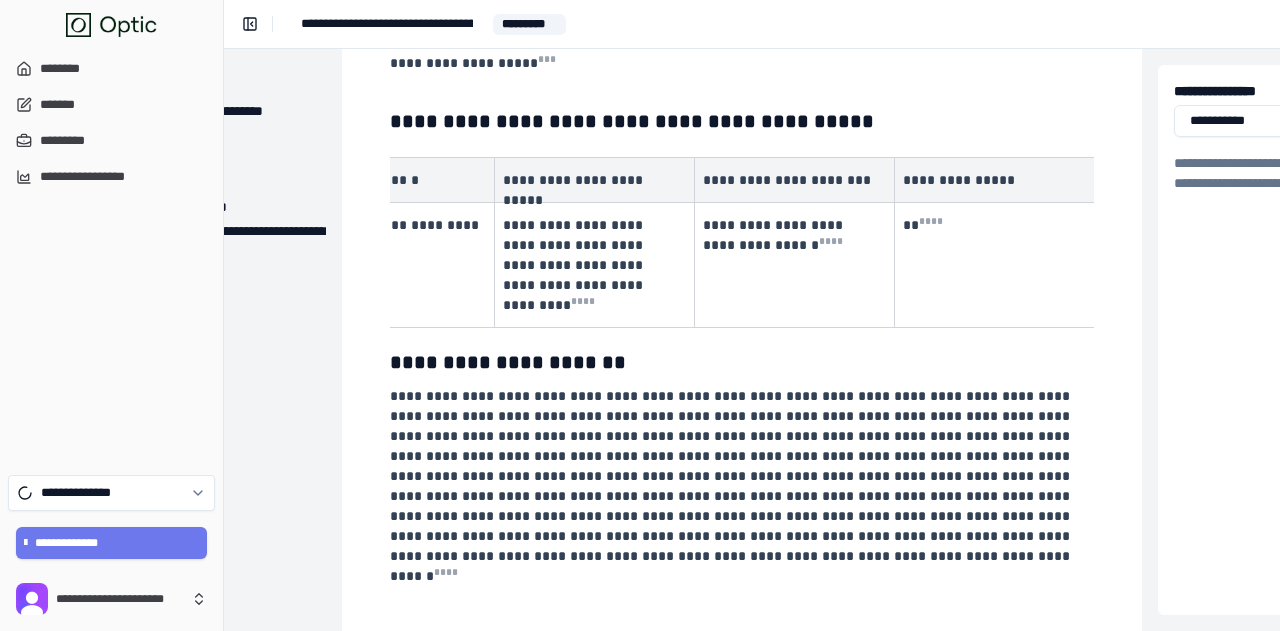 click on "**********" at bounding box center [732, 486] 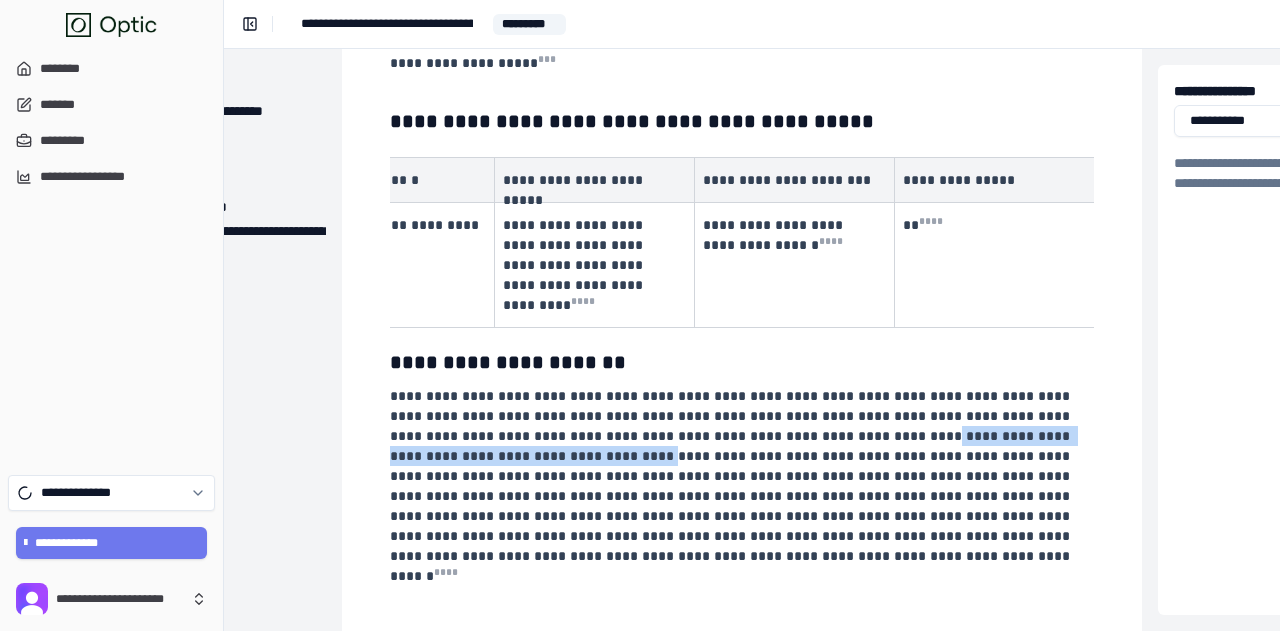 drag, startPoint x: 635, startPoint y: 437, endPoint x: 996, endPoint y: 441, distance: 361.02216 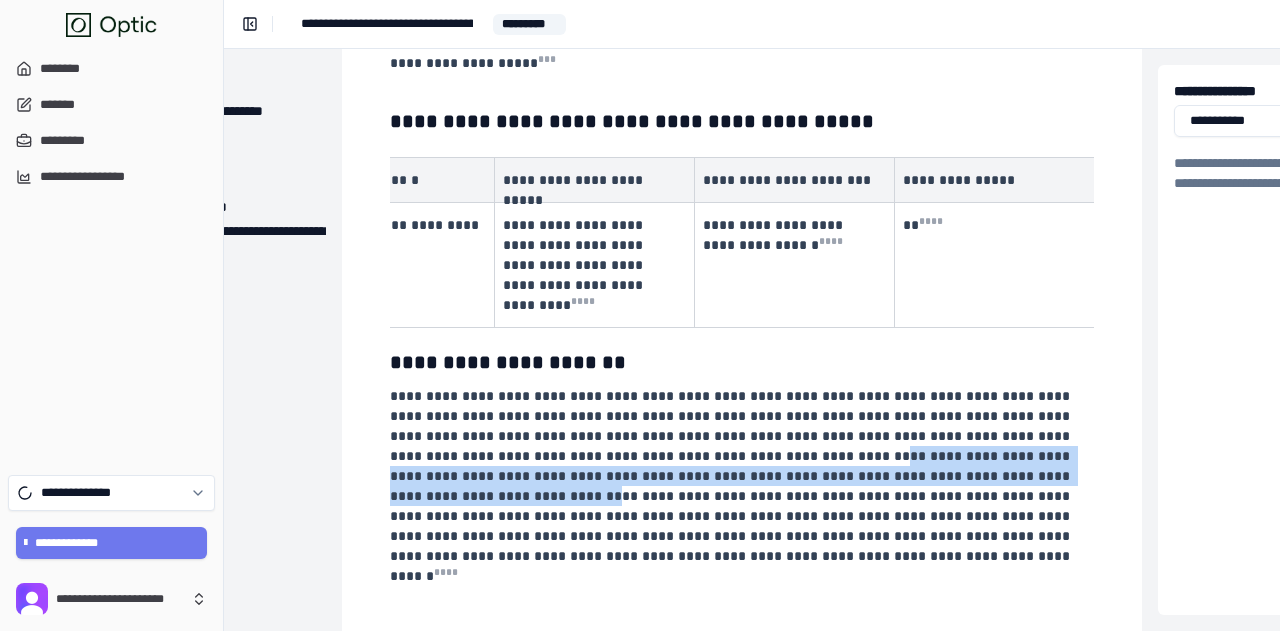 drag, startPoint x: 511, startPoint y: 460, endPoint x: 782, endPoint y: 473, distance: 271.3116 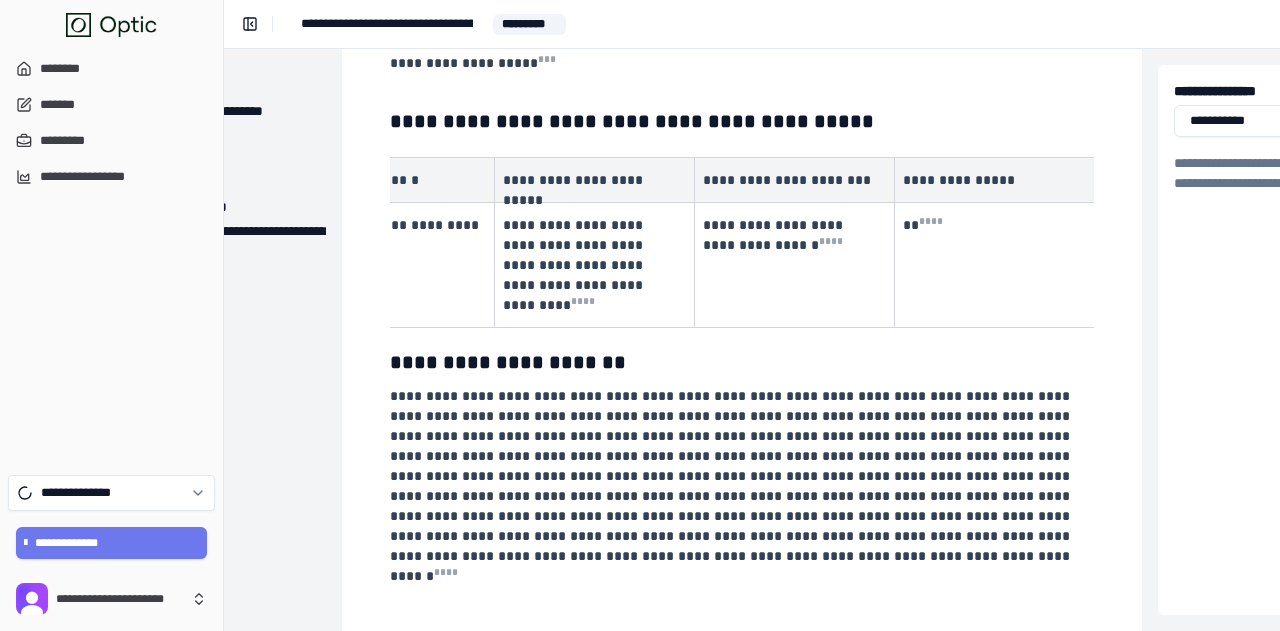 click on "**********" at bounding box center [732, 486] 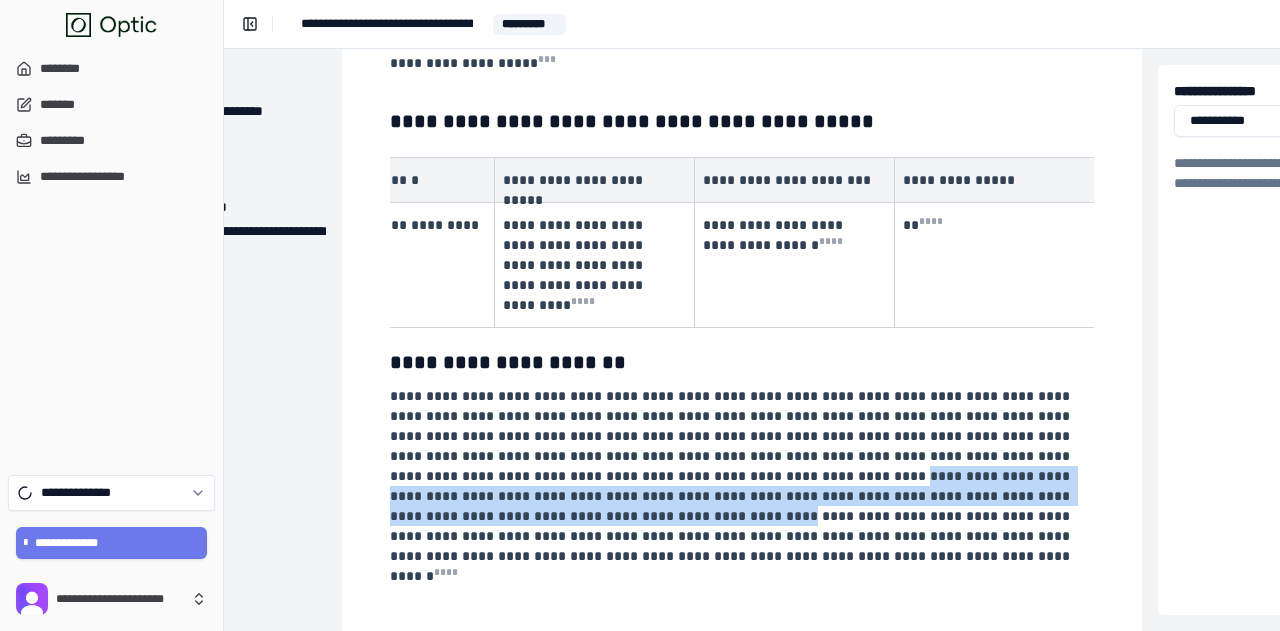 drag, startPoint x: 470, startPoint y: 476, endPoint x: 842, endPoint y: 495, distance: 372.4849 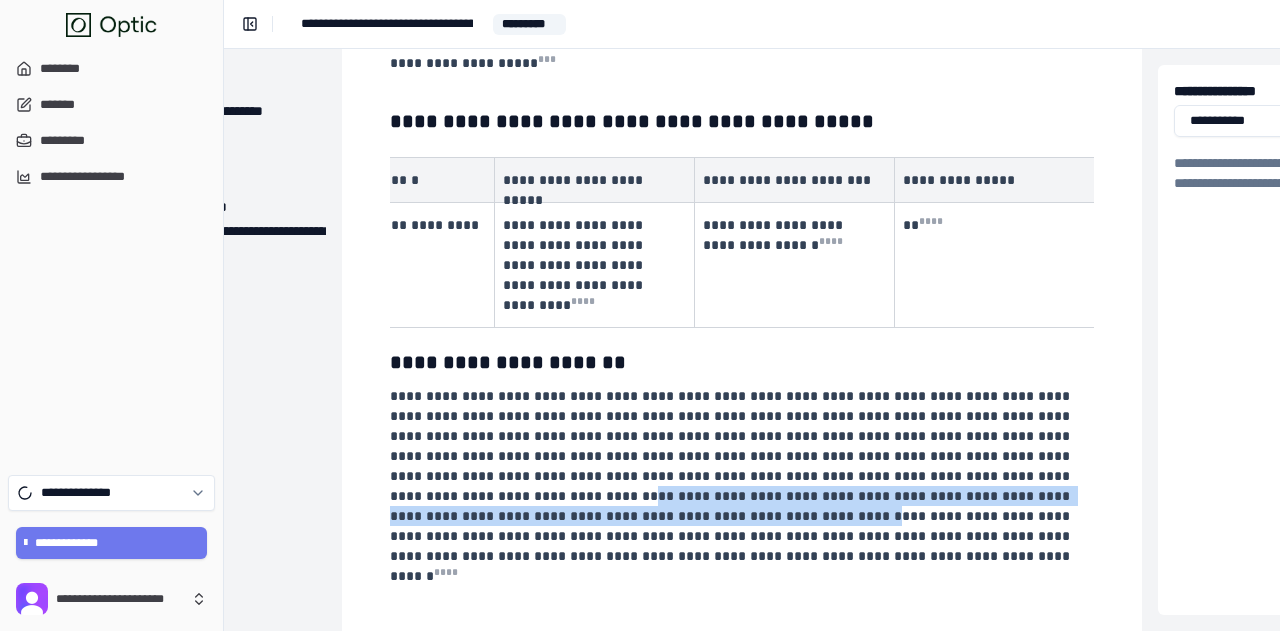 drag, startPoint x: 813, startPoint y: 468, endPoint x: 917, endPoint y: 499, distance: 108.52189 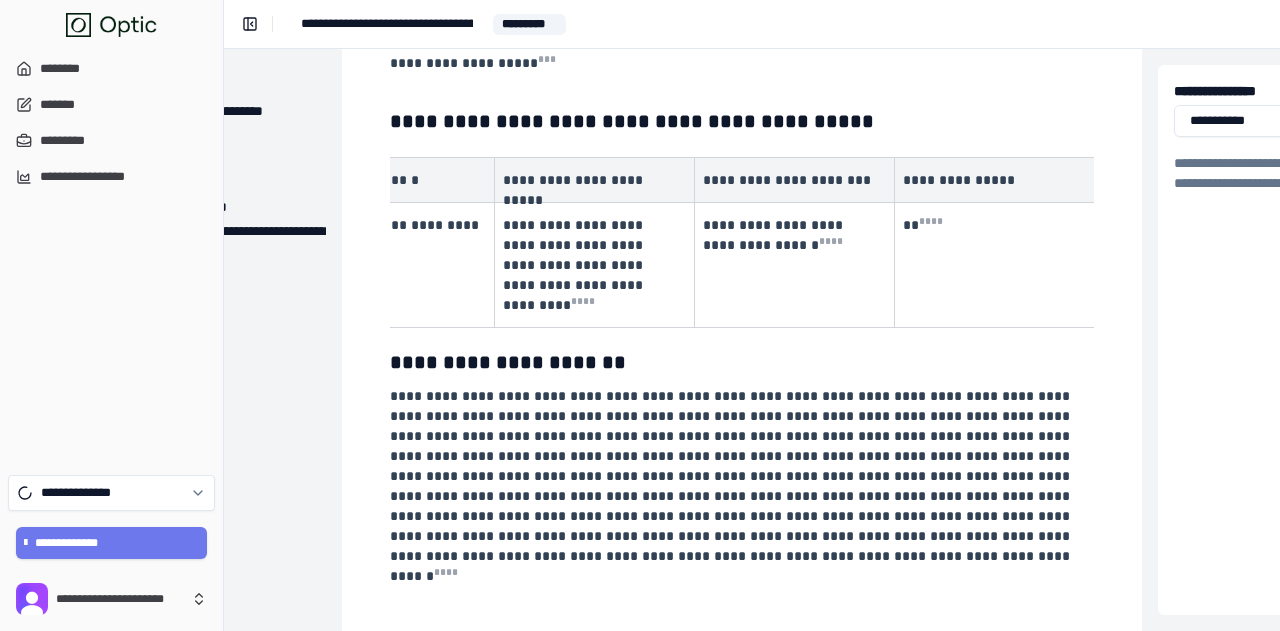 click on "**********" at bounding box center [732, 486] 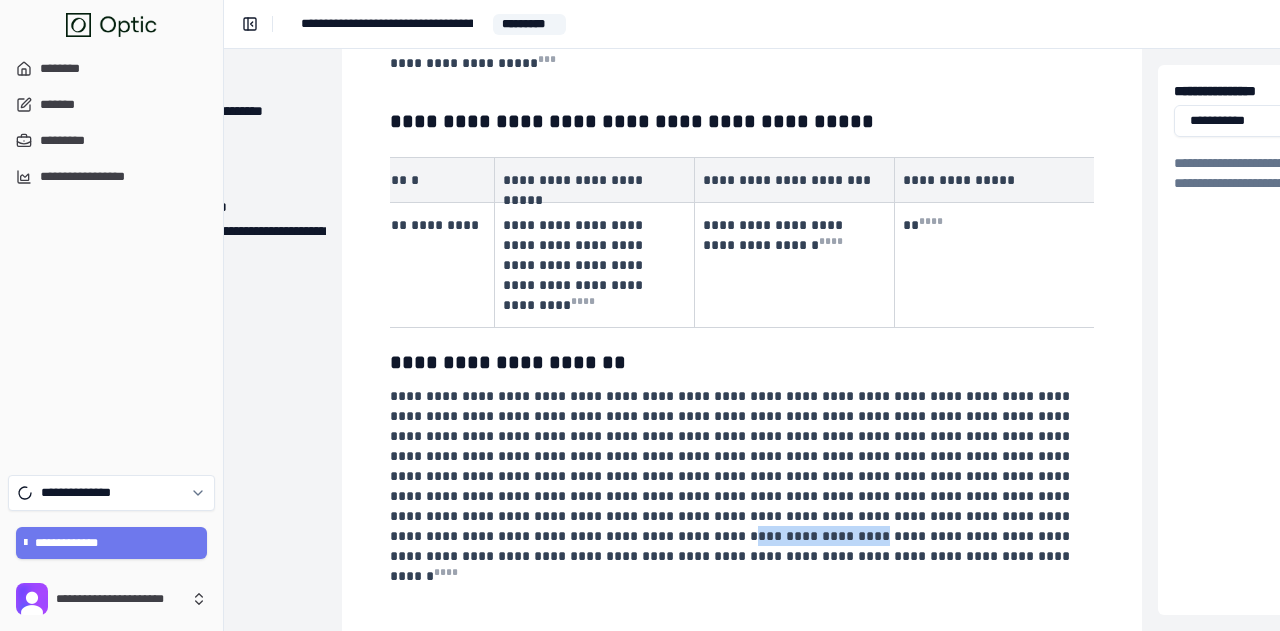 drag, startPoint x: 682, startPoint y: 509, endPoint x: 784, endPoint y: 521, distance: 102.70345 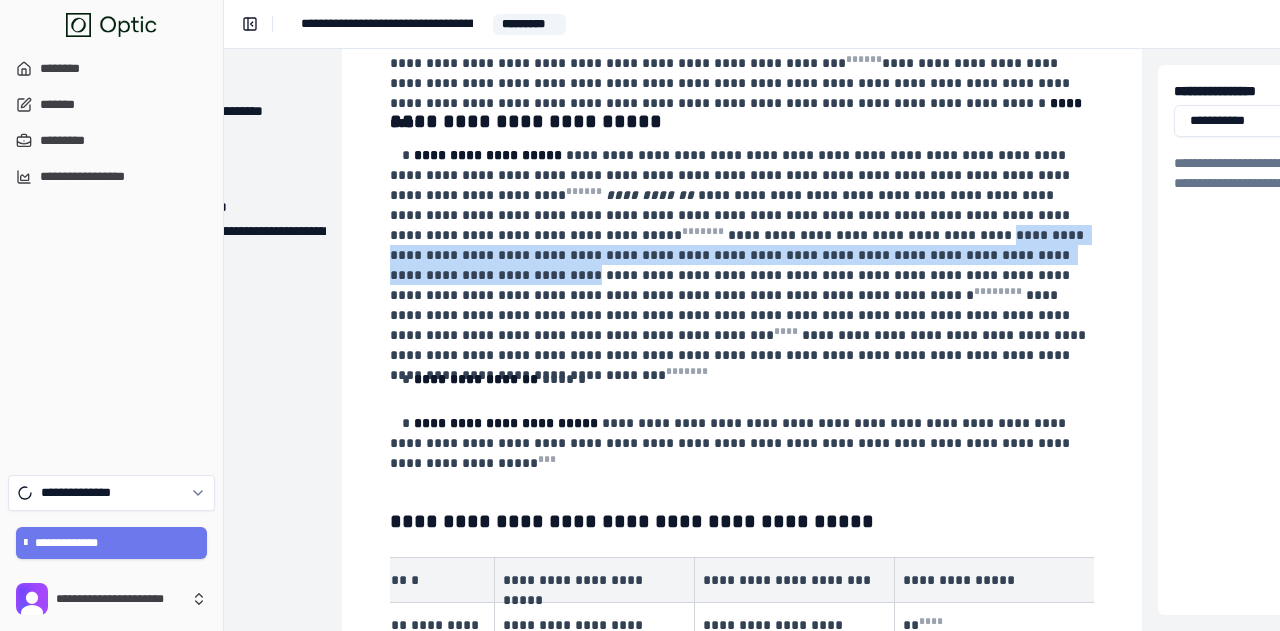 drag, startPoint x: 460, startPoint y: 255, endPoint x: 639, endPoint y: 280, distance: 180.73738 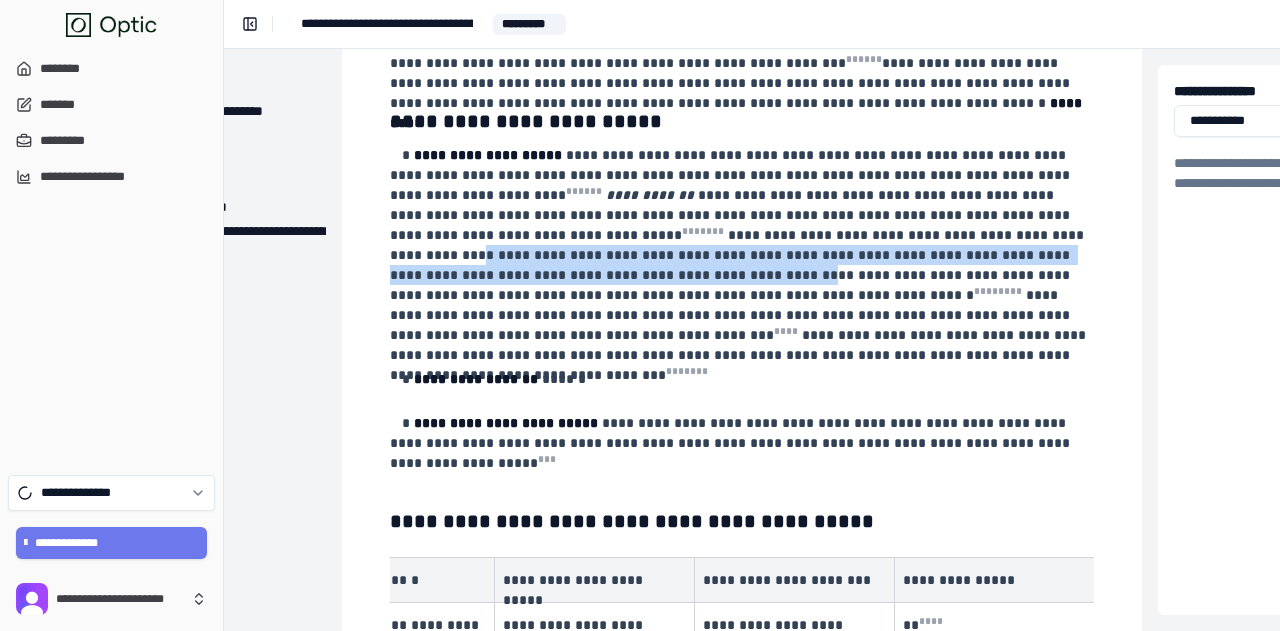 drag, startPoint x: 600, startPoint y: 253, endPoint x: 841, endPoint y: 285, distance: 243.1152 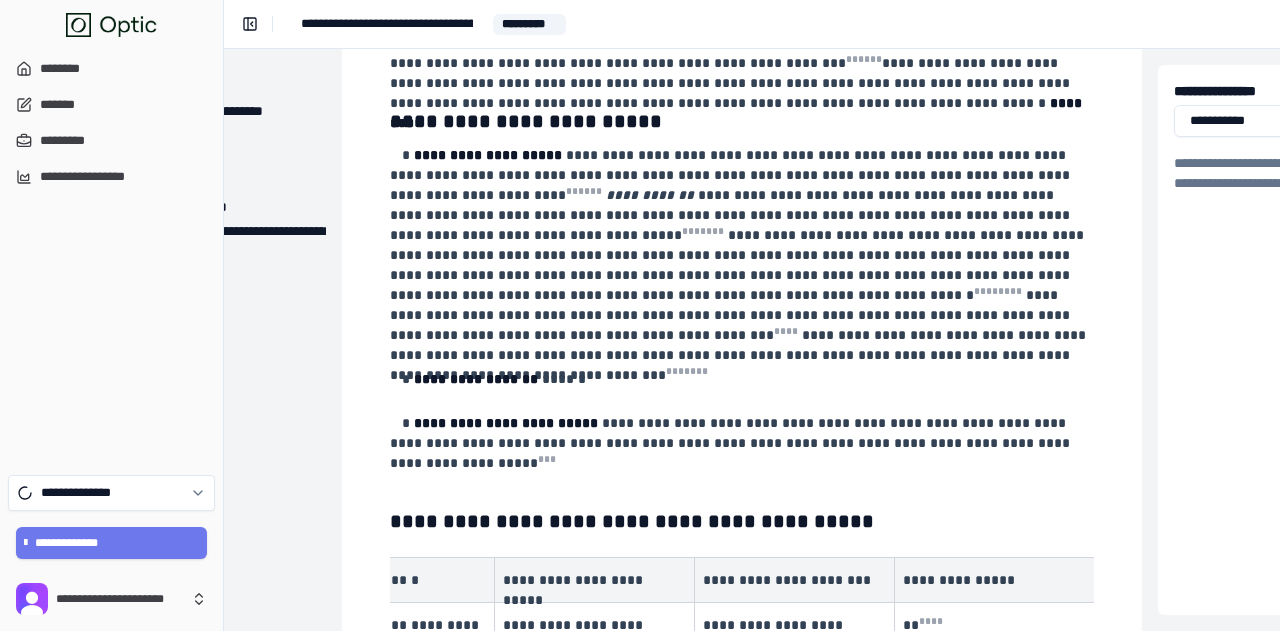 click on "**********" at bounding box center (739, 265) 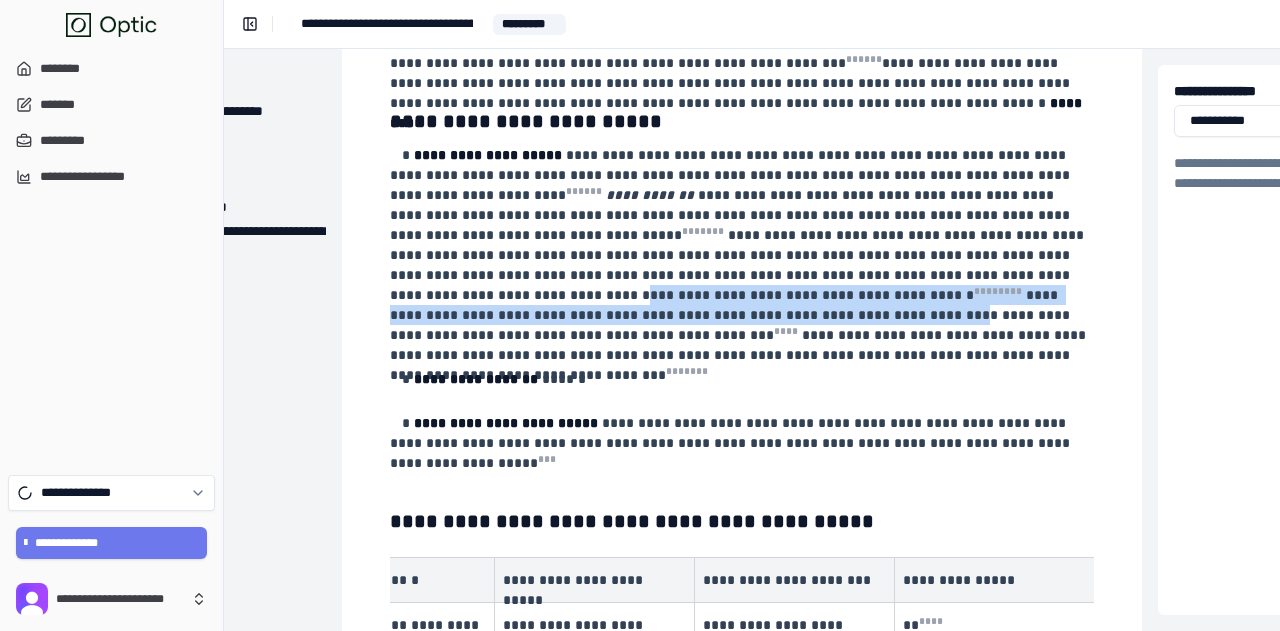drag, startPoint x: 612, startPoint y: 288, endPoint x: 806, endPoint y: 313, distance: 195.60419 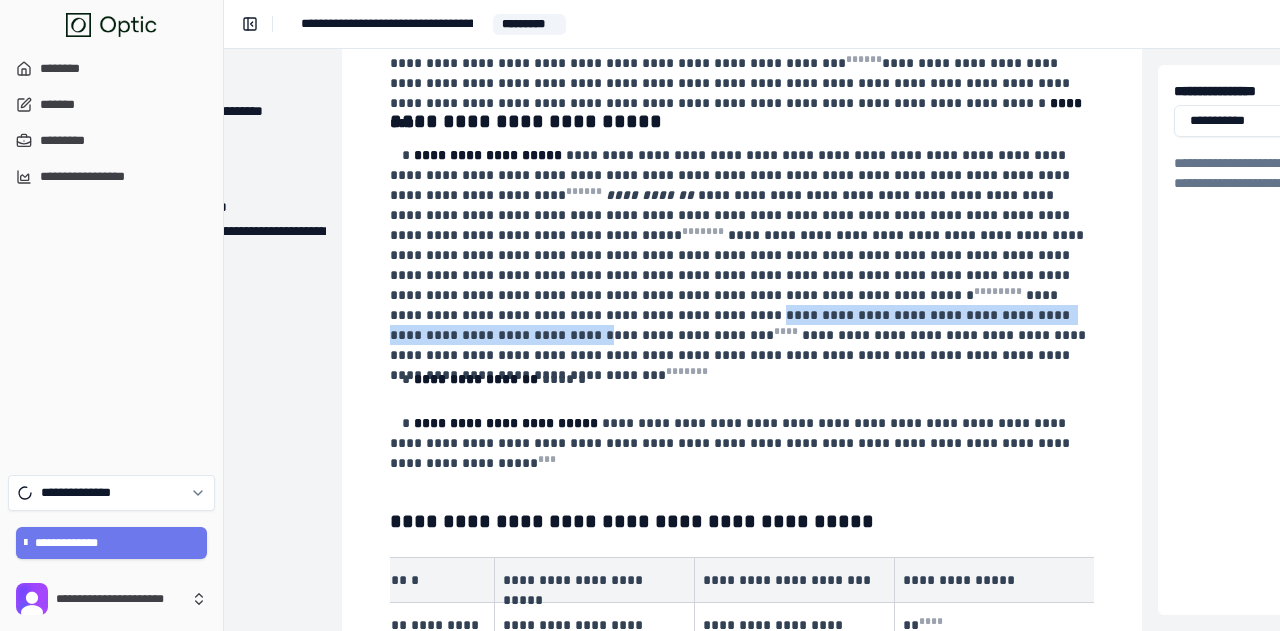 drag, startPoint x: 611, startPoint y: 320, endPoint x: 1100, endPoint y: 317, distance: 489.00922 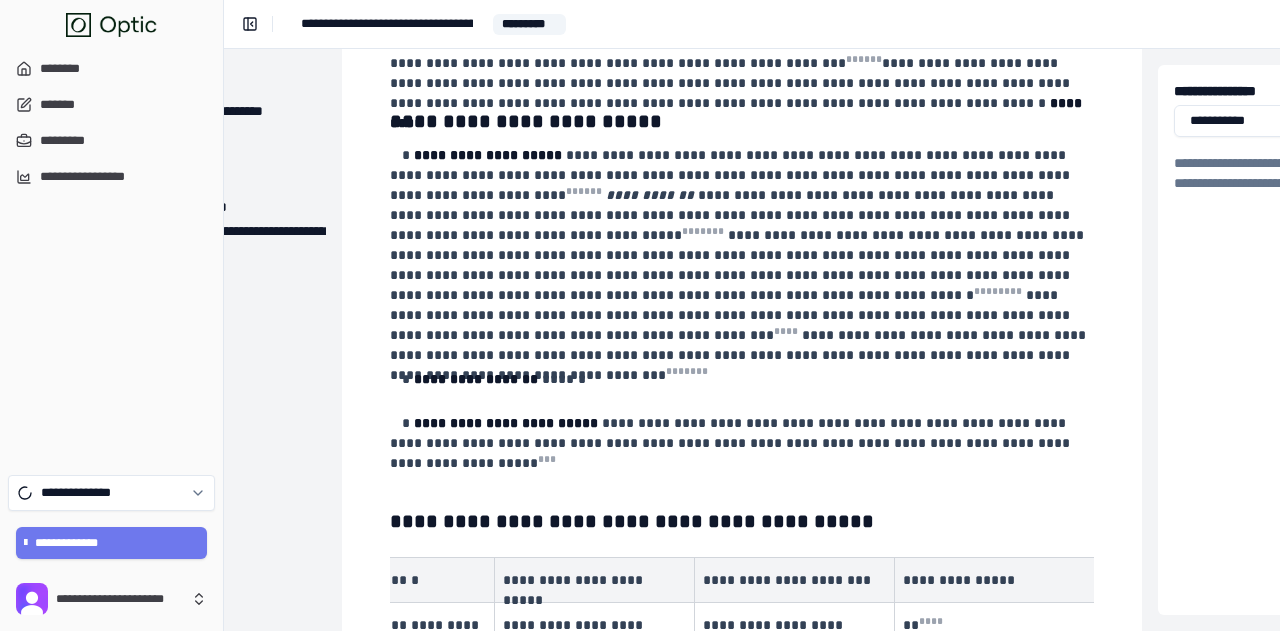 click on "**********" at bounding box center [740, 255] 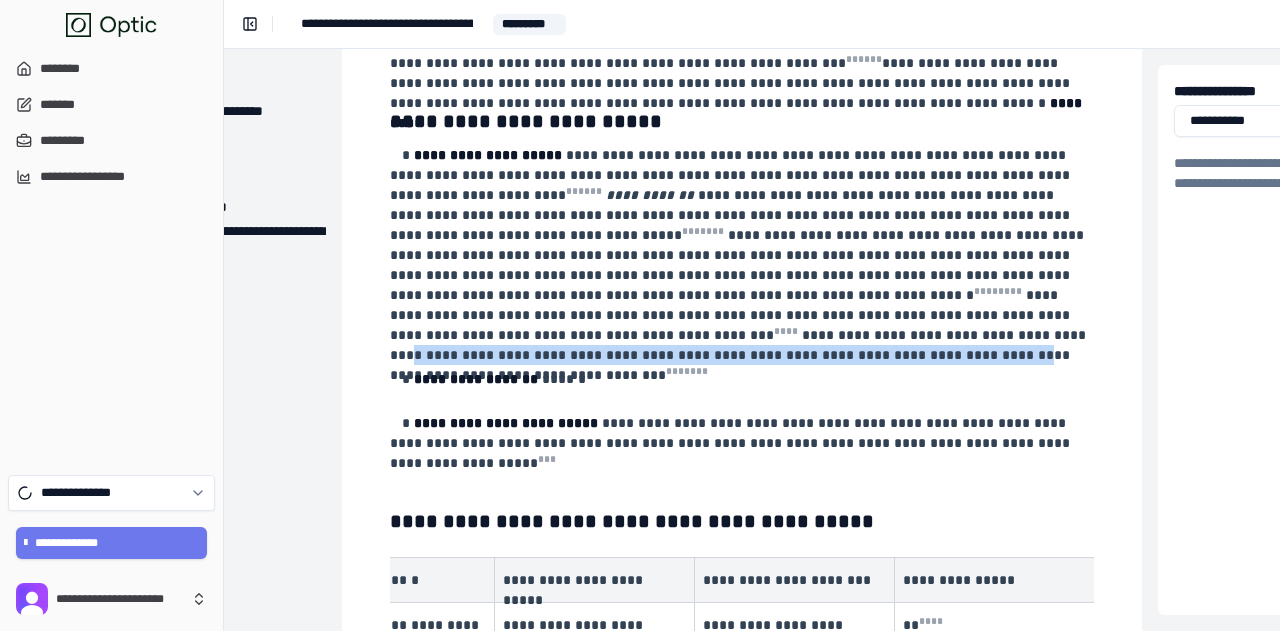 drag, startPoint x: 700, startPoint y: 348, endPoint x: 826, endPoint y: 345, distance: 126.035706 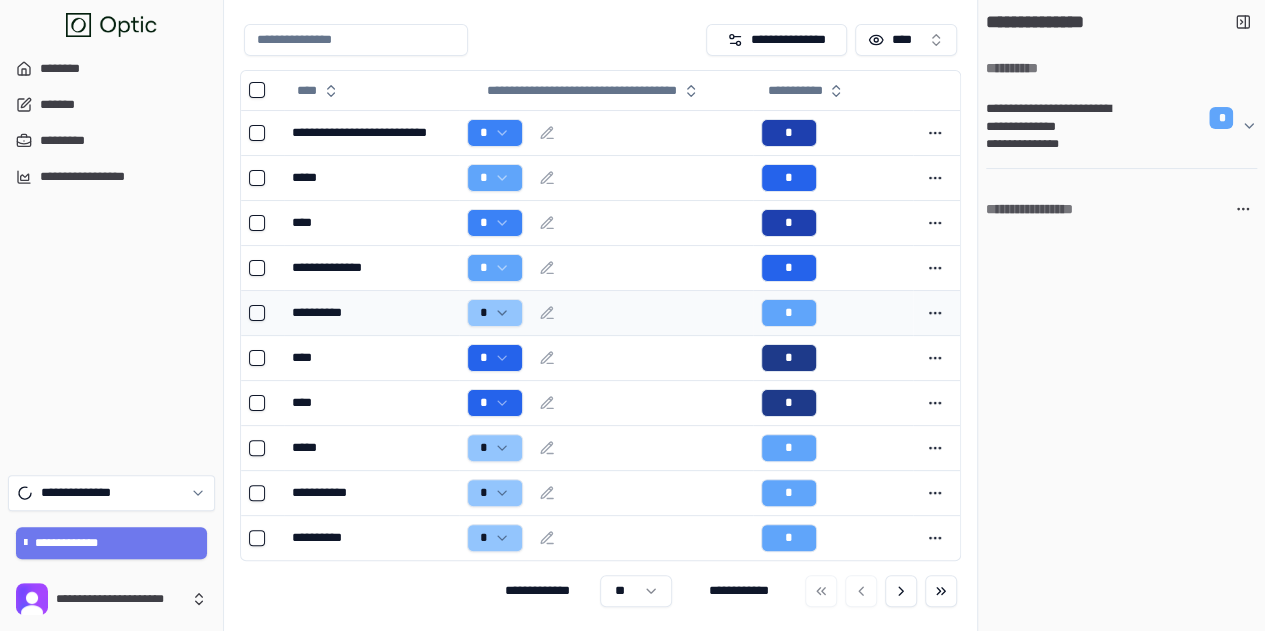 scroll, scrollTop: 0, scrollLeft: 0, axis: both 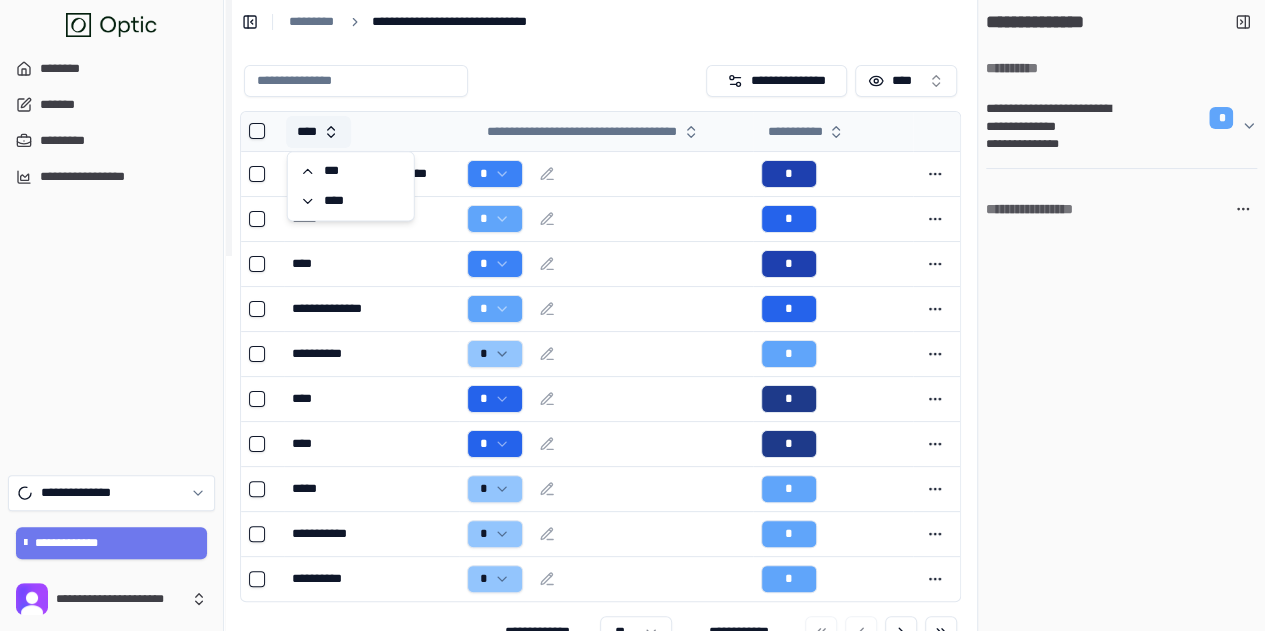 click on "****" at bounding box center (318, 132) 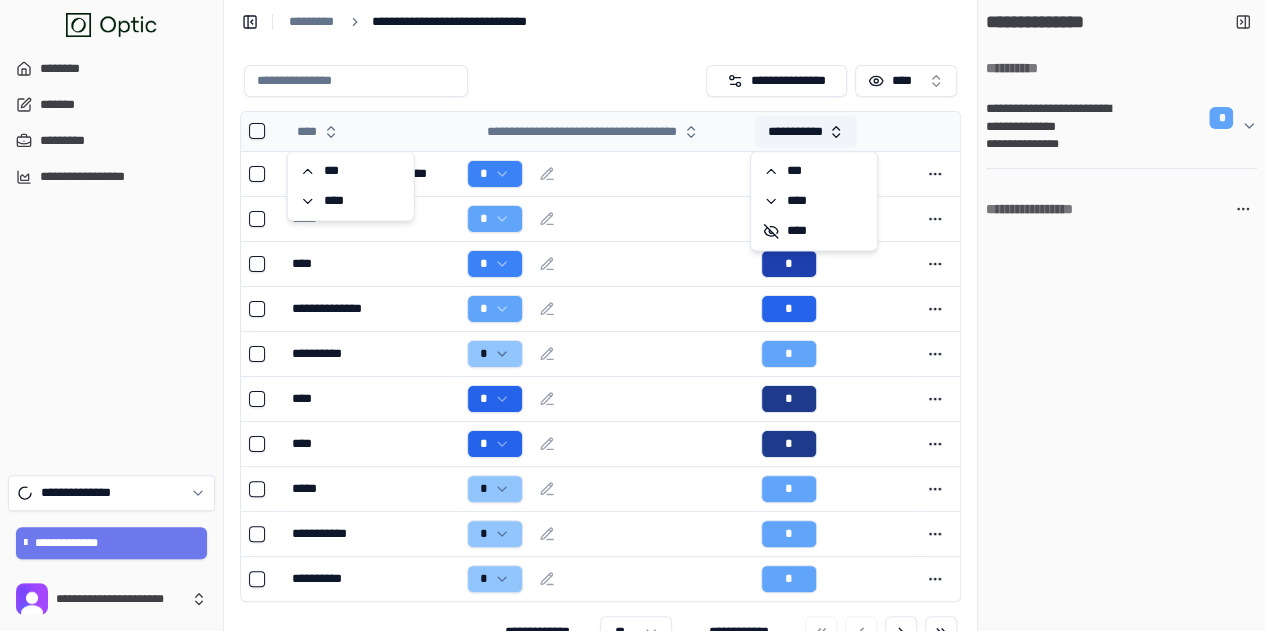 click on "**********" at bounding box center [806, 132] 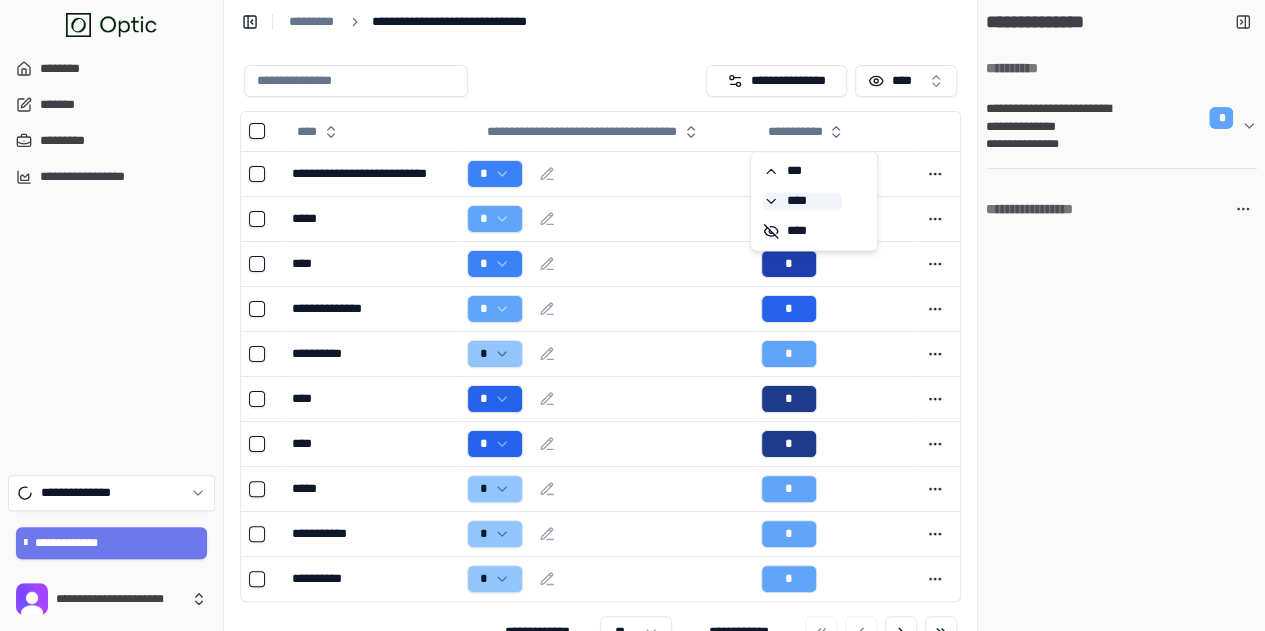 click on "****" at bounding box center (802, 201) 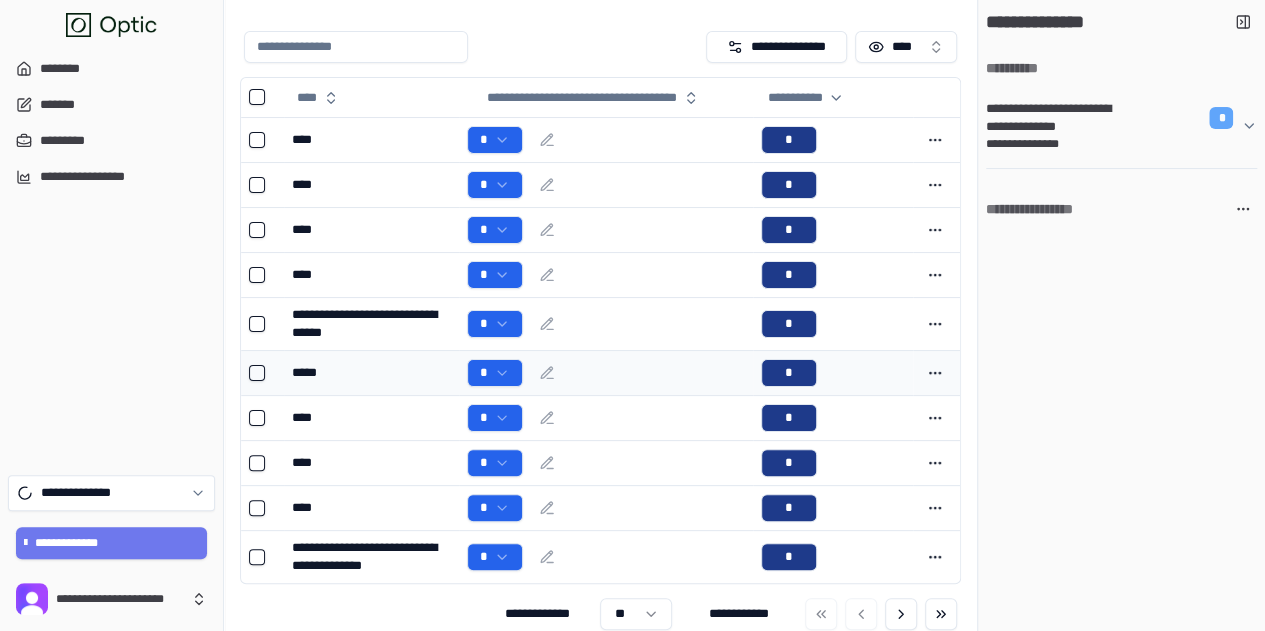 scroll, scrollTop: 52, scrollLeft: 0, axis: vertical 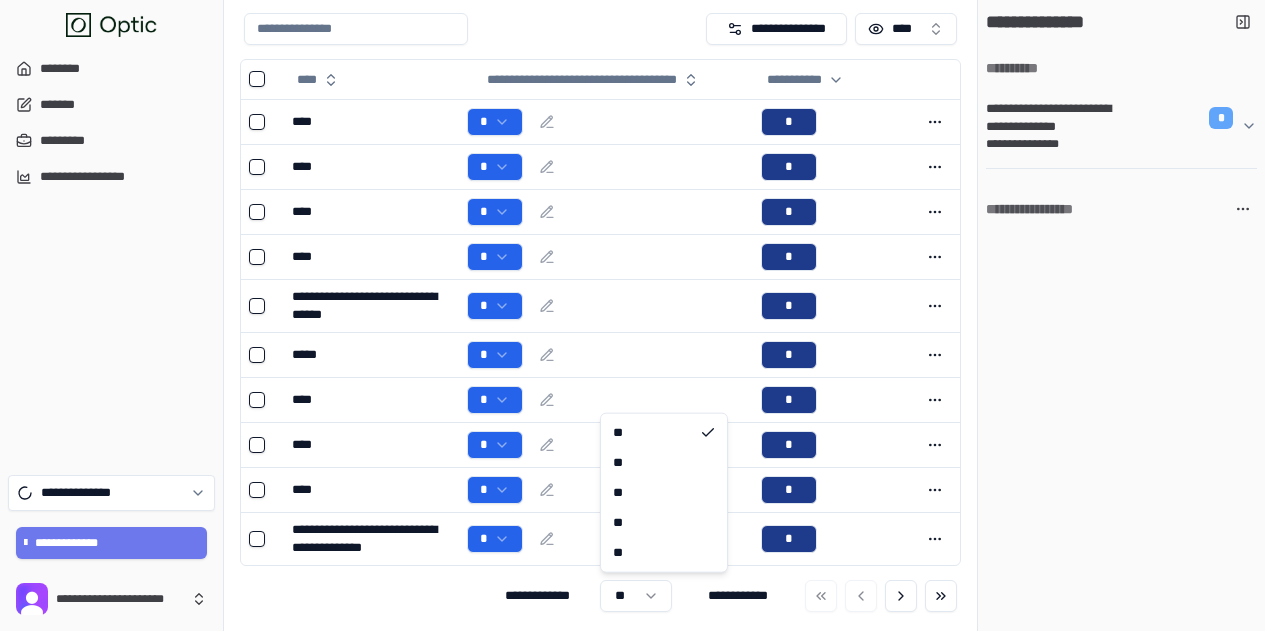 click on "**********" at bounding box center [640, 292] 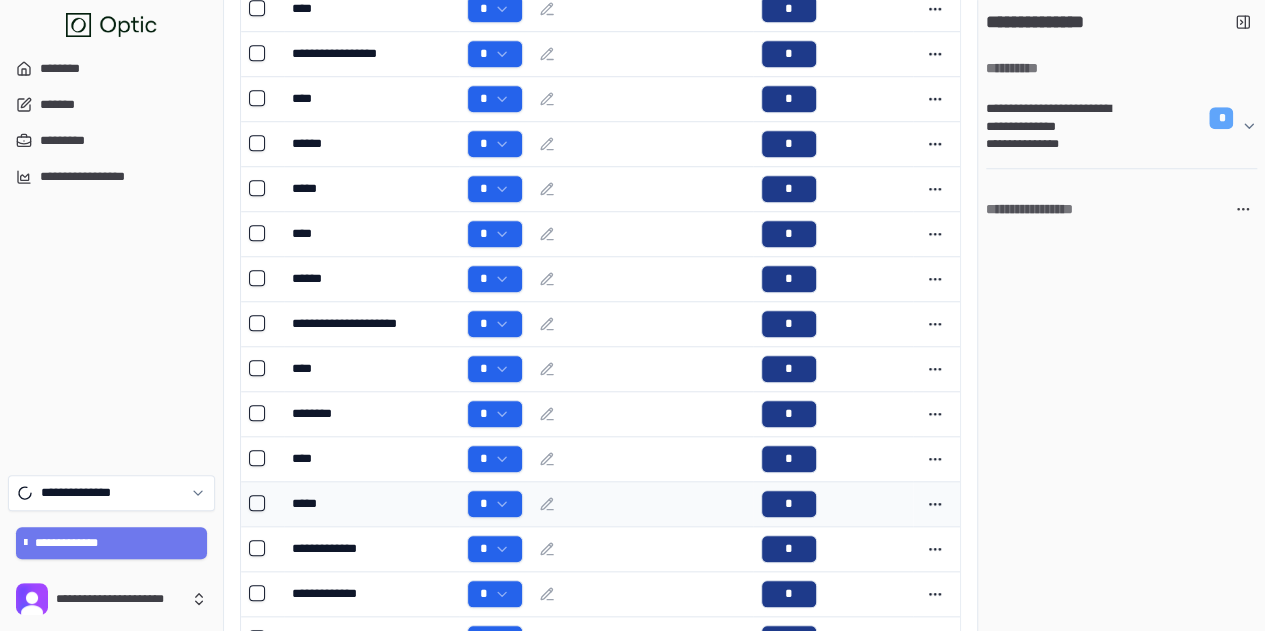 scroll, scrollTop: 752, scrollLeft: 0, axis: vertical 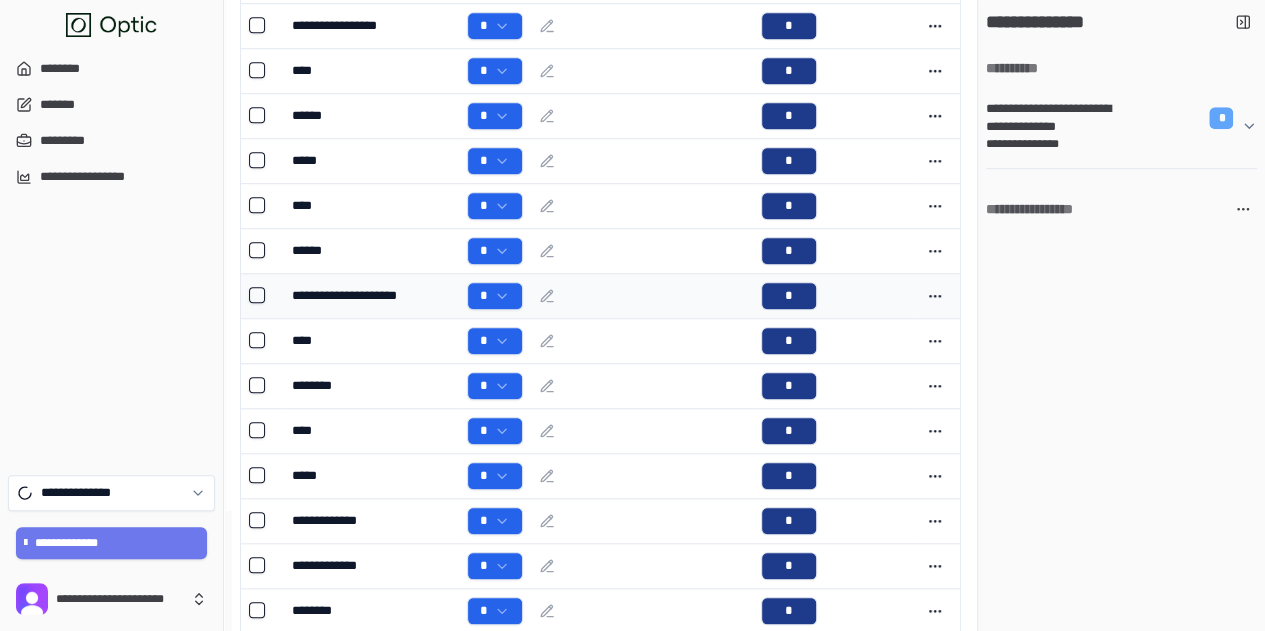 click on "**********" at bounding box center [371, 295] 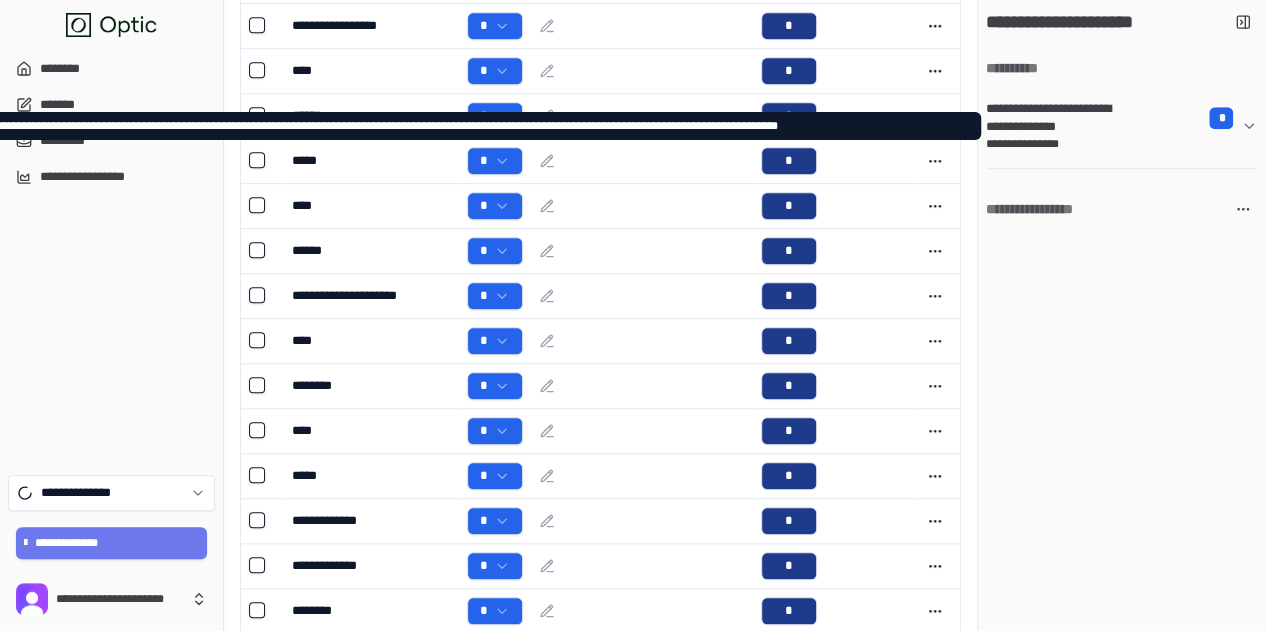 click on "**********" at bounding box center (1058, 118) 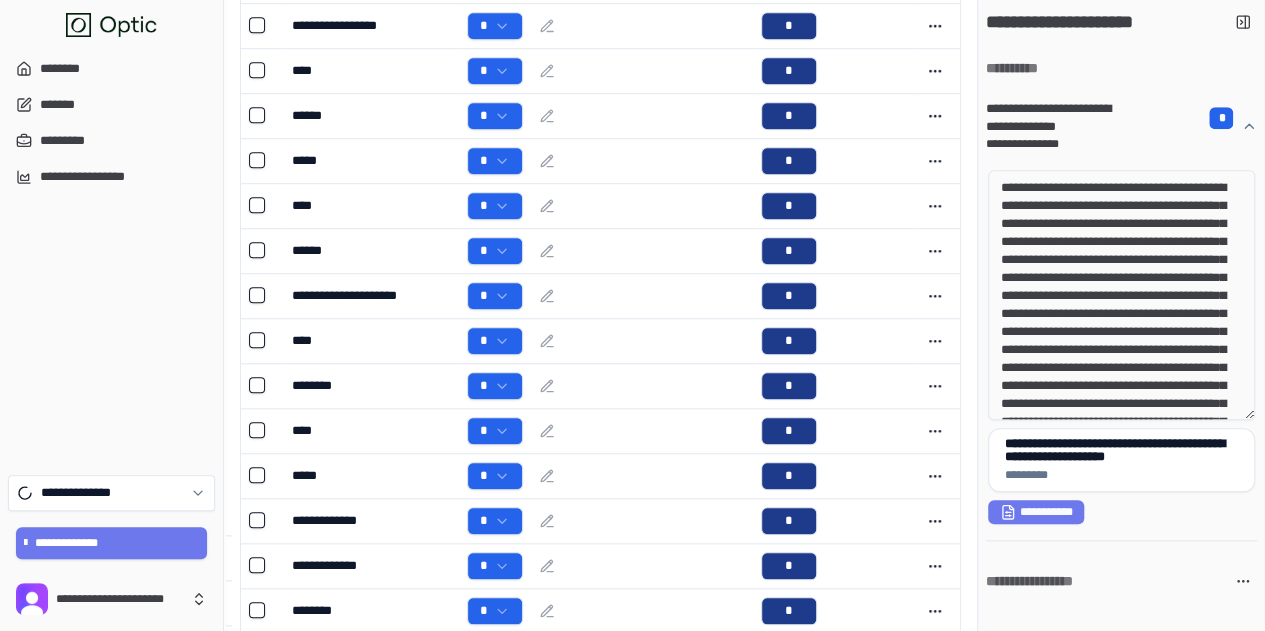 drag, startPoint x: 1049, startPoint y: 197, endPoint x: 1077, endPoint y: 230, distance: 43.27817 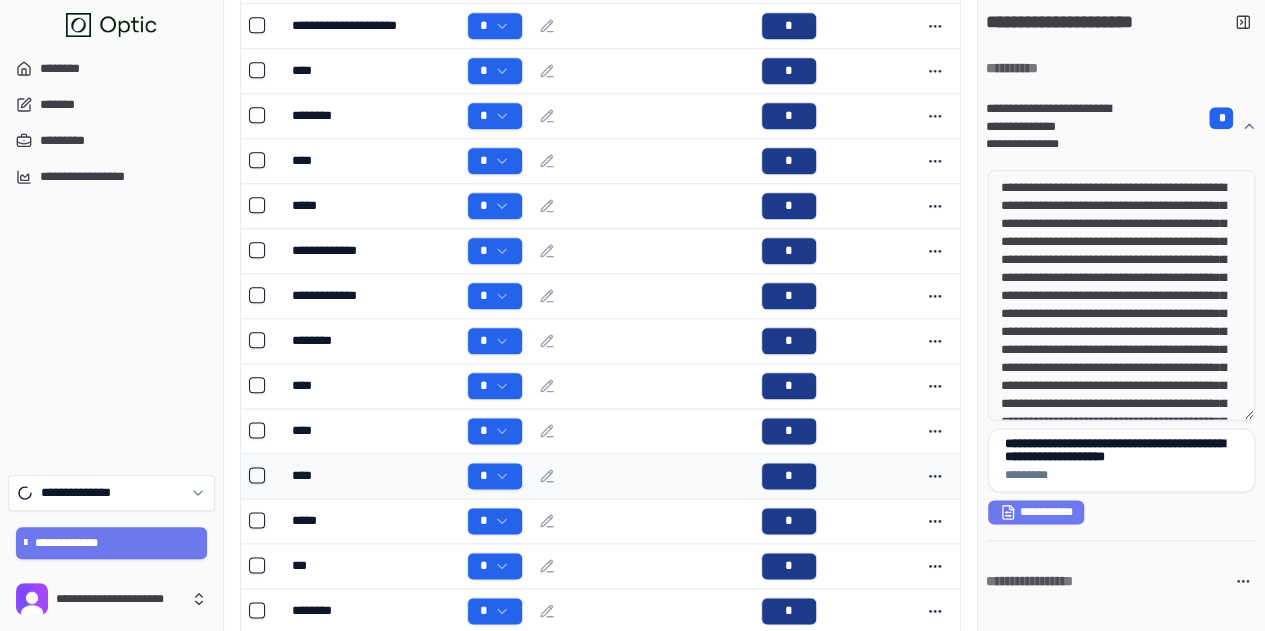 scroll, scrollTop: 1052, scrollLeft: 0, axis: vertical 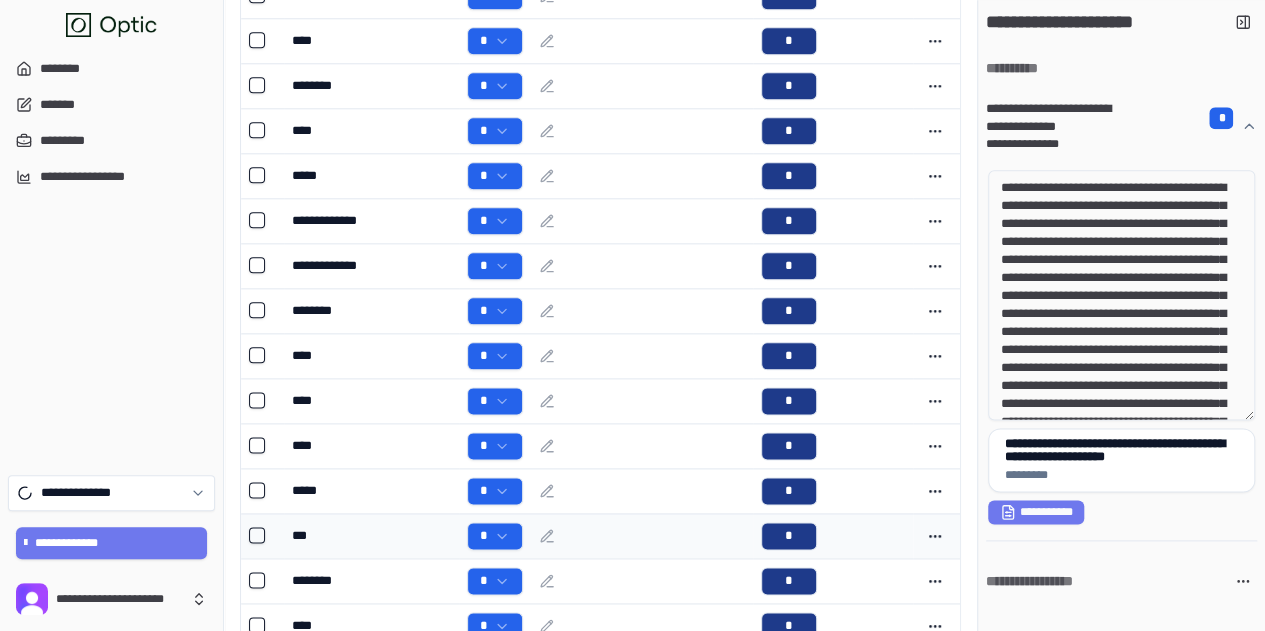 click on "***" at bounding box center (371, 535) 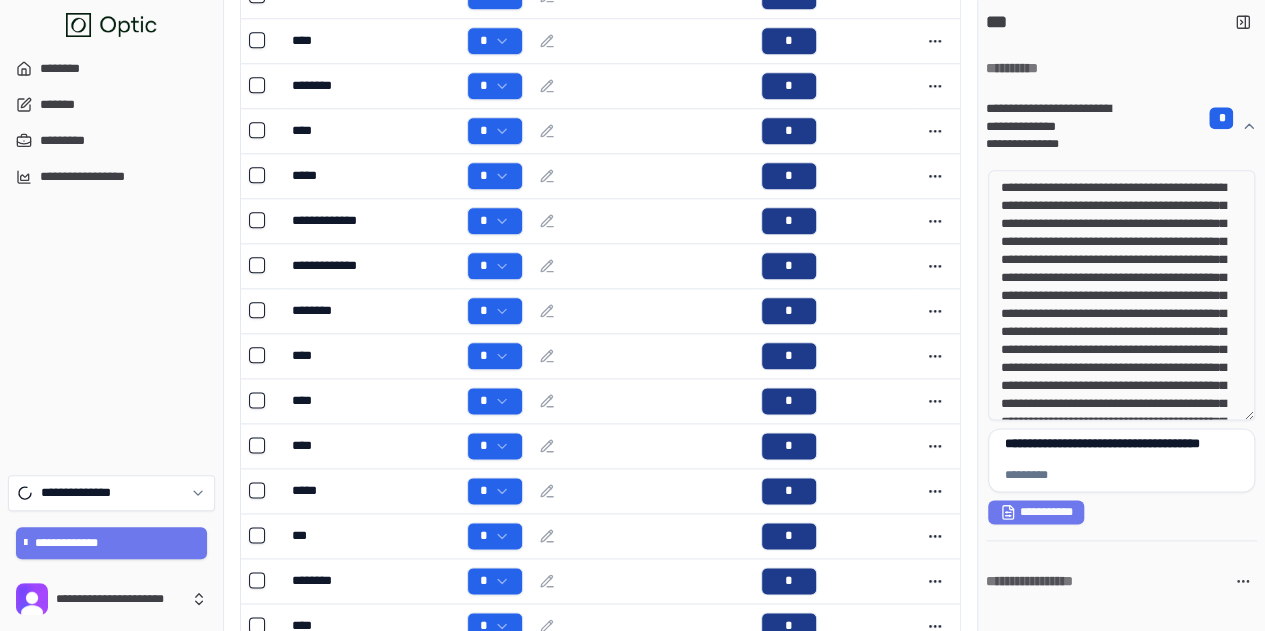 drag, startPoint x: 1107, startPoint y: 195, endPoint x: 1123, endPoint y: 237, distance: 44.94441 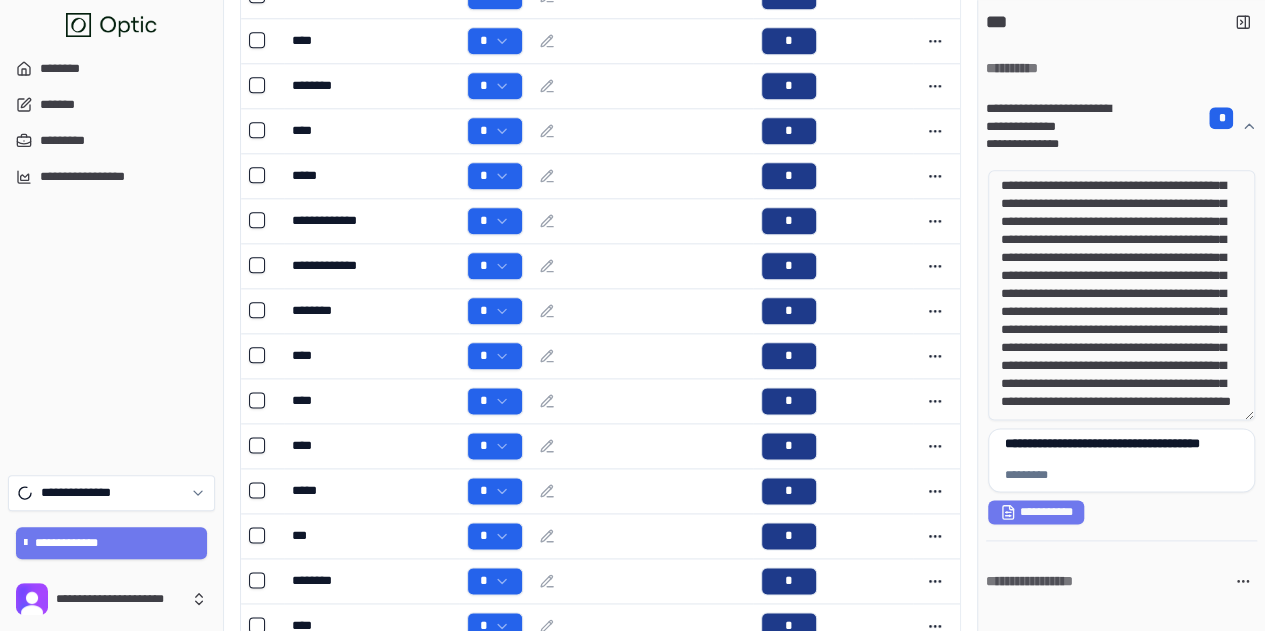 scroll, scrollTop: 200, scrollLeft: 0, axis: vertical 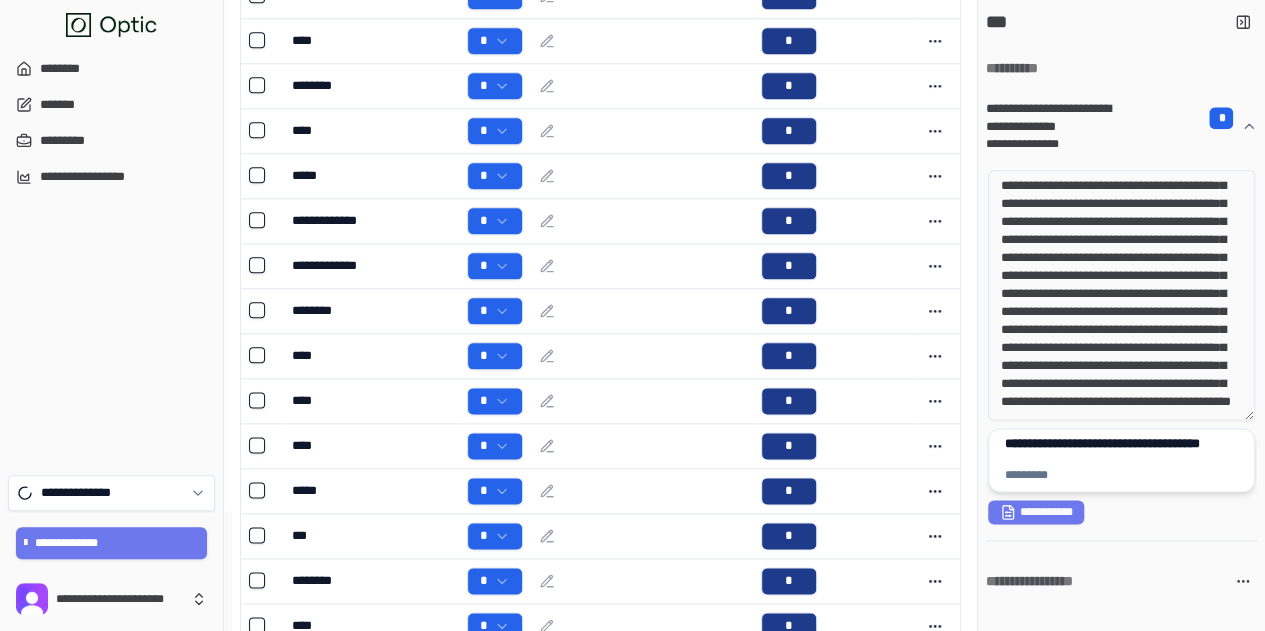 click on "**********" at bounding box center [1122, 450] 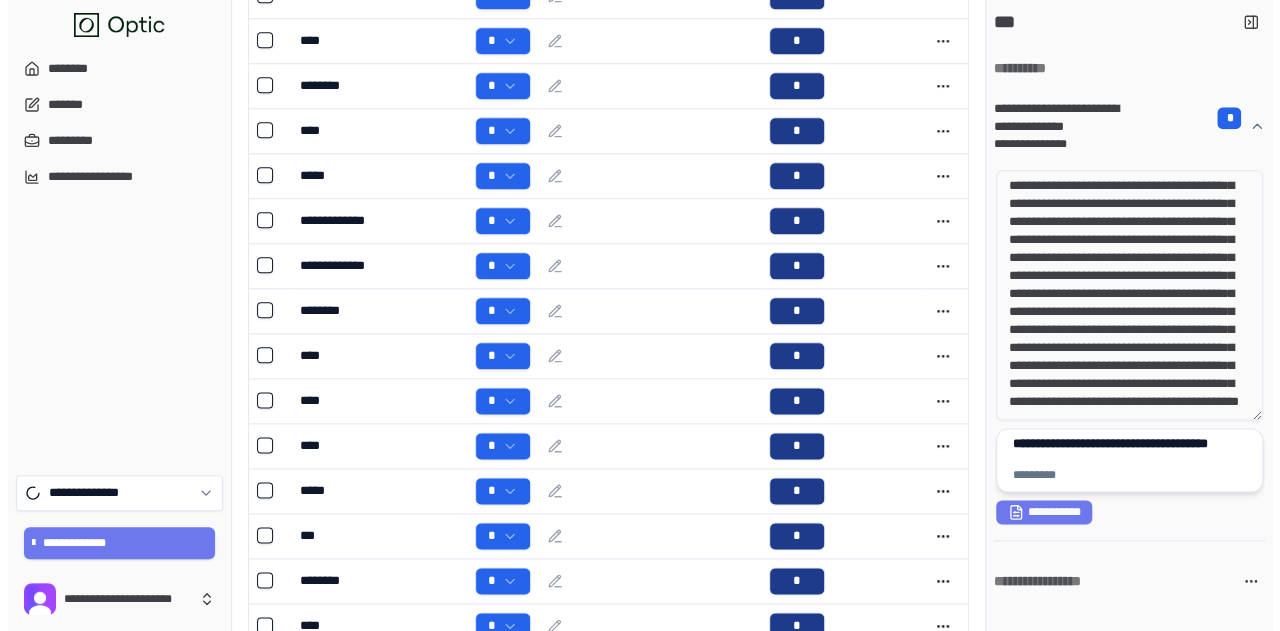 scroll, scrollTop: 0, scrollLeft: 0, axis: both 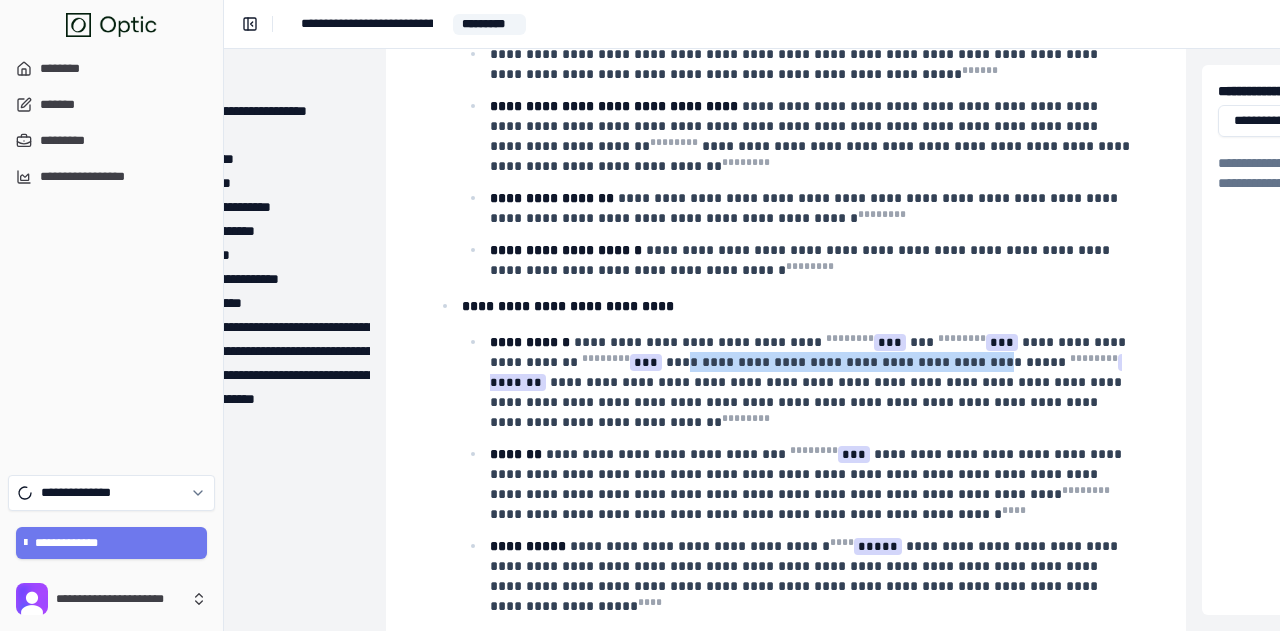 drag, startPoint x: 584, startPoint y: 352, endPoint x: 876, endPoint y: 356, distance: 292.0274 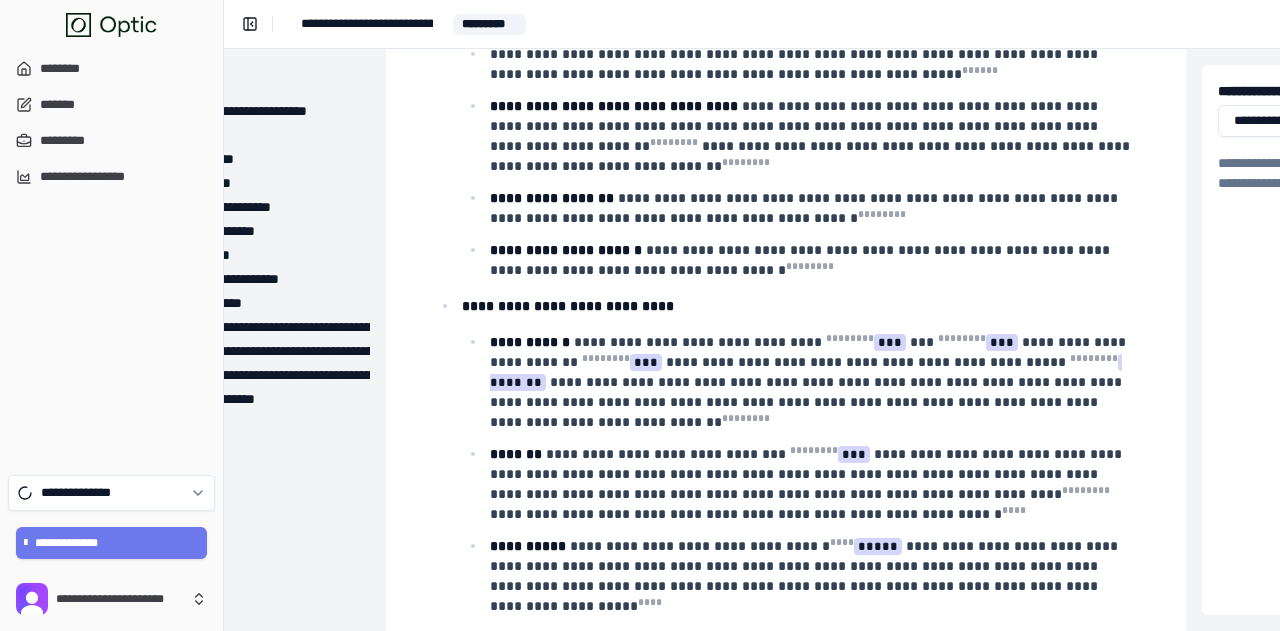click on "**********" at bounding box center (808, 402) 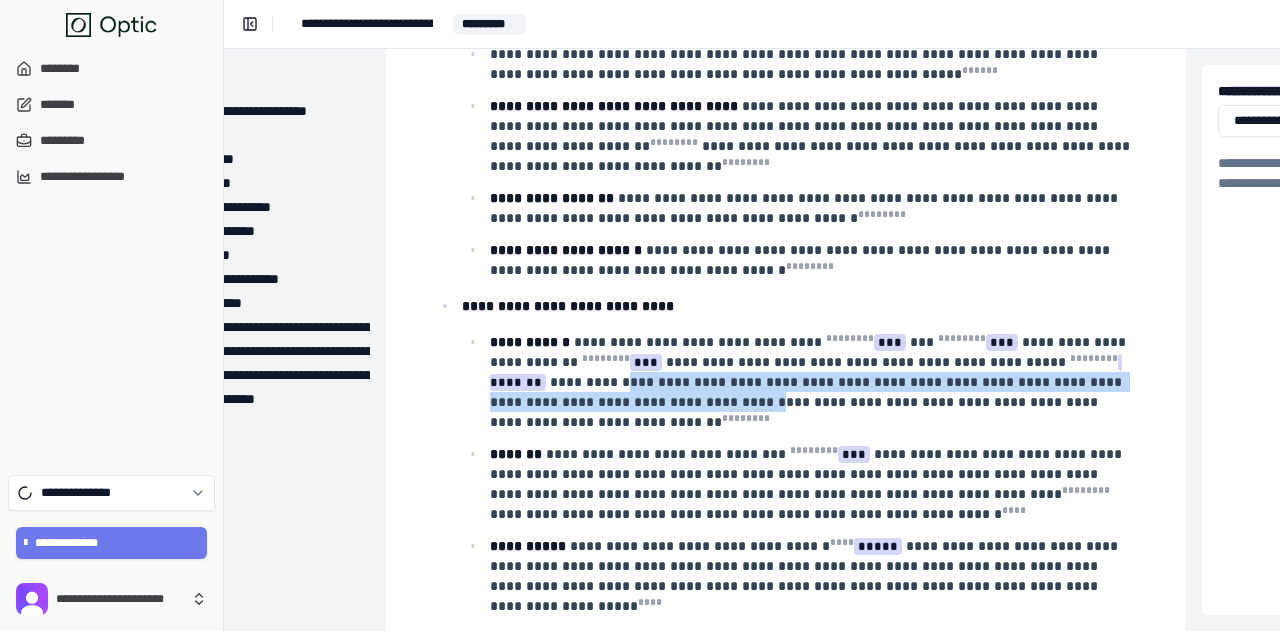 drag, startPoint x: 1083, startPoint y: 347, endPoint x: 1122, endPoint y: 377, distance: 49.20366 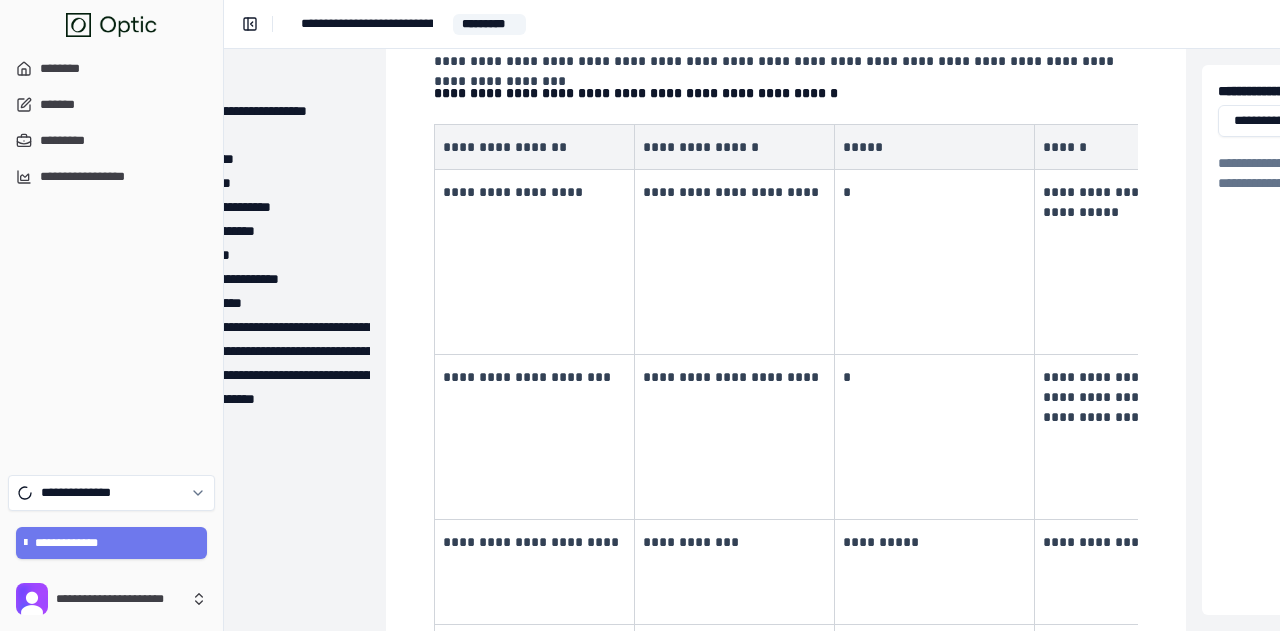 scroll, scrollTop: 2900, scrollLeft: 150, axis: both 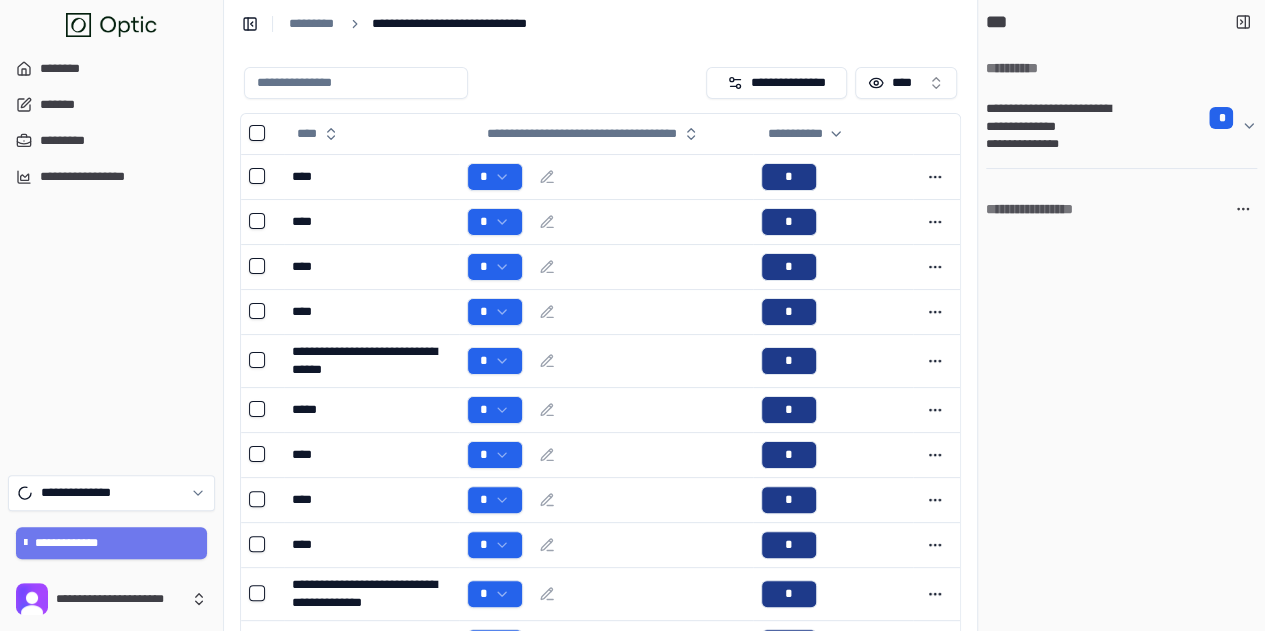 click at bounding box center (356, 83) 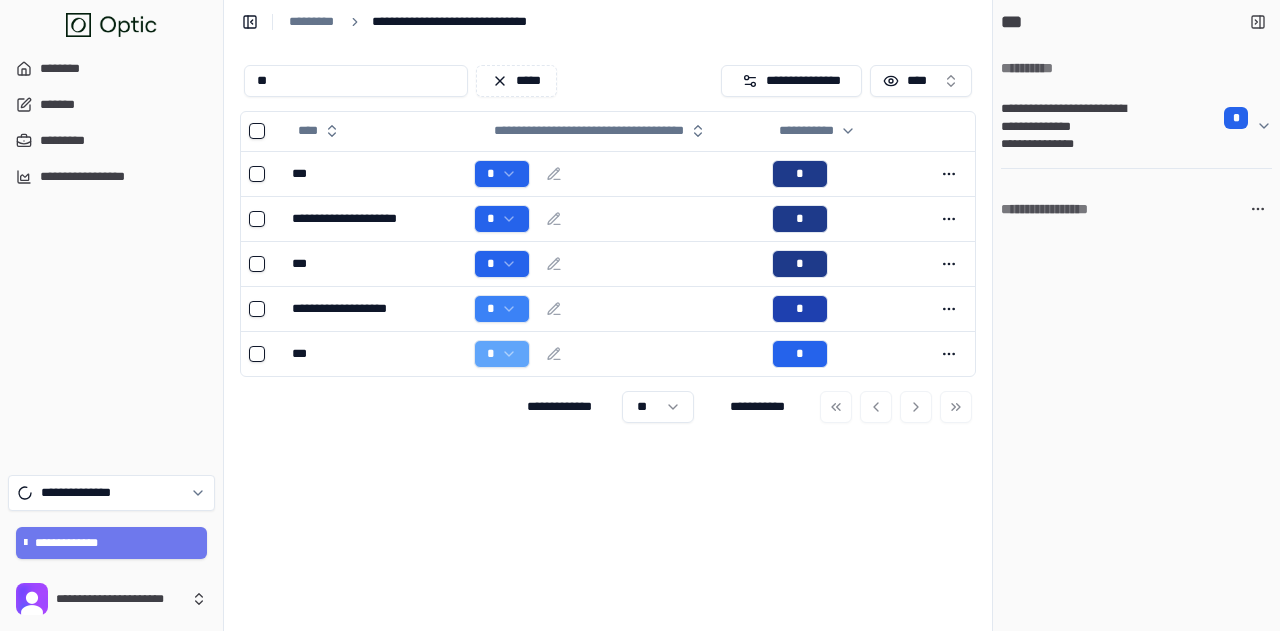 type on "**" 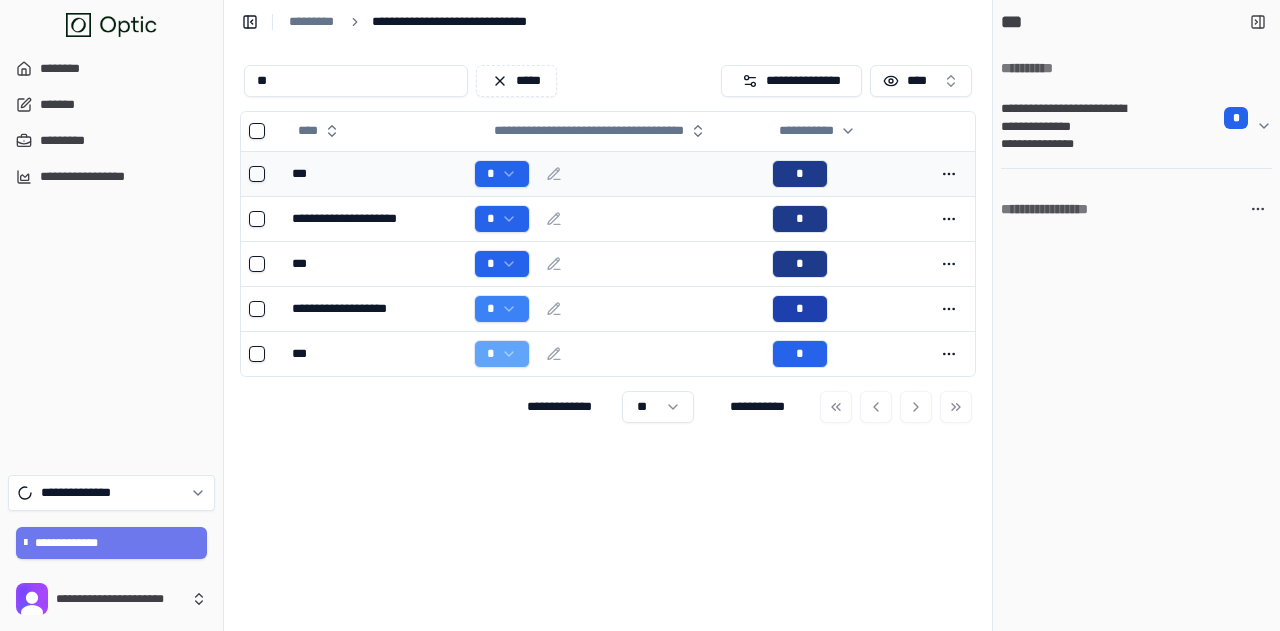 click on "***" at bounding box center (375, 174) 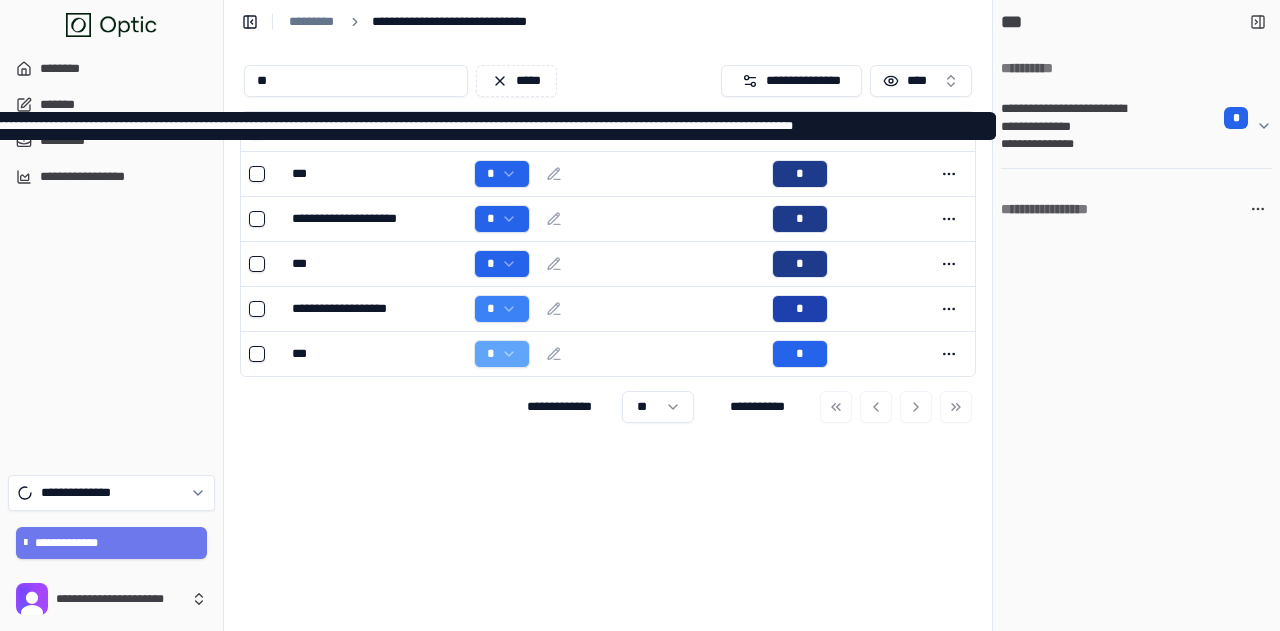 click on "**********" at bounding box center (1128, 144) 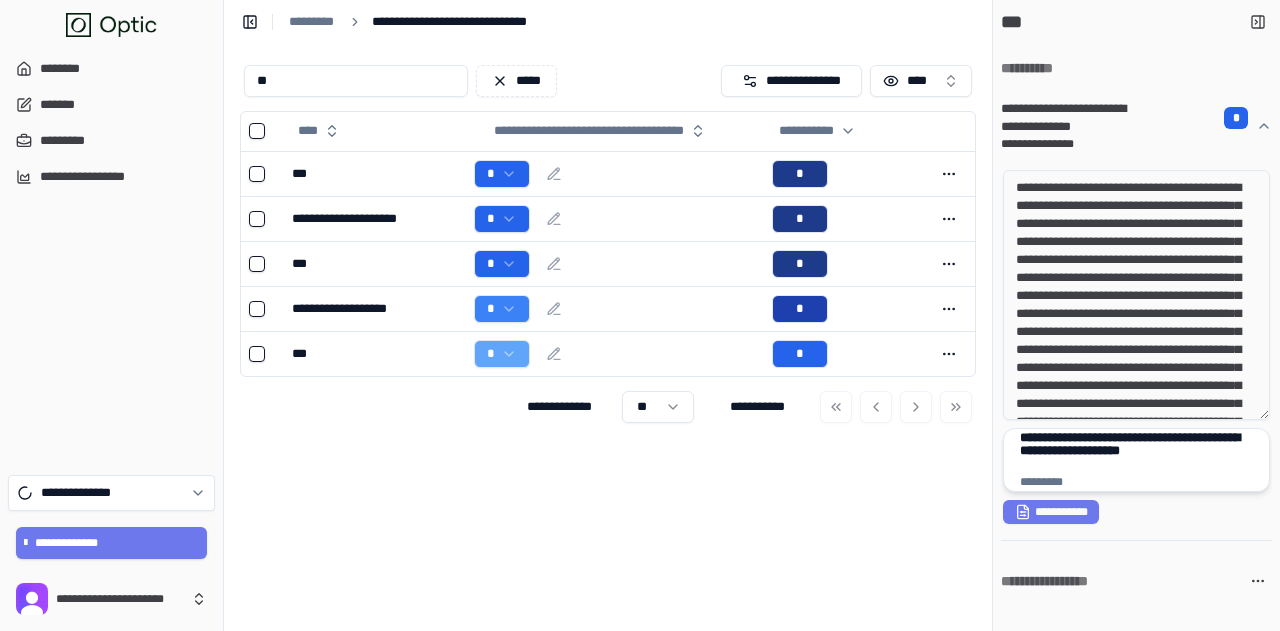 click on "**********" at bounding box center [1137, 450] 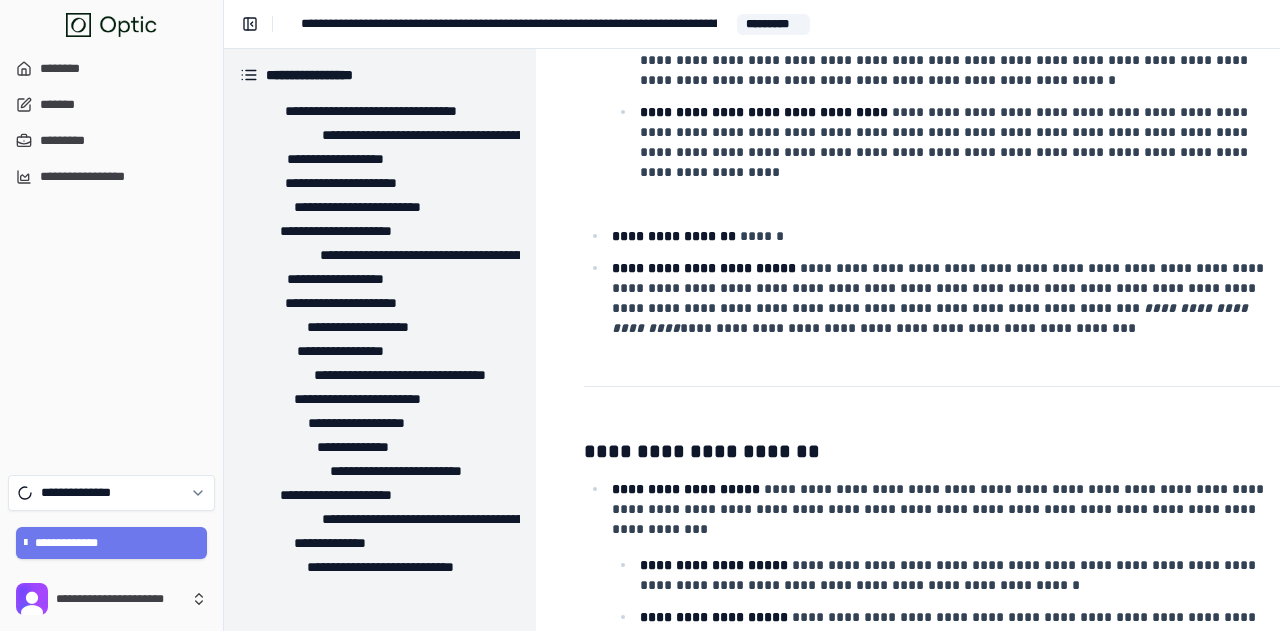 scroll, scrollTop: 1700, scrollLeft: 0, axis: vertical 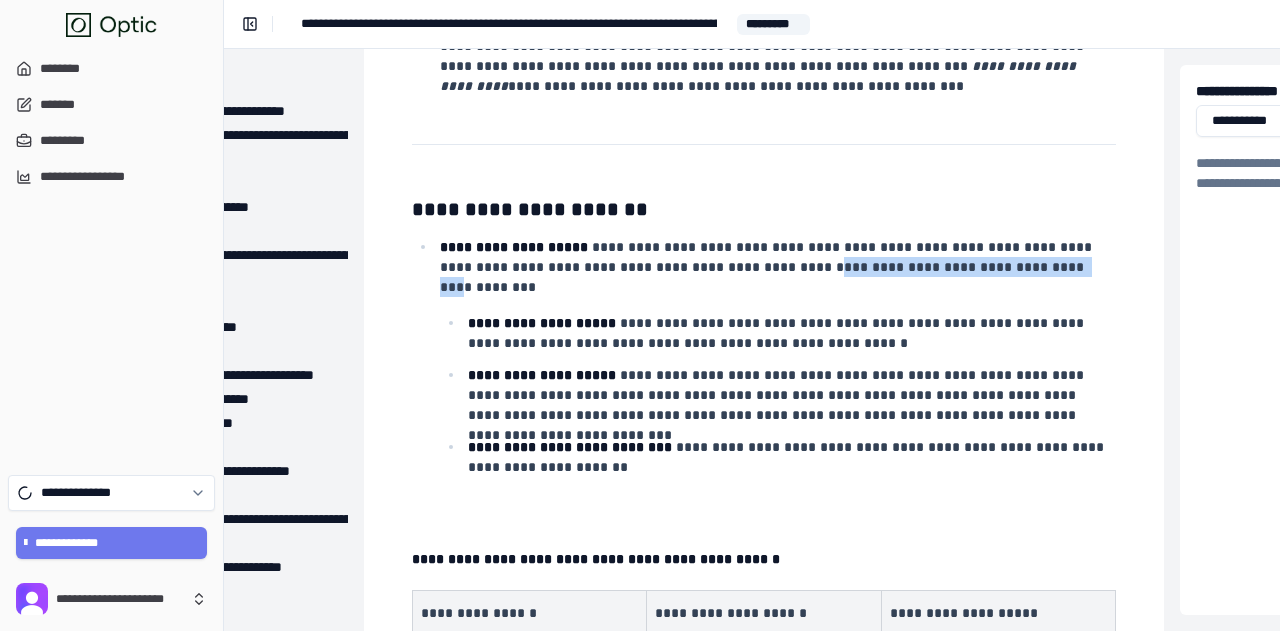 drag, startPoint x: 721, startPoint y: 282, endPoint x: 938, endPoint y: 275, distance: 217.11287 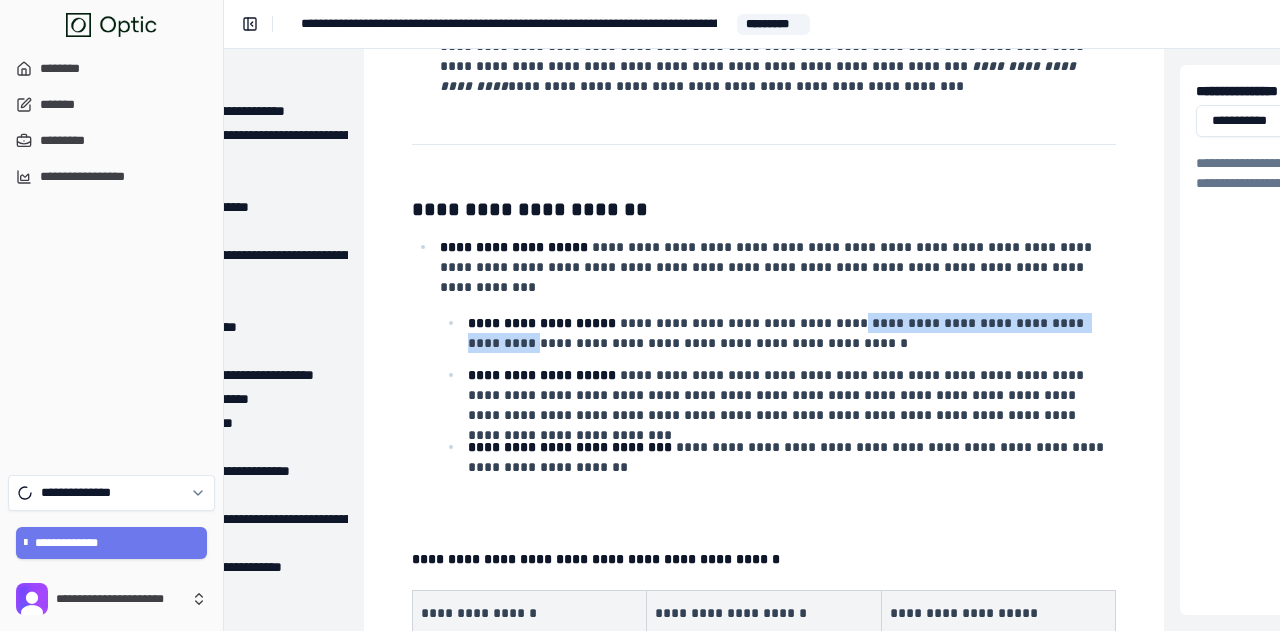 drag, startPoint x: 827, startPoint y: 331, endPoint x: 1089, endPoint y: 338, distance: 262.0935 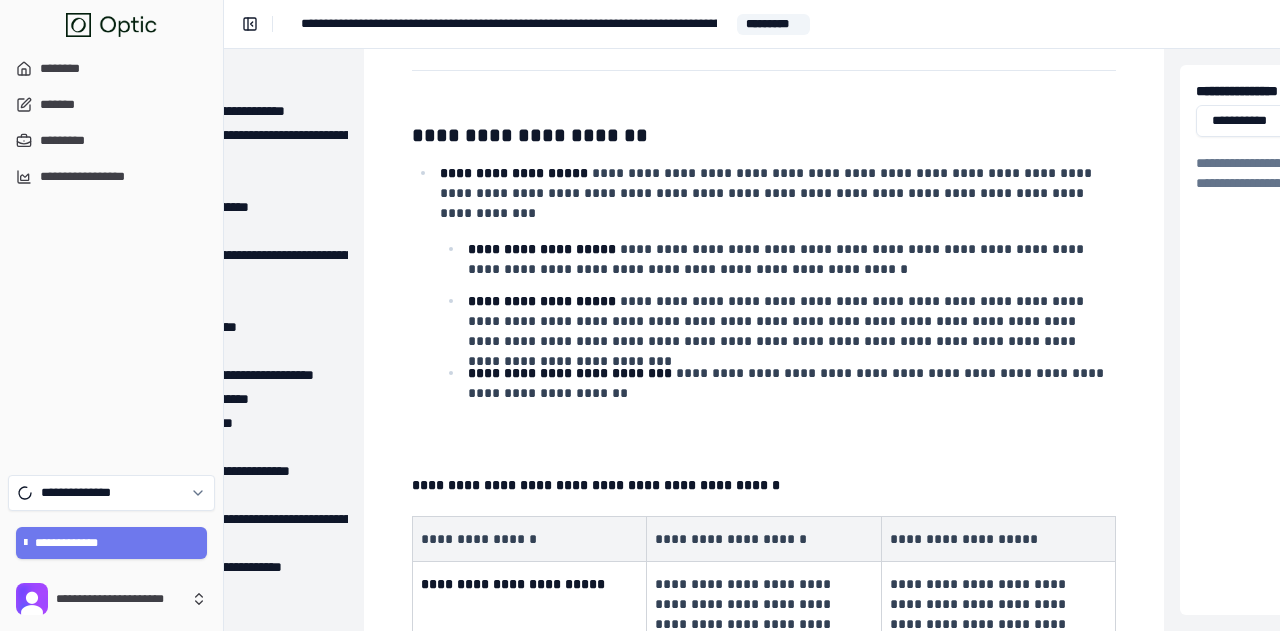 scroll, scrollTop: 1800, scrollLeft: 172, axis: both 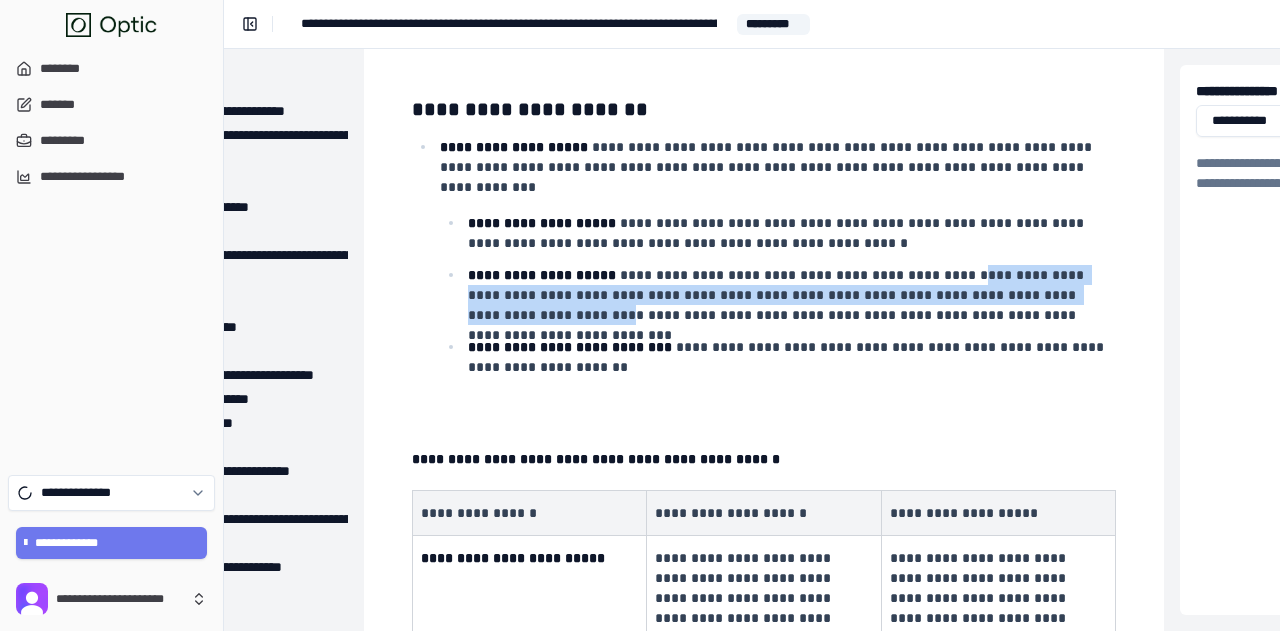 drag, startPoint x: 931, startPoint y: 293, endPoint x: 1066, endPoint y: 296, distance: 135.03333 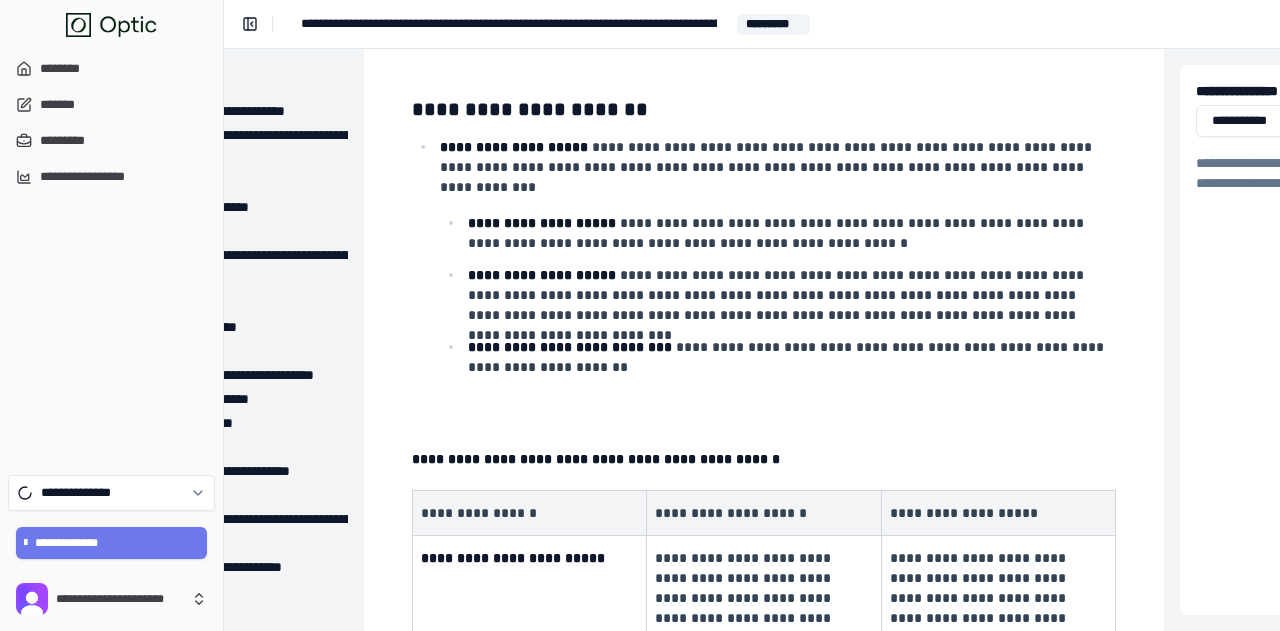 click on "**********" at bounding box center [790, 295] 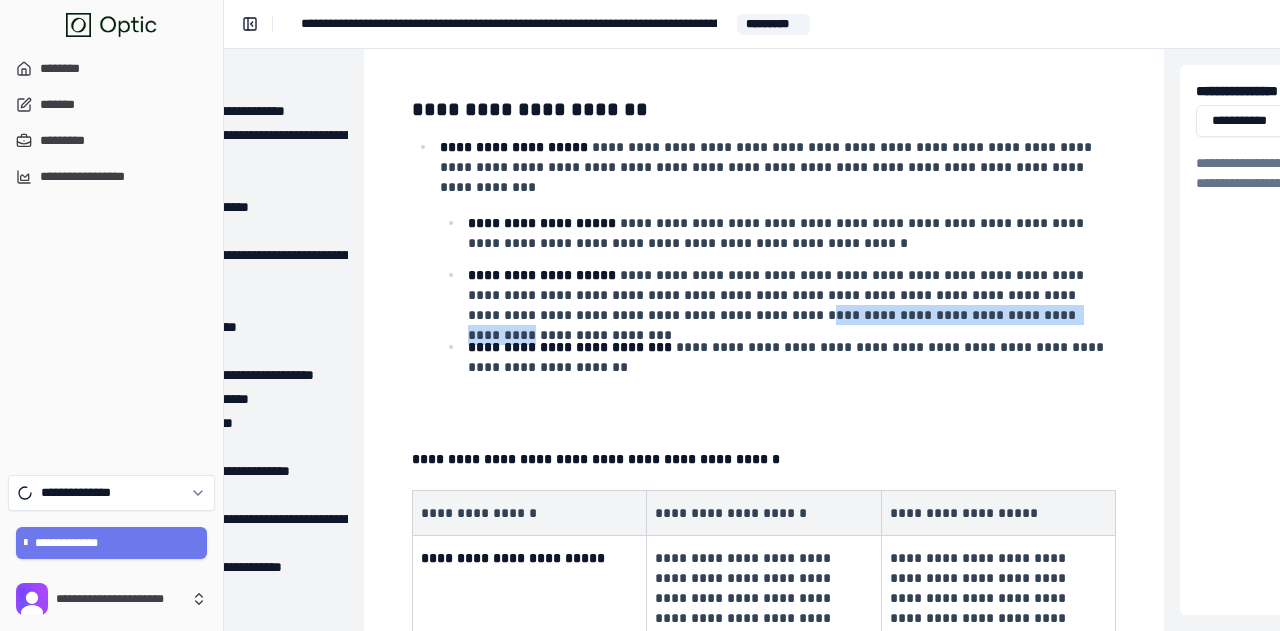 drag, startPoint x: 620, startPoint y: 329, endPoint x: 879, endPoint y: 333, distance: 259.03088 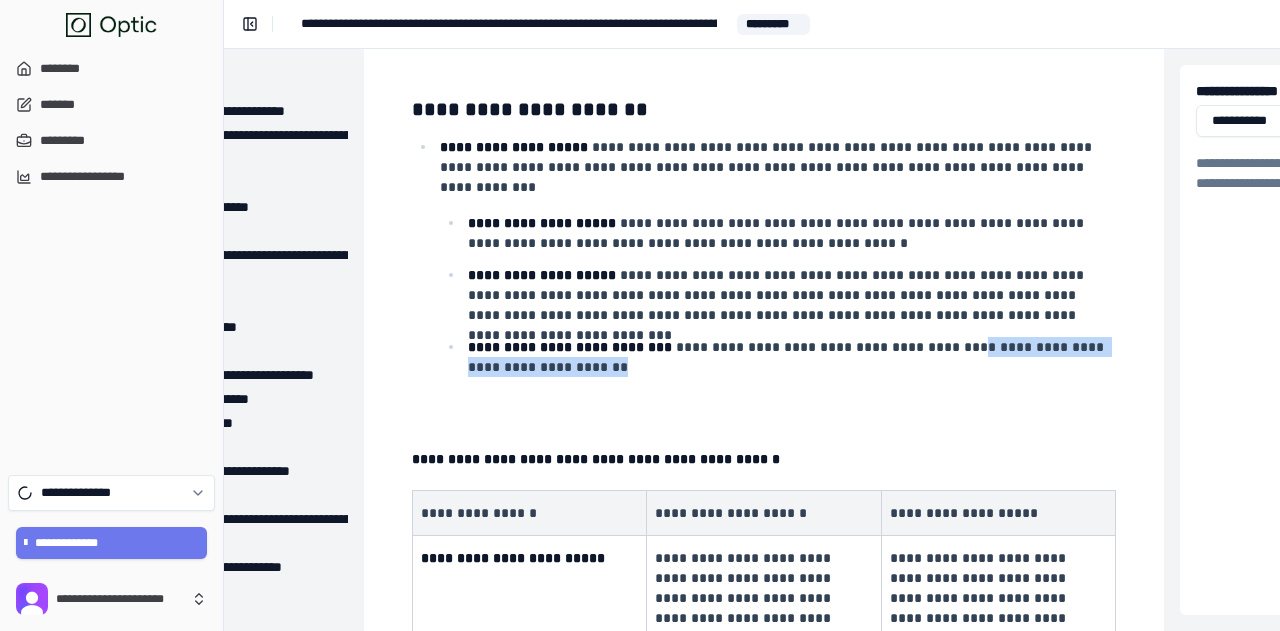 drag, startPoint x: 709, startPoint y: 379, endPoint x: 898, endPoint y: 351, distance: 191.06282 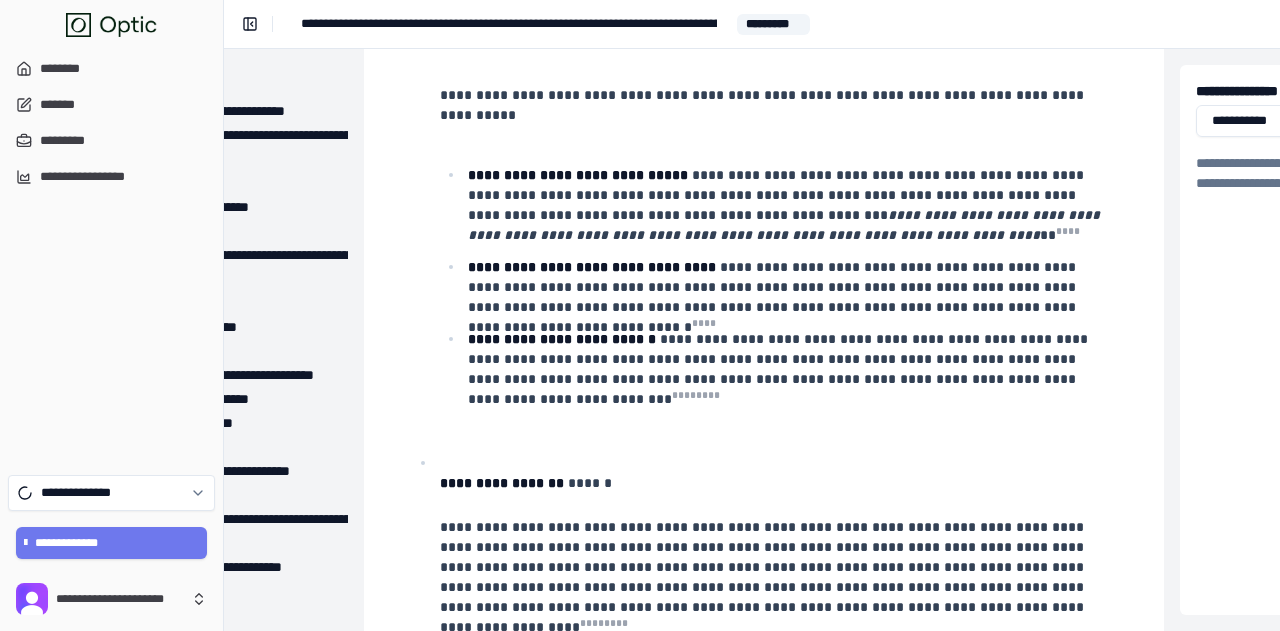 scroll, scrollTop: 6952, scrollLeft: 172, axis: both 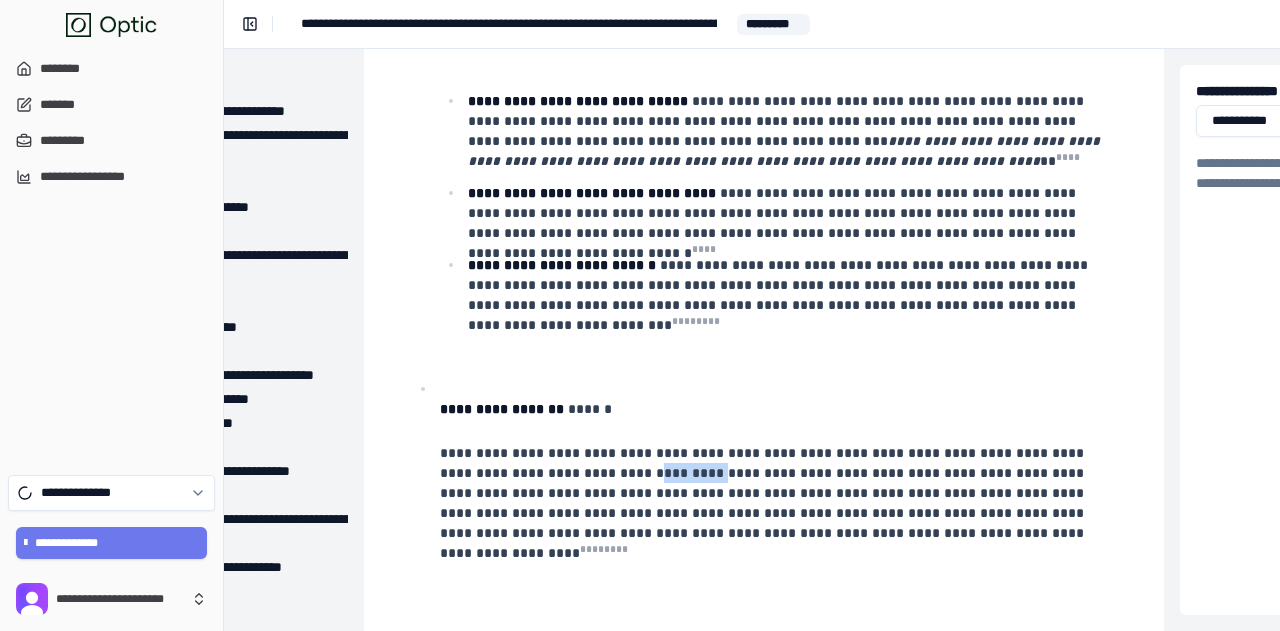 drag, startPoint x: 577, startPoint y: 427, endPoint x: 513, endPoint y: 421, distance: 64.28063 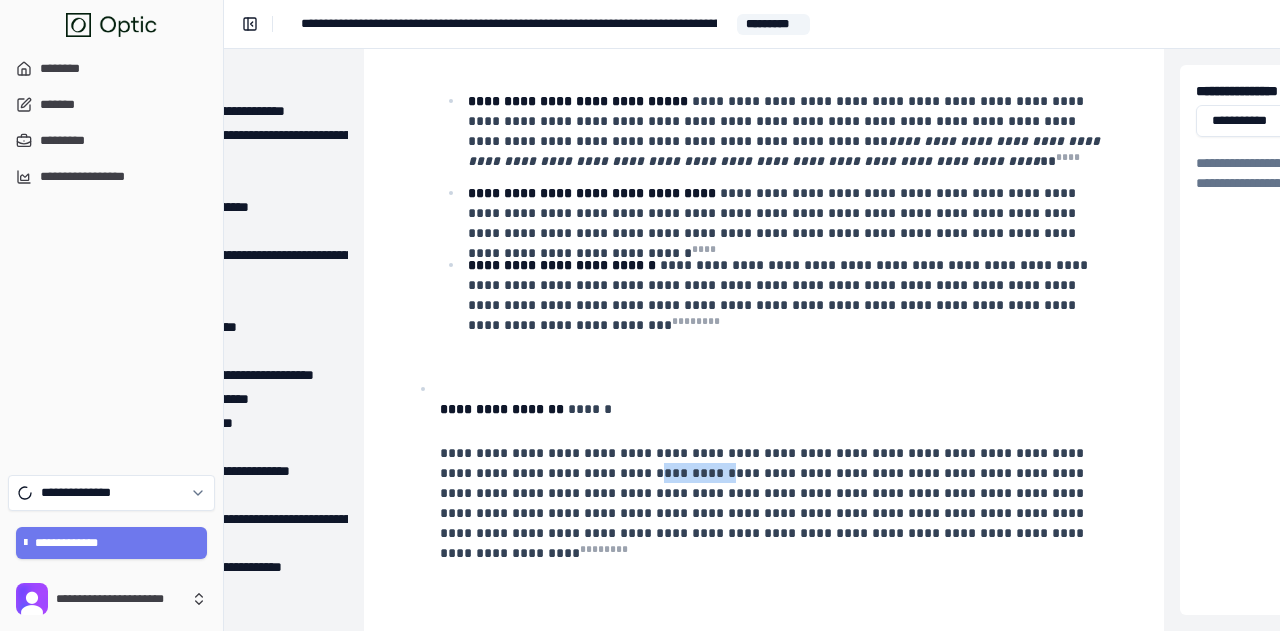 drag, startPoint x: 512, startPoint y: 432, endPoint x: 580, endPoint y: 426, distance: 68.26419 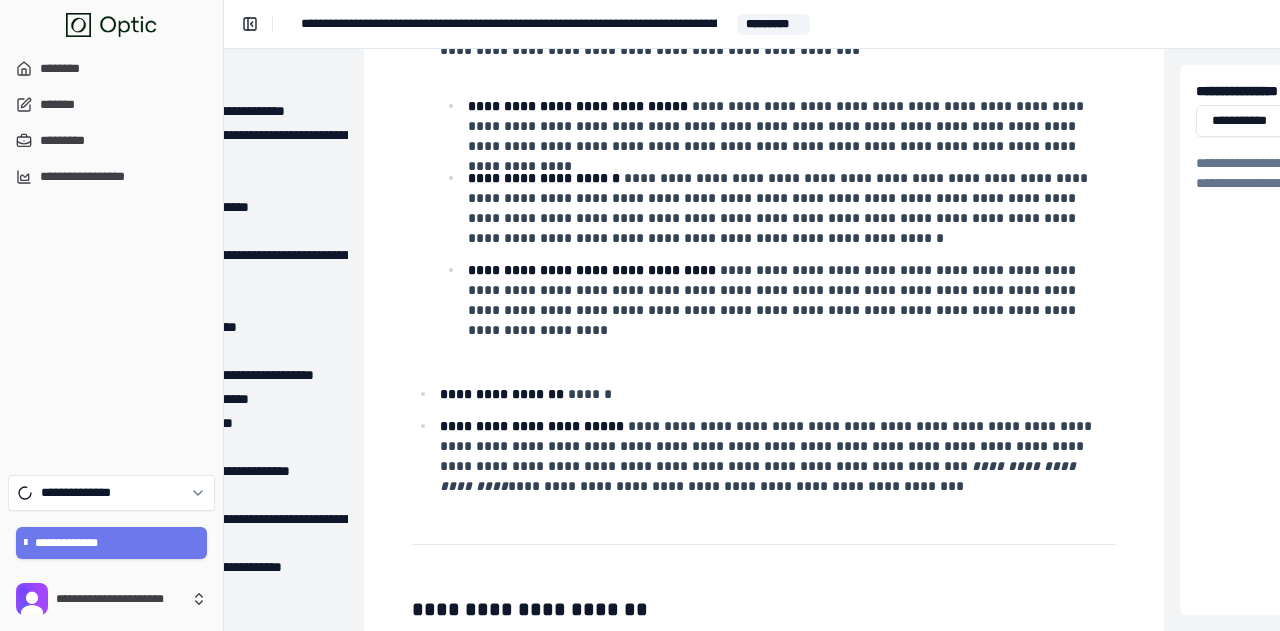 scroll, scrollTop: 1700, scrollLeft: 172, axis: both 